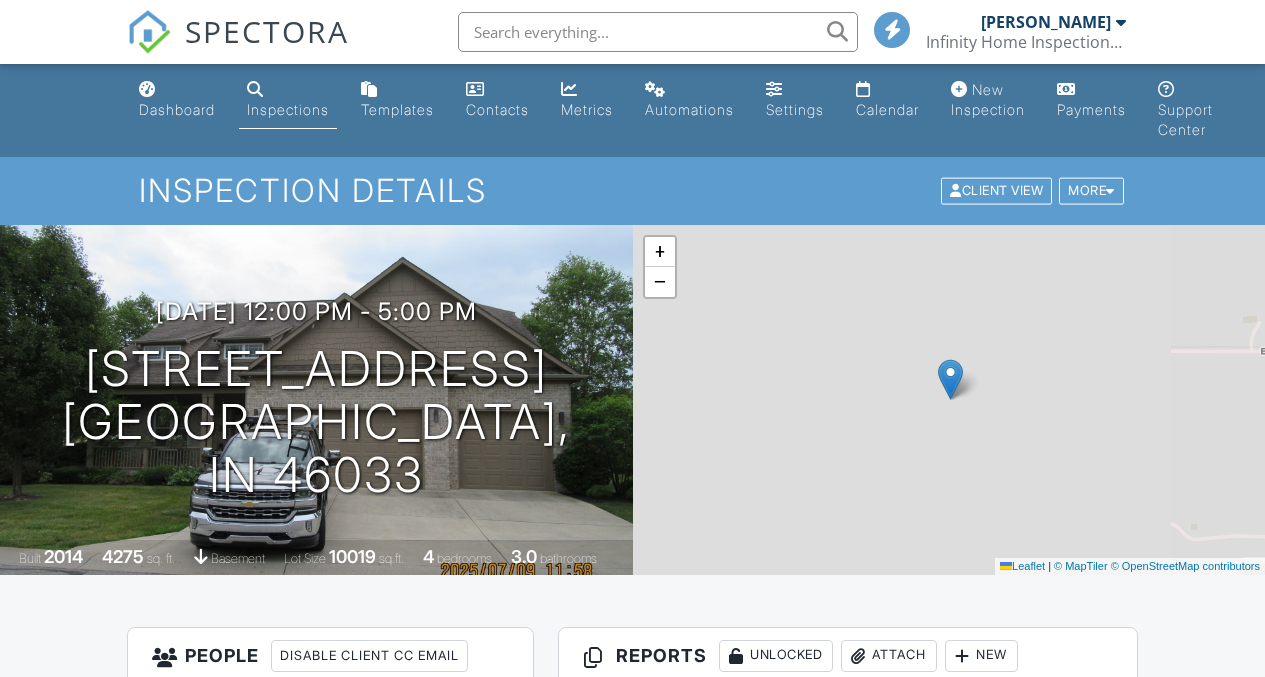scroll, scrollTop: 0, scrollLeft: 0, axis: both 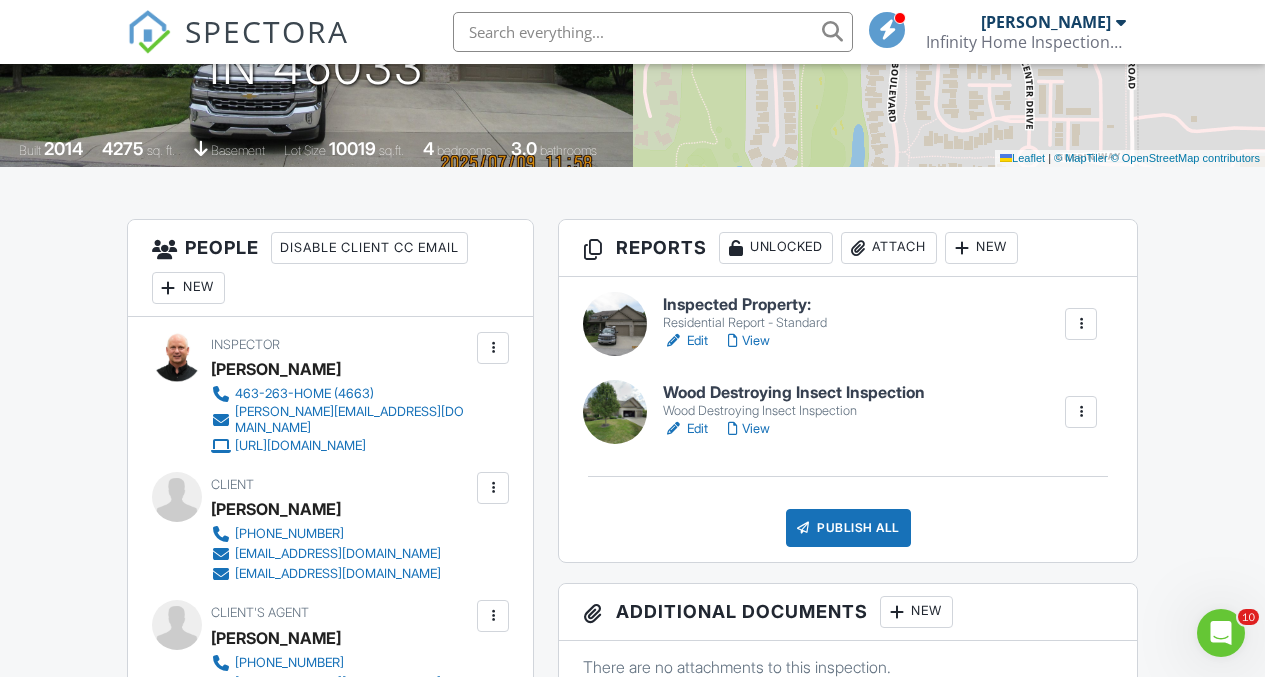 click on "Edit" at bounding box center (685, 341) 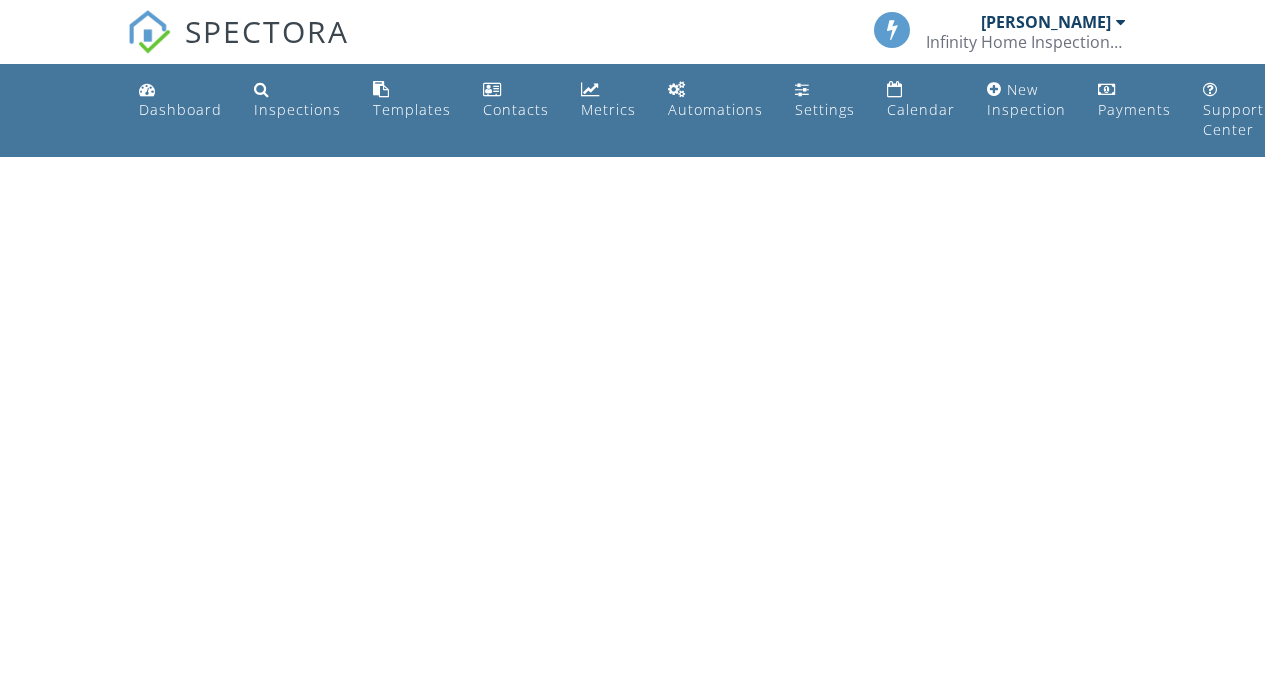 scroll, scrollTop: 0, scrollLeft: 0, axis: both 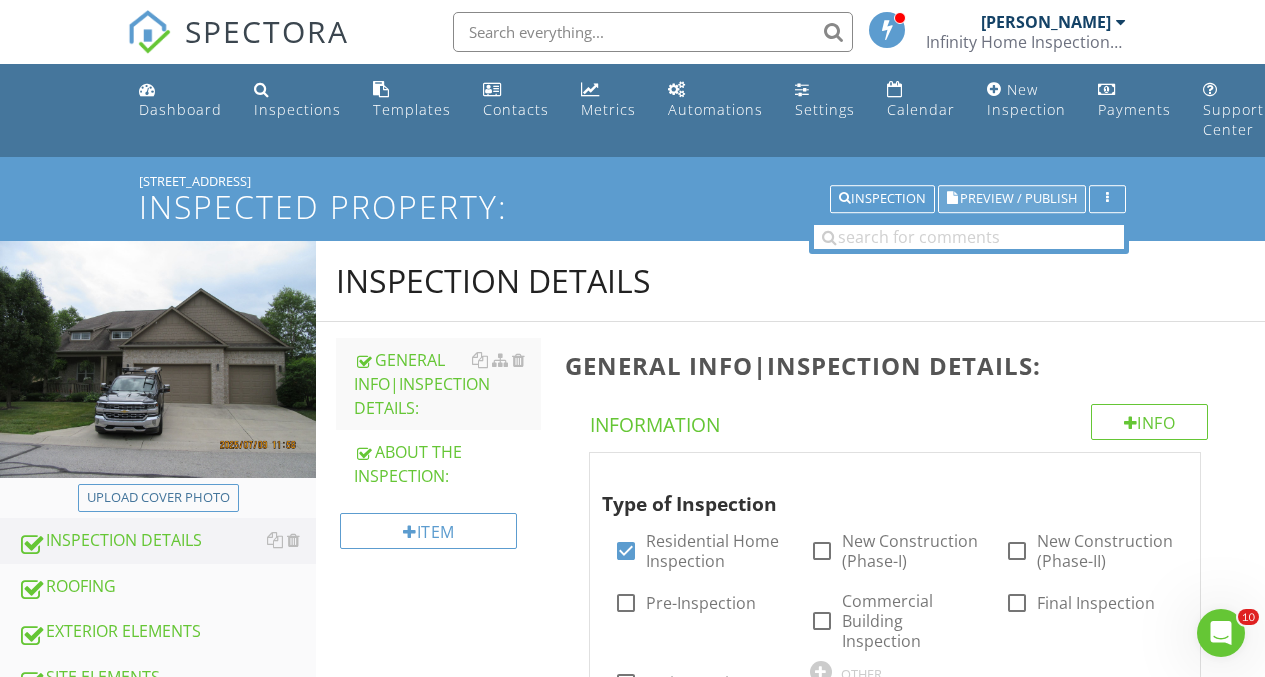 click on "Preview / Publish" at bounding box center [1018, 199] 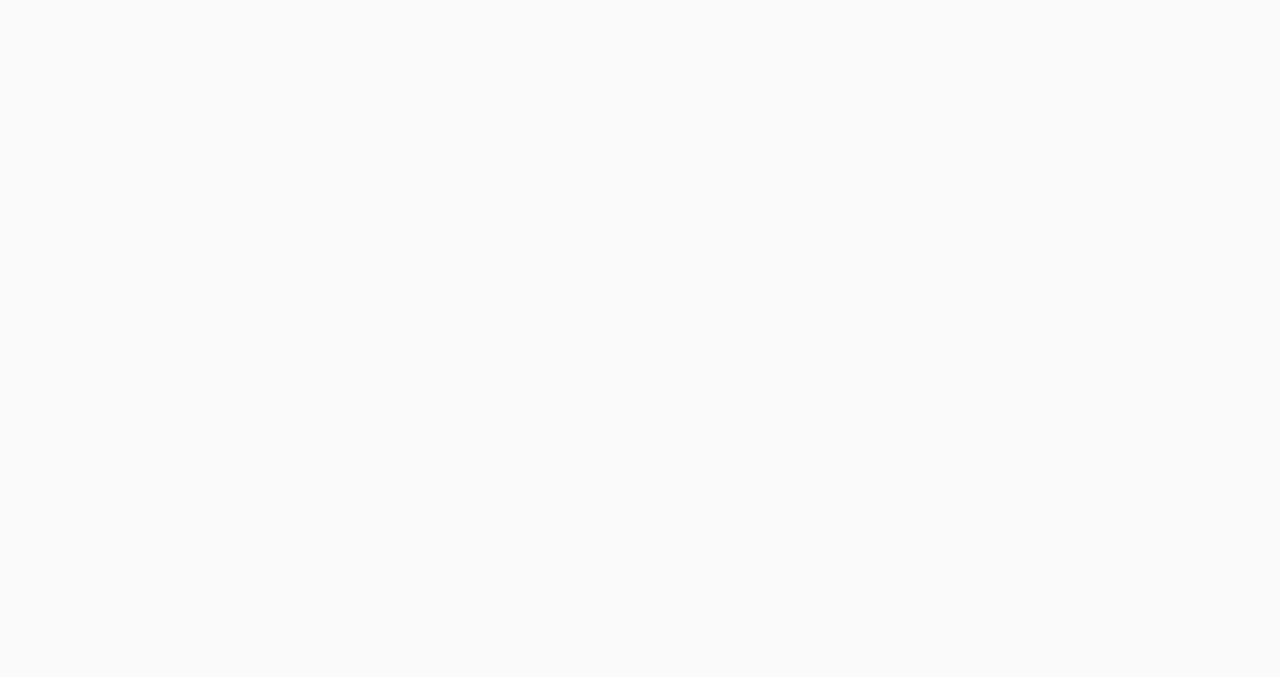 scroll, scrollTop: 0, scrollLeft: 0, axis: both 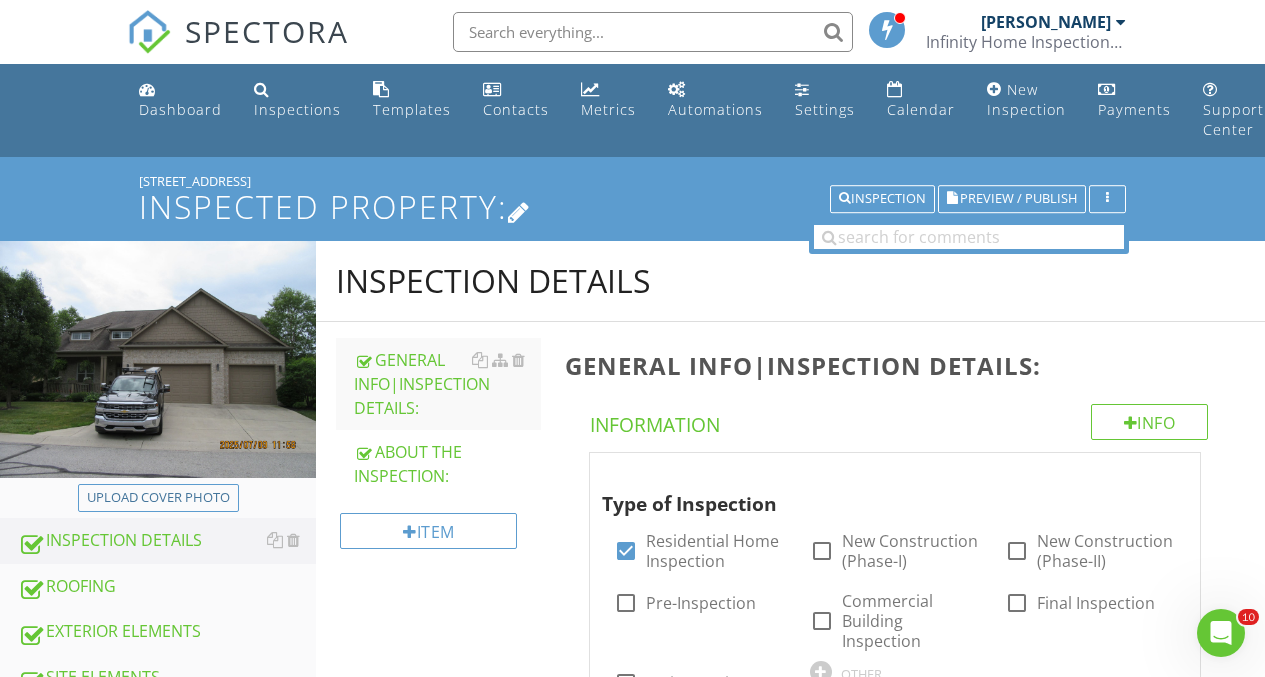 click on "Inspected Property:" at bounding box center [632, 206] 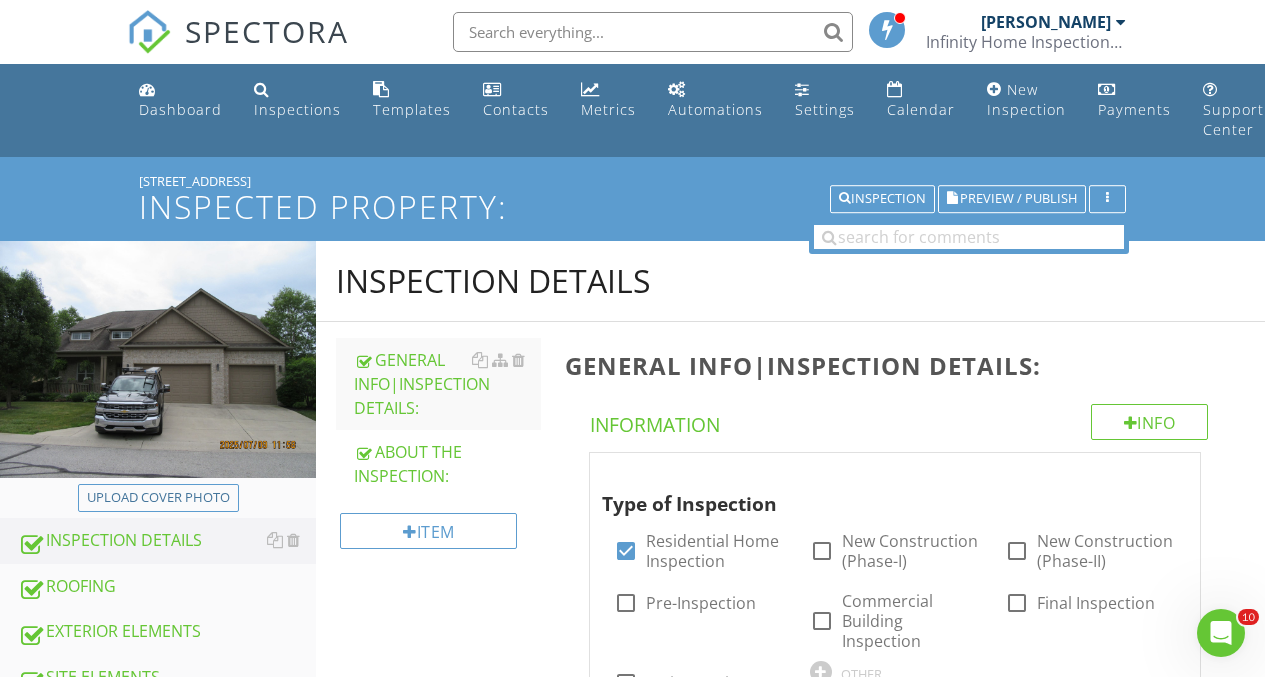 click at bounding box center [632, 338] 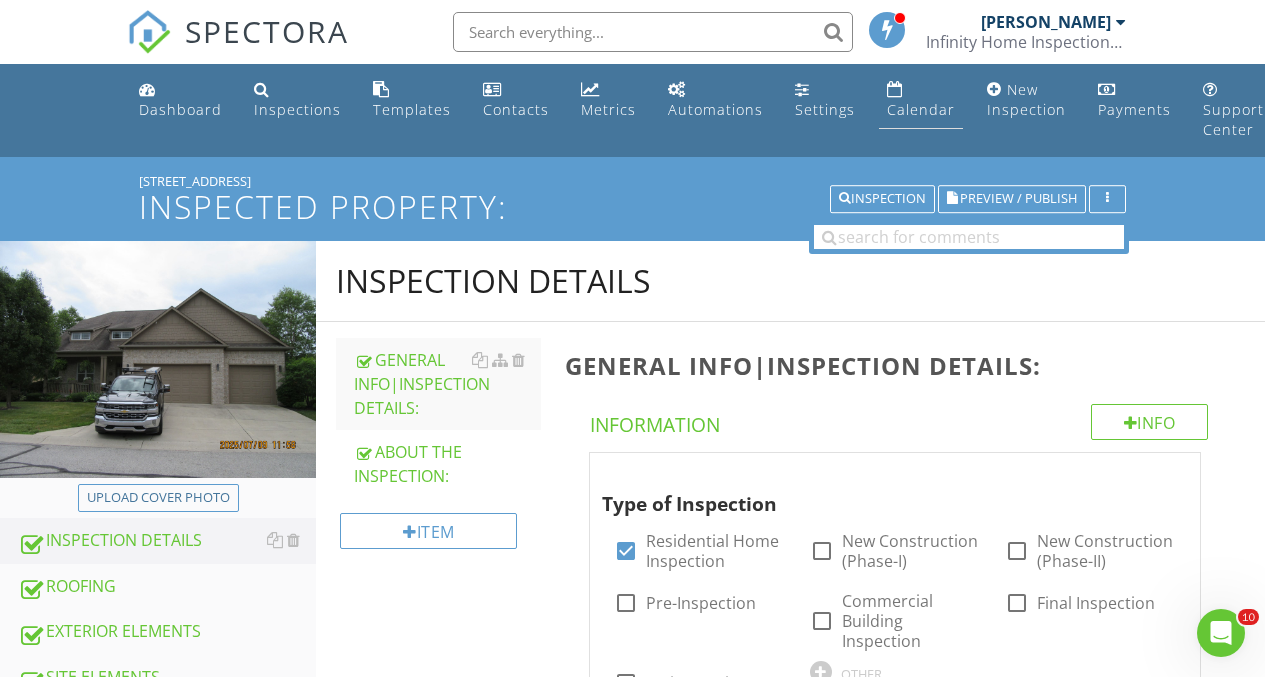 click on "Calendar" at bounding box center [921, 109] 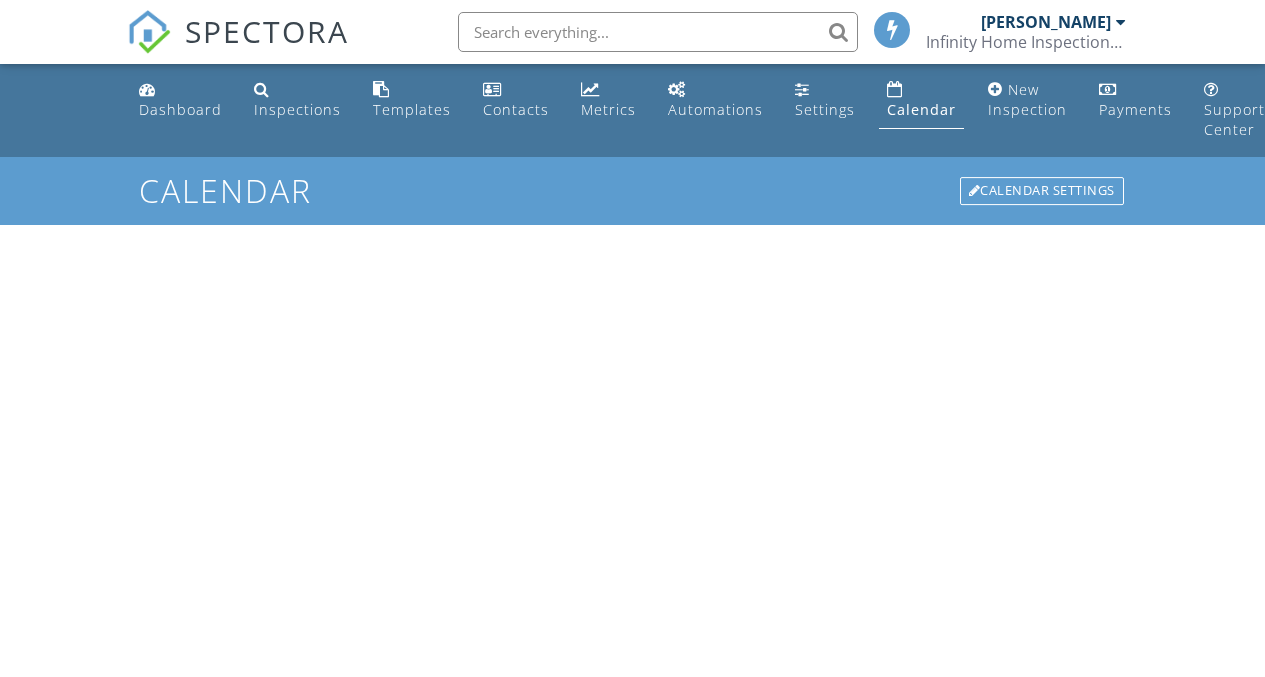 scroll, scrollTop: 0, scrollLeft: 0, axis: both 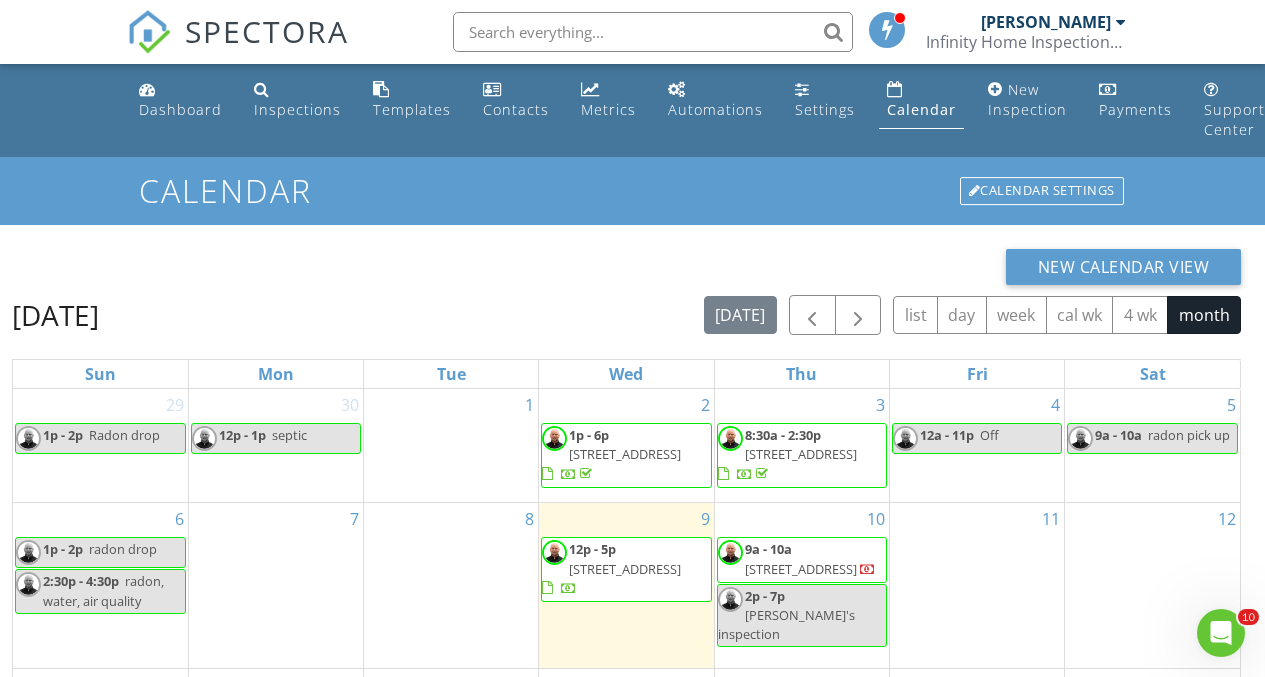 click on "12p - 5p
[STREET_ADDRESS]" at bounding box center (626, 569) 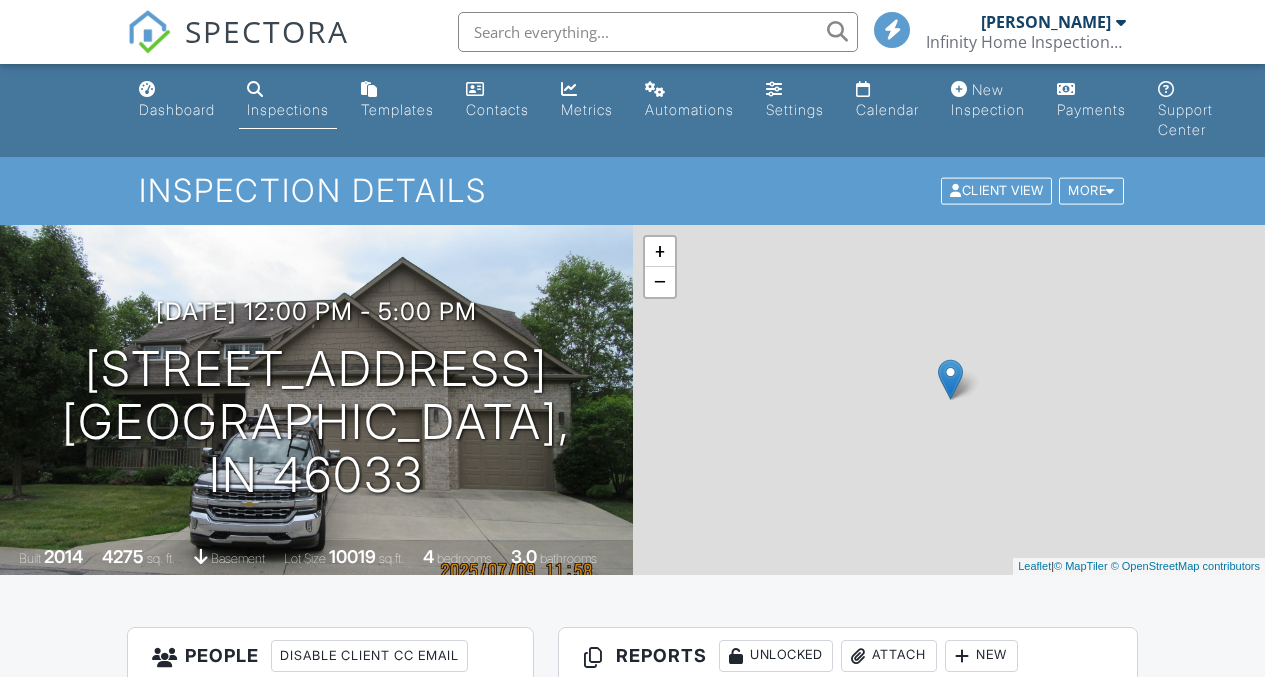 scroll, scrollTop: 0, scrollLeft: 0, axis: both 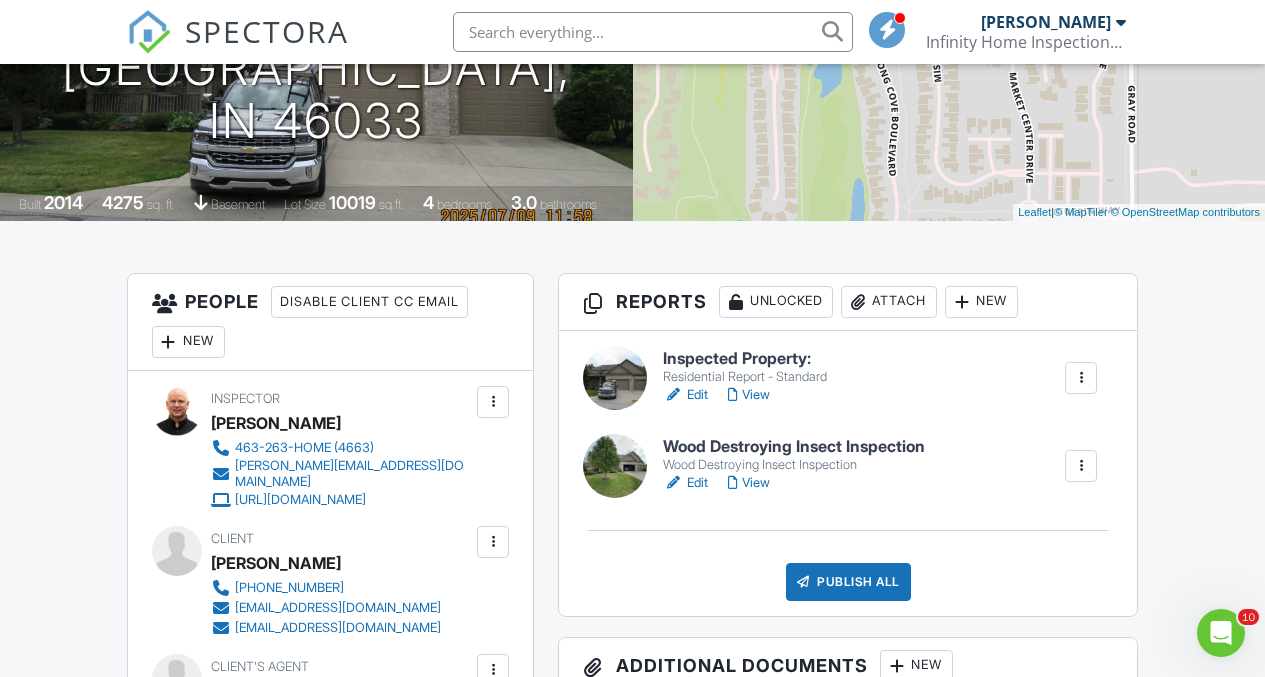 click on "Edit" at bounding box center (685, 395) 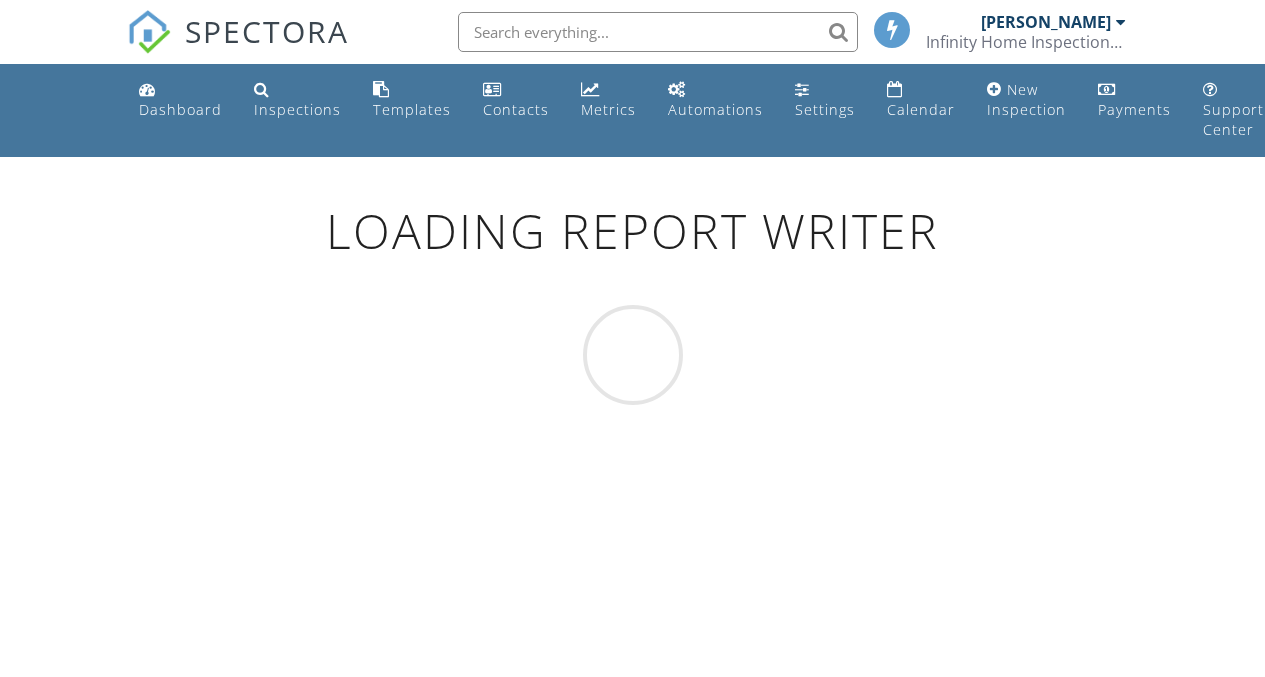 scroll, scrollTop: 0, scrollLeft: 0, axis: both 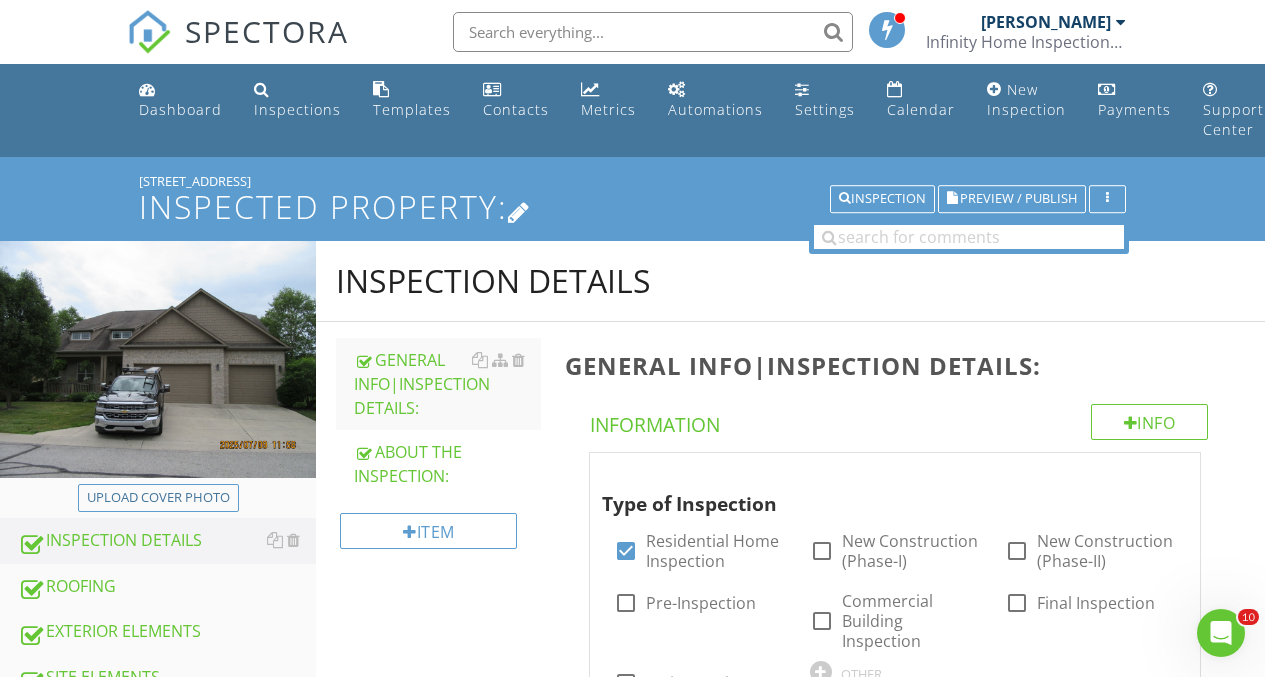 drag, startPoint x: 1000, startPoint y: 194, endPoint x: 756, endPoint y: 195, distance: 244.00204 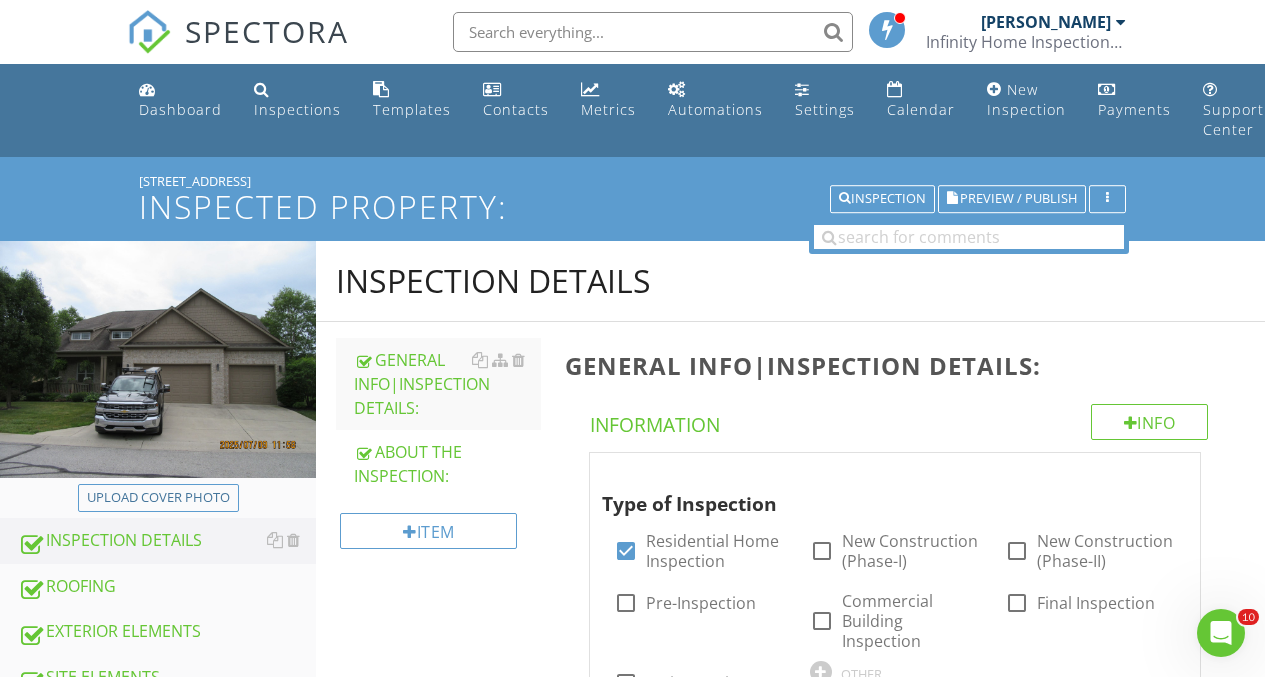click at bounding box center [632, 338] 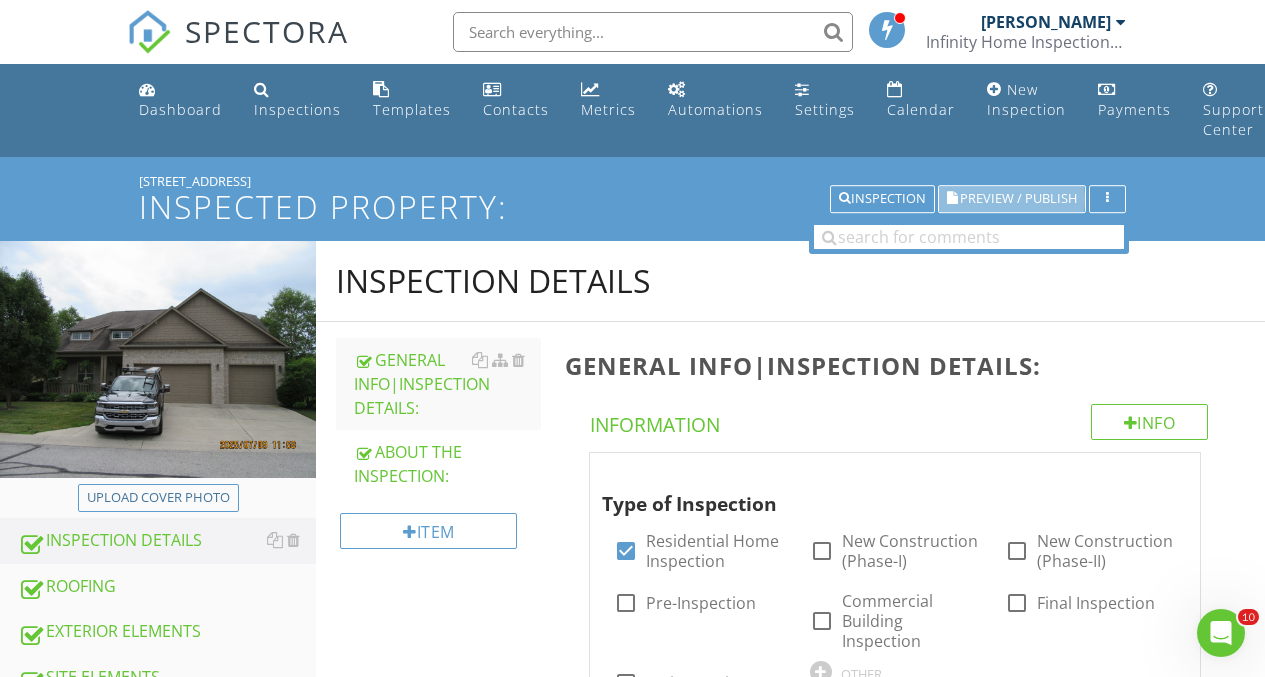 click on "Preview / Publish" at bounding box center [1018, 199] 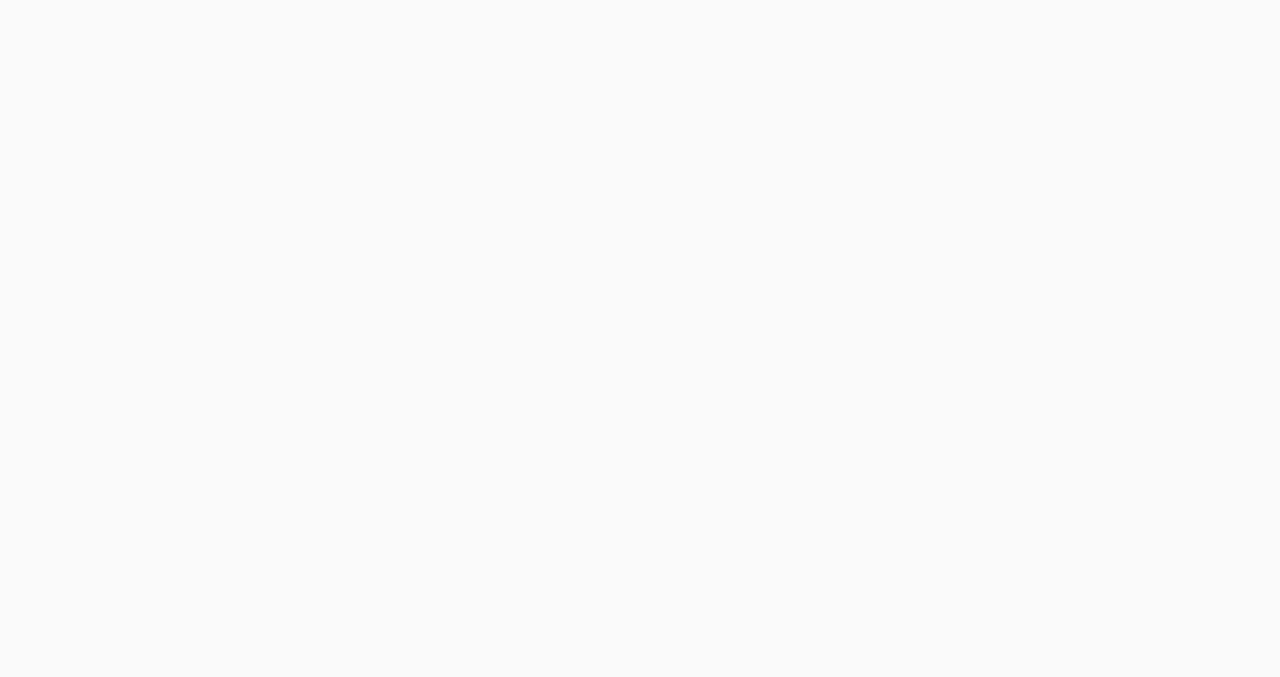 scroll, scrollTop: 0, scrollLeft: 0, axis: both 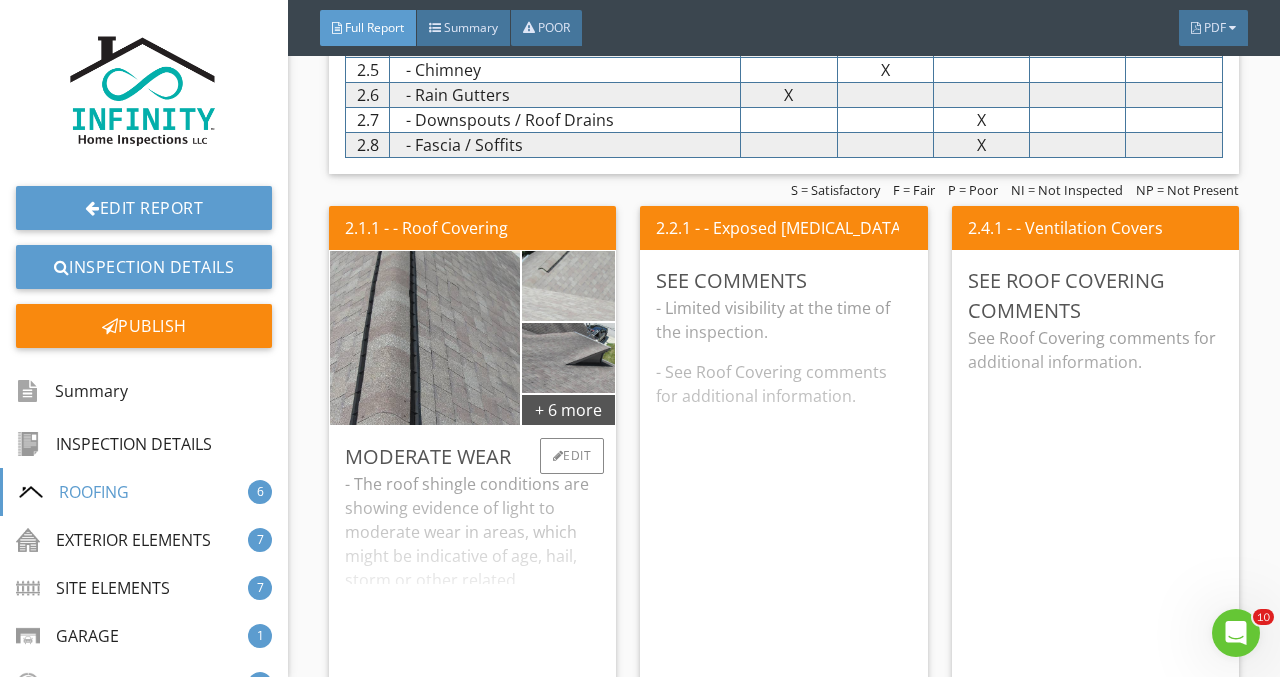 click on "- The roof shingle conditions are showing evidence of light to moderate wear in areas, which might be indicative of age, hail, storm or other related conditions.  - There are some rusted / exposed nail heads at the ridge cap shingles. - Recommend all conditions be further evaluated by a qualified roofing contractor to determine any remedial needs required, as well as obtaining their opinion as to the overall roof conditions and future service life." at bounding box center [472, 571] 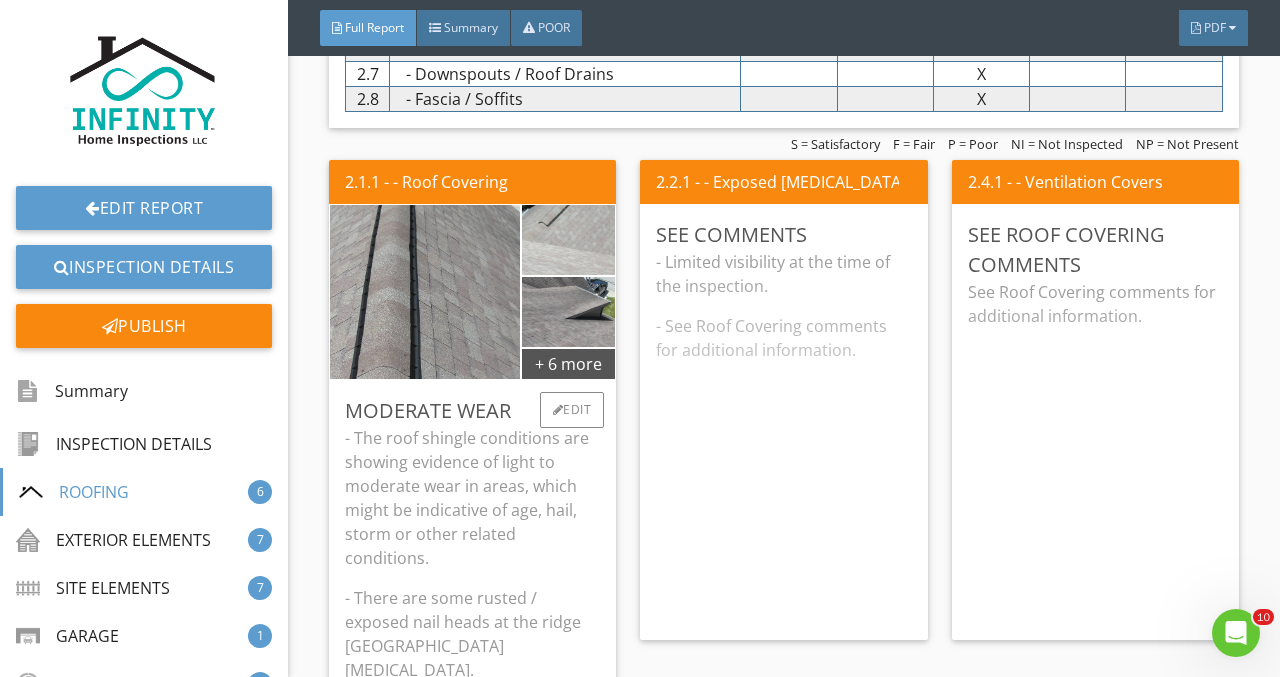 scroll, scrollTop: 3982, scrollLeft: 0, axis: vertical 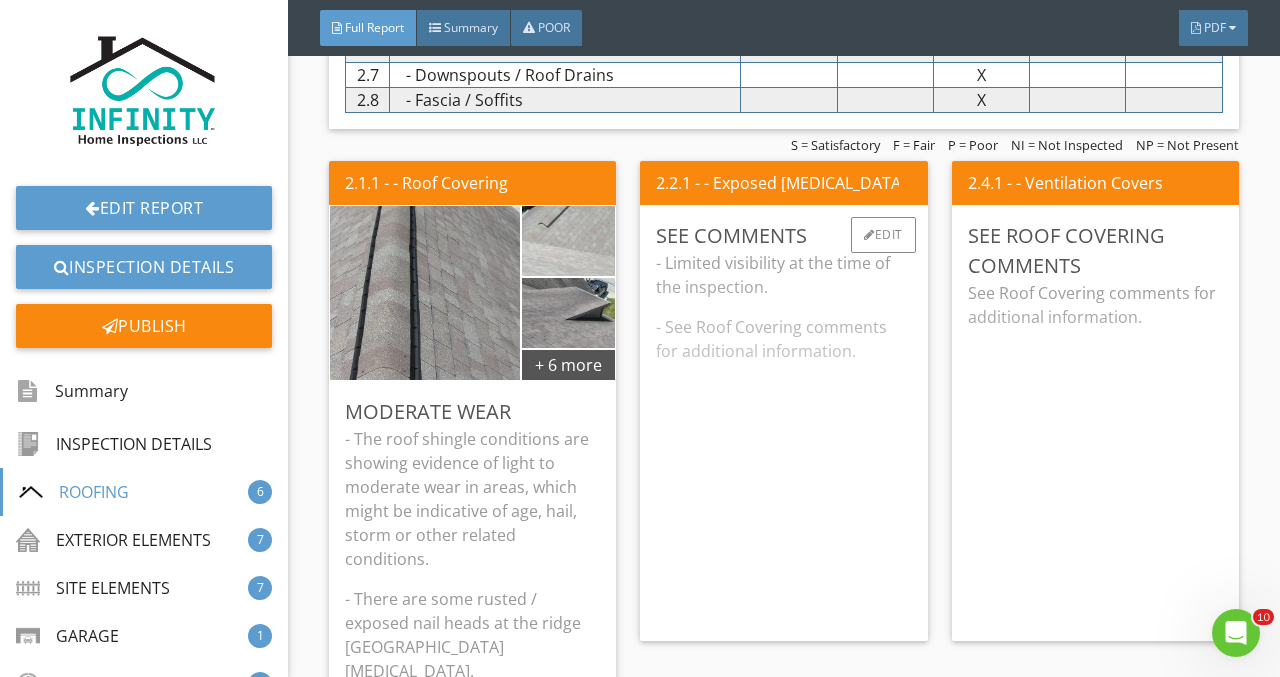 click on "- Limited visibility at the time of the inspection.  - See Roof Covering comments for additional information." at bounding box center (783, 438) 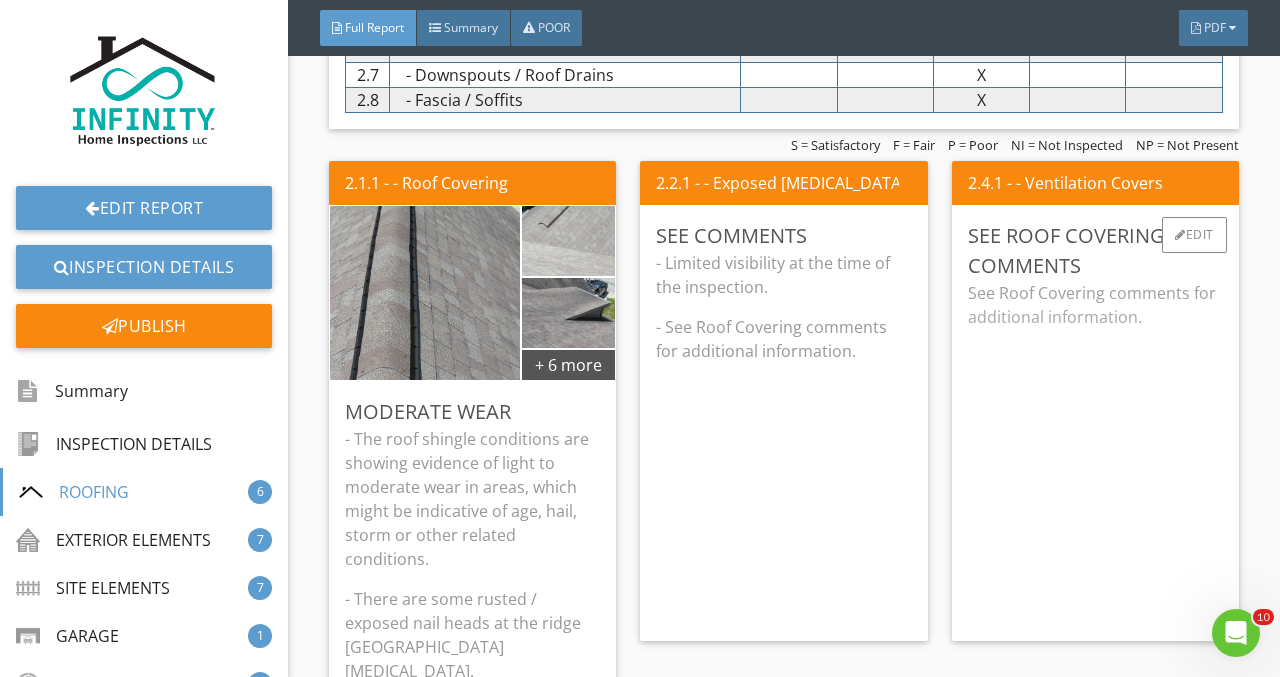 click on "See Roof Covering comments for additional information." at bounding box center (1095, 453) 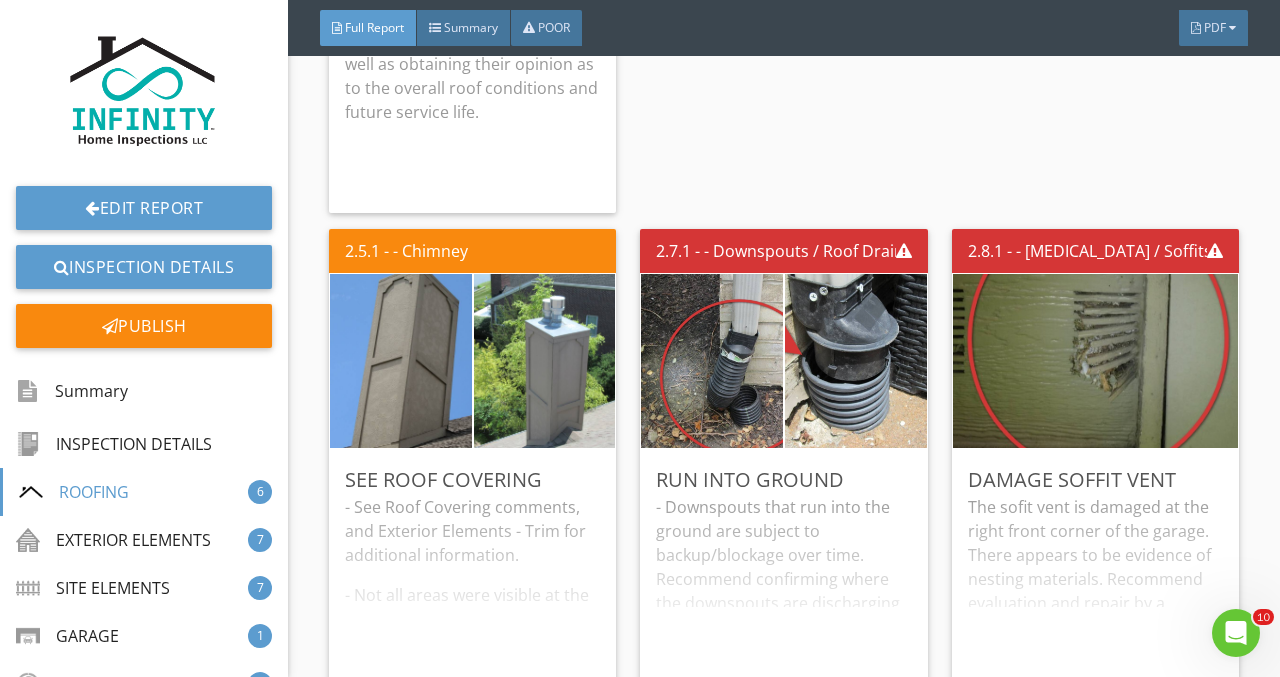 scroll, scrollTop: 4811, scrollLeft: 0, axis: vertical 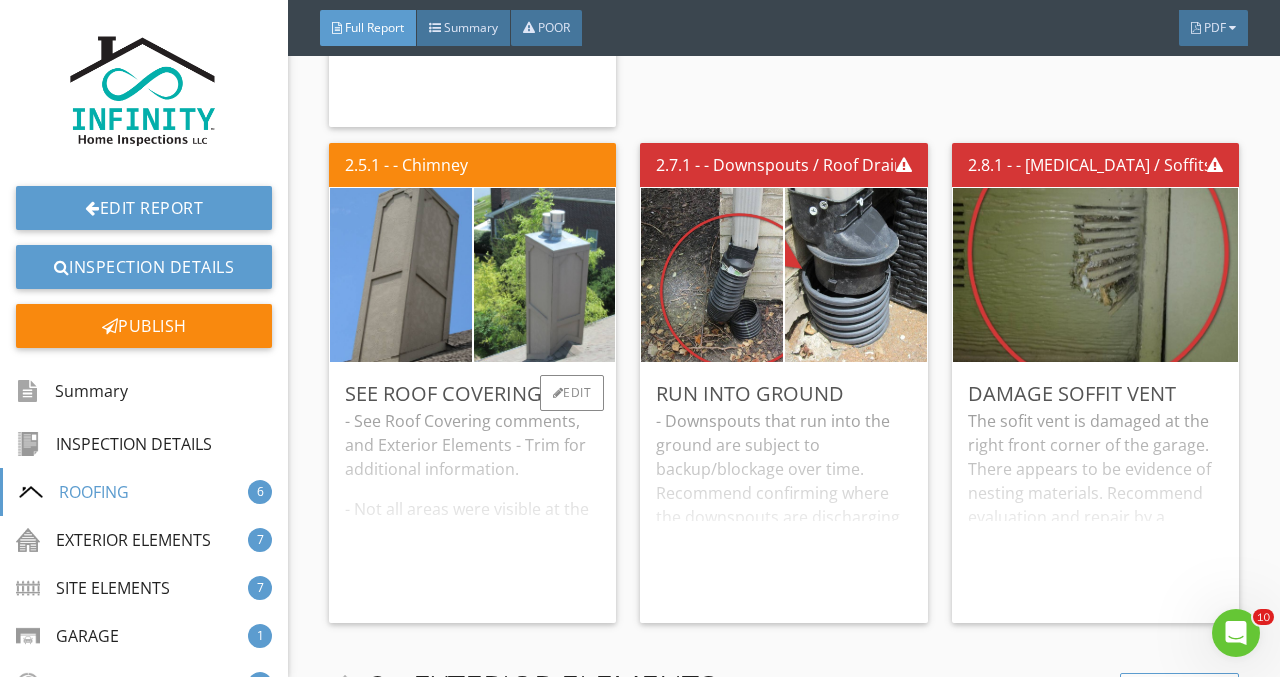 click on "- See Roof Covering comments, and Exterior Elements - Trim for additional information. - Not all areas were visible at the time of the inspection." at bounding box center [472, 508] 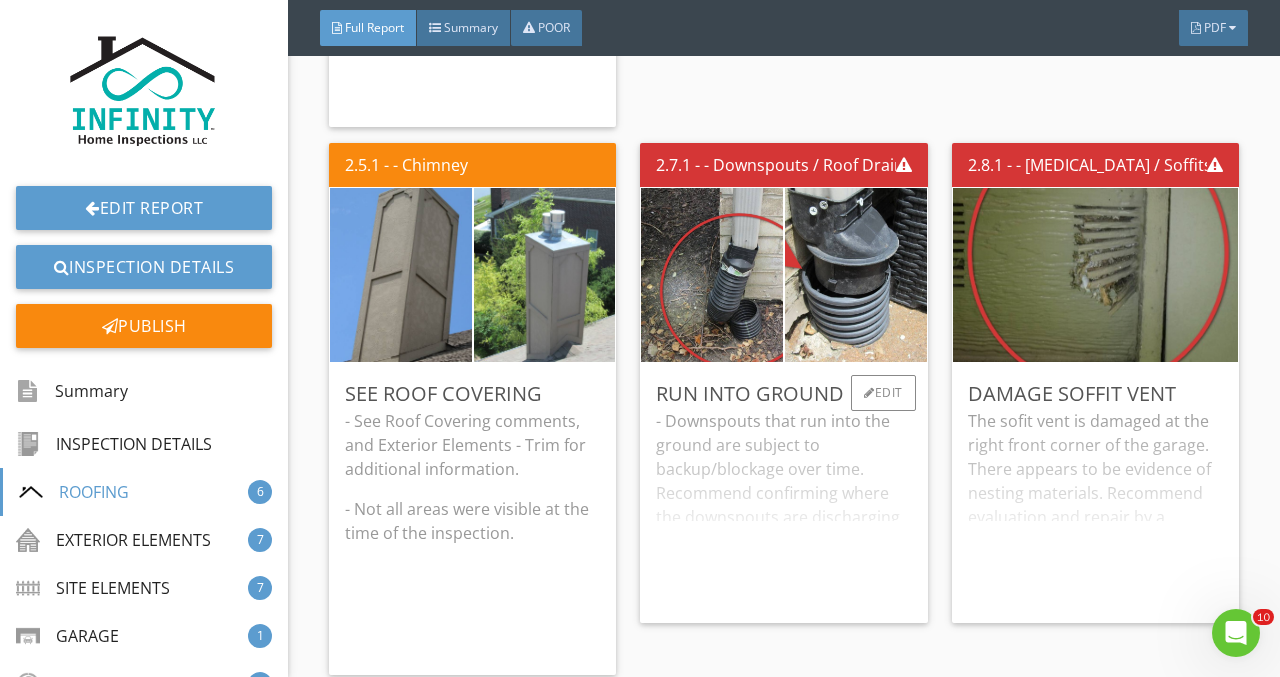 click on "- Downspouts that run into the ground are subject to backup/blockage over time. Recommend confirming where the downspouts are discharging, that it is away from the foundation, and they are flowing freely. Neither the presence nor integrity of underground lines, nor free flow of water through such lines is determinable as part of this inspection. - The extension(s) located at the back of the house are disconnected / loose. Recommend further evaluation and repair to prevent water near the foundation." at bounding box center (783, 508) 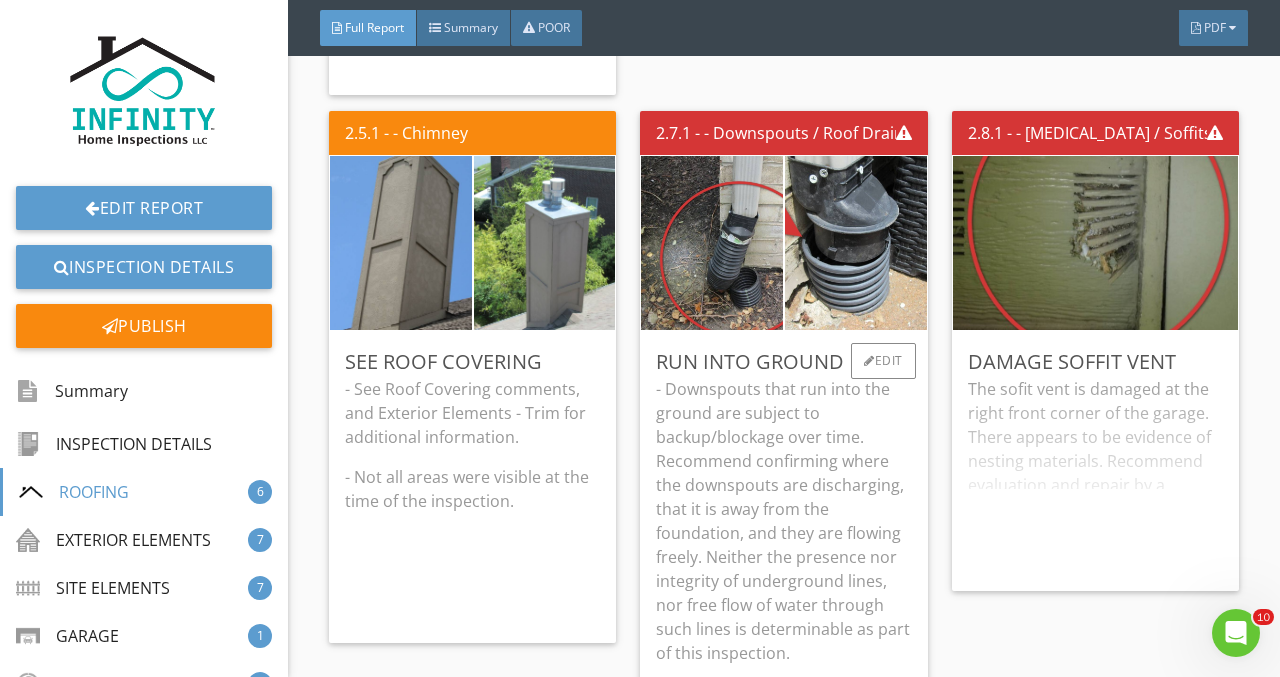 scroll, scrollTop: 4837, scrollLeft: 0, axis: vertical 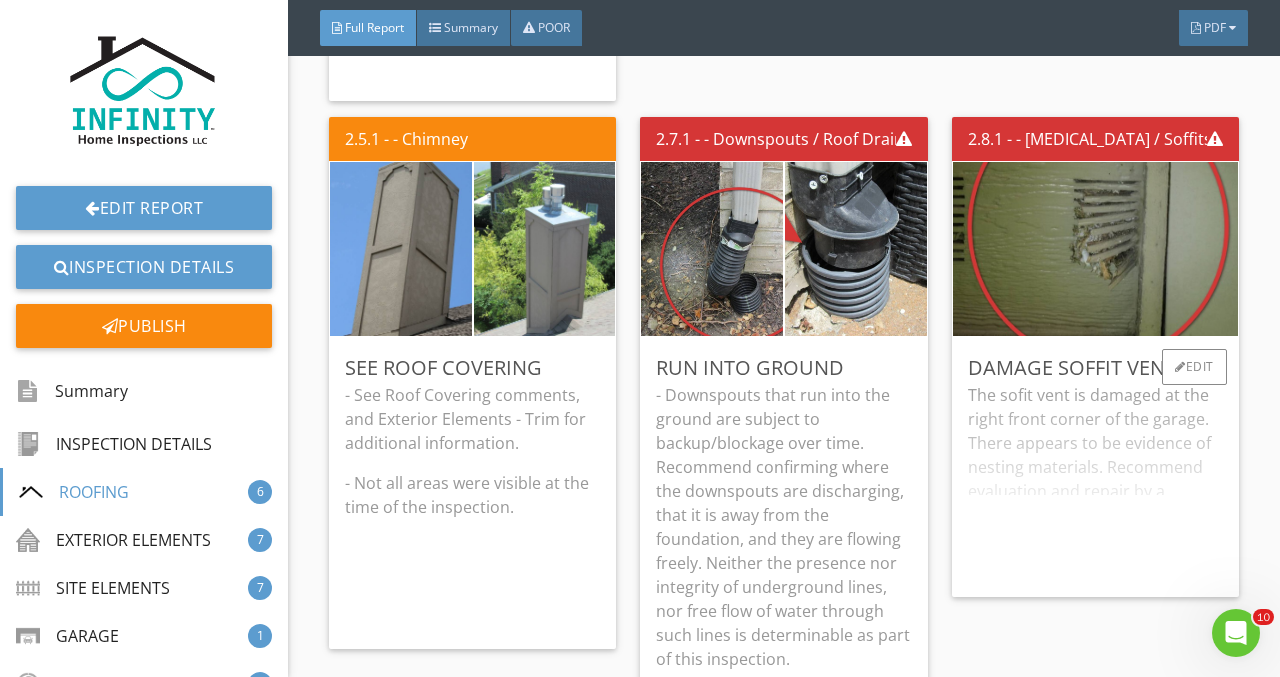 click on "The sofit vent is damaged at the right front corner of the garage. There appears to be evidence of nesting materials. Recommend evaluation and repair by a qualified contractor to prevent further deterioration and pest intrusion." at bounding box center [1095, 482] 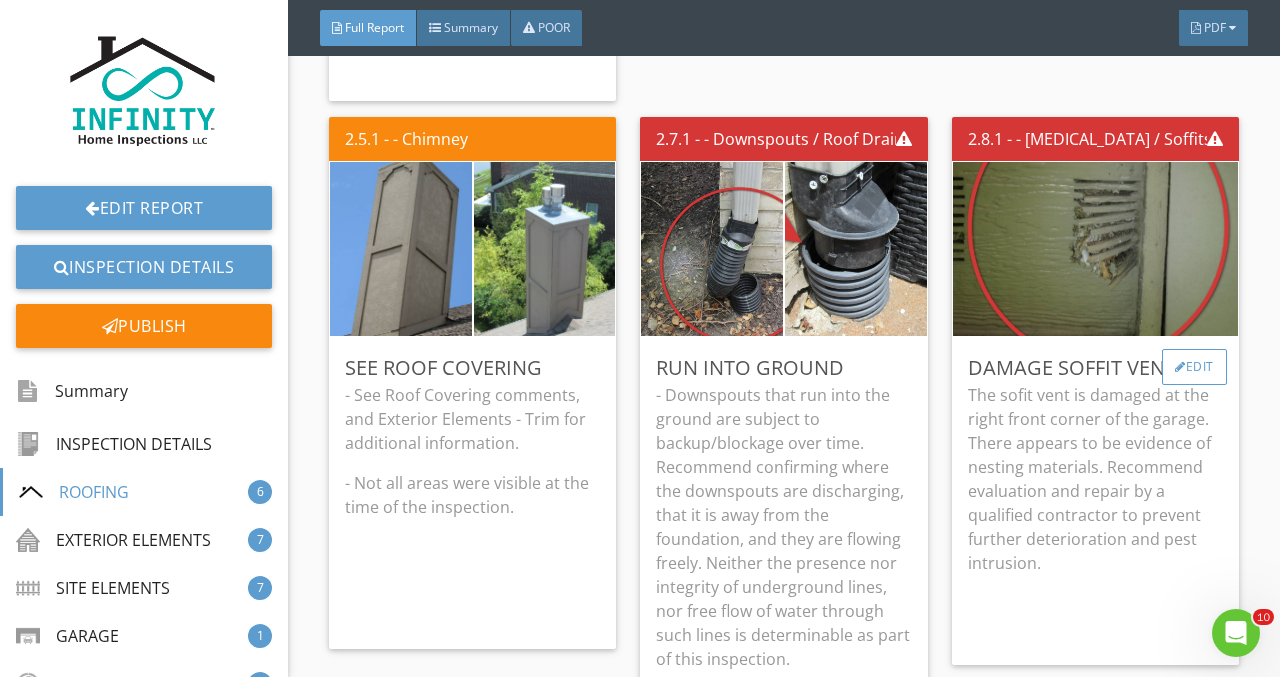 click on "Edit" at bounding box center (1194, 367) 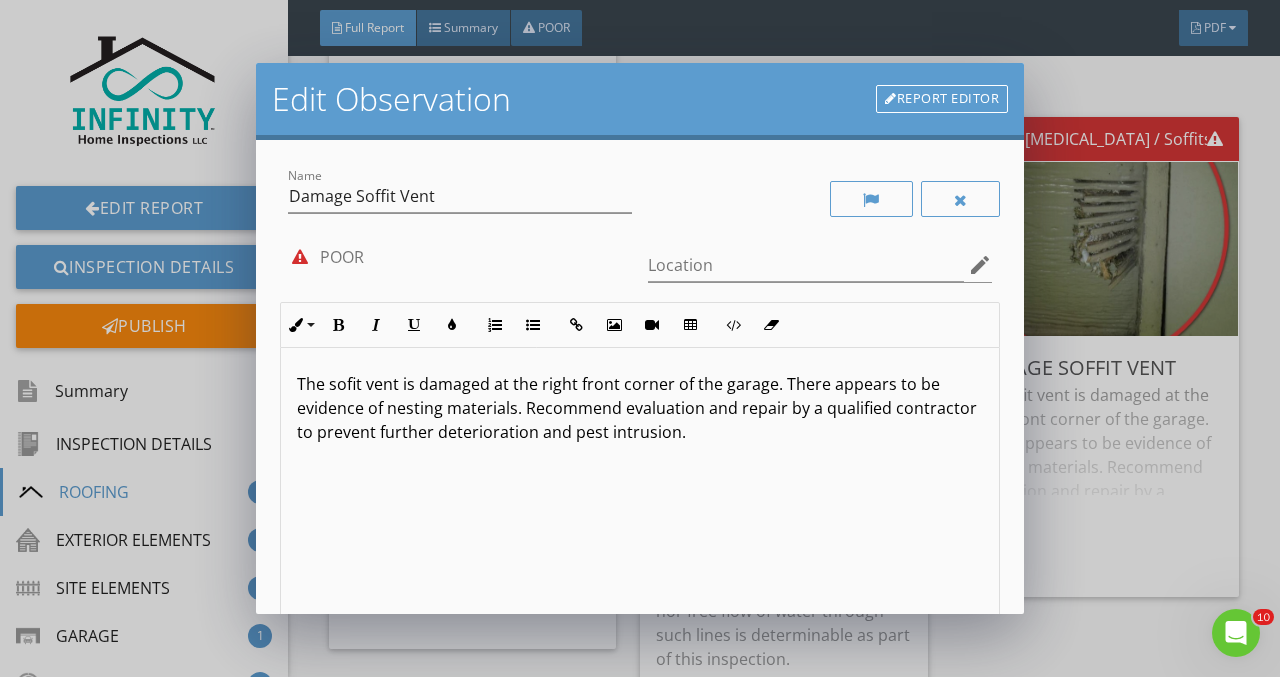 click on "The sofit vent is damaged at the right front corner of the garage. There appears to be evidence of nesting materials. Recommend evaluation and repair by a qualified contractor to prevent further deterioration and pest intrusion." at bounding box center (640, 408) 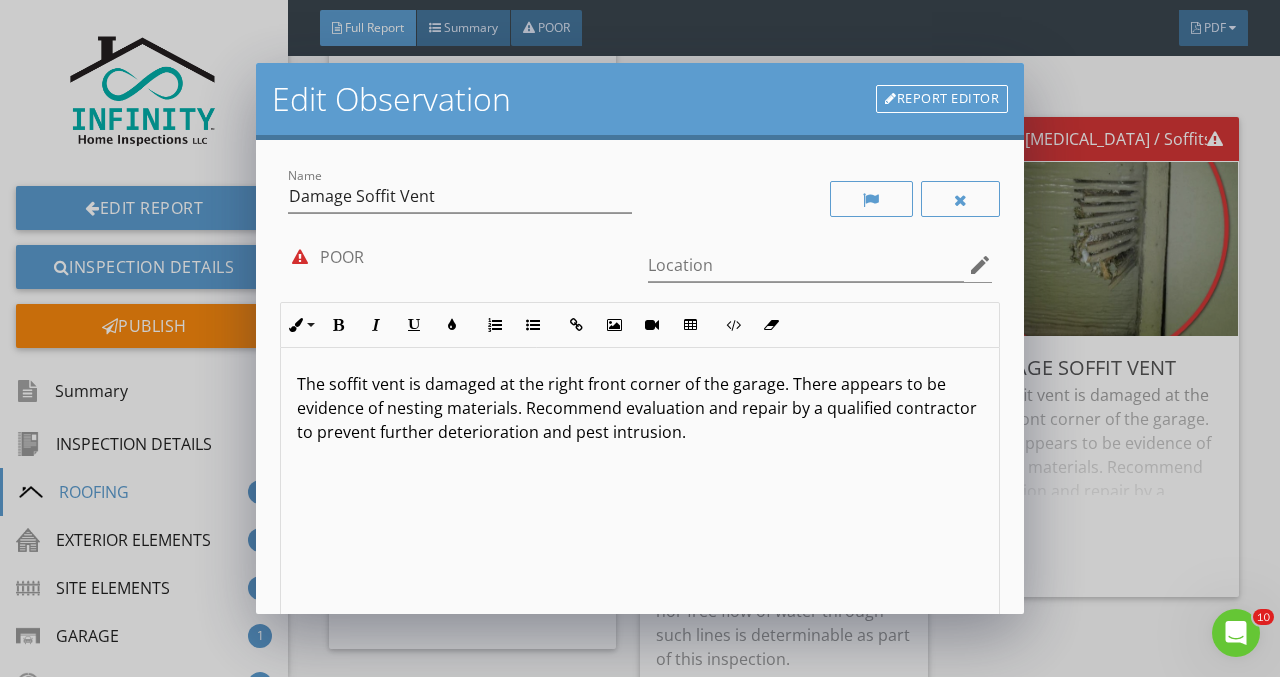 type 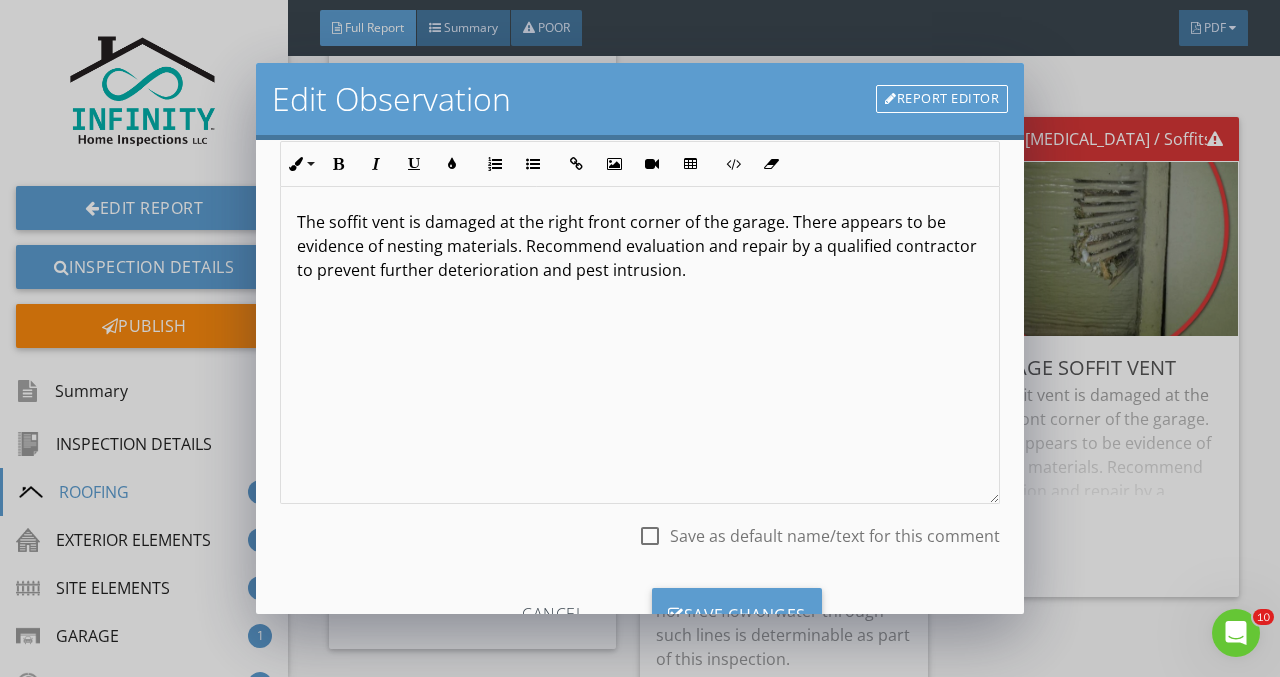 scroll, scrollTop: 244, scrollLeft: 0, axis: vertical 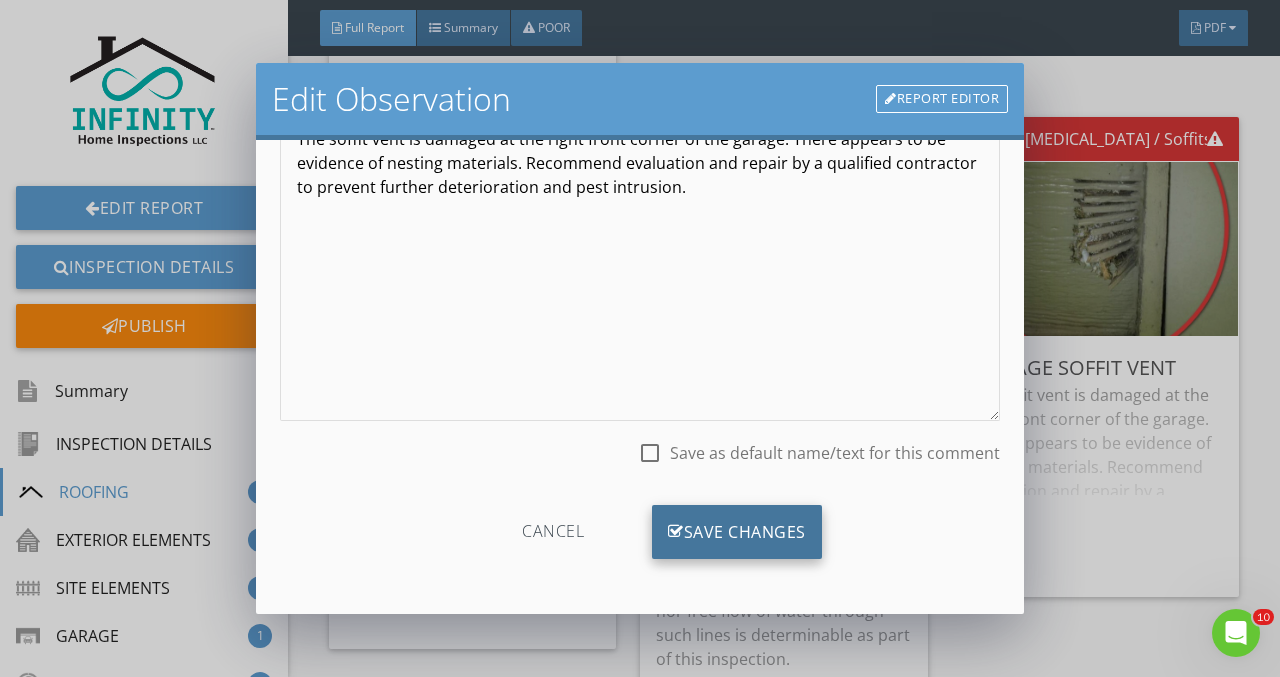 click on "Save Changes" at bounding box center (737, 532) 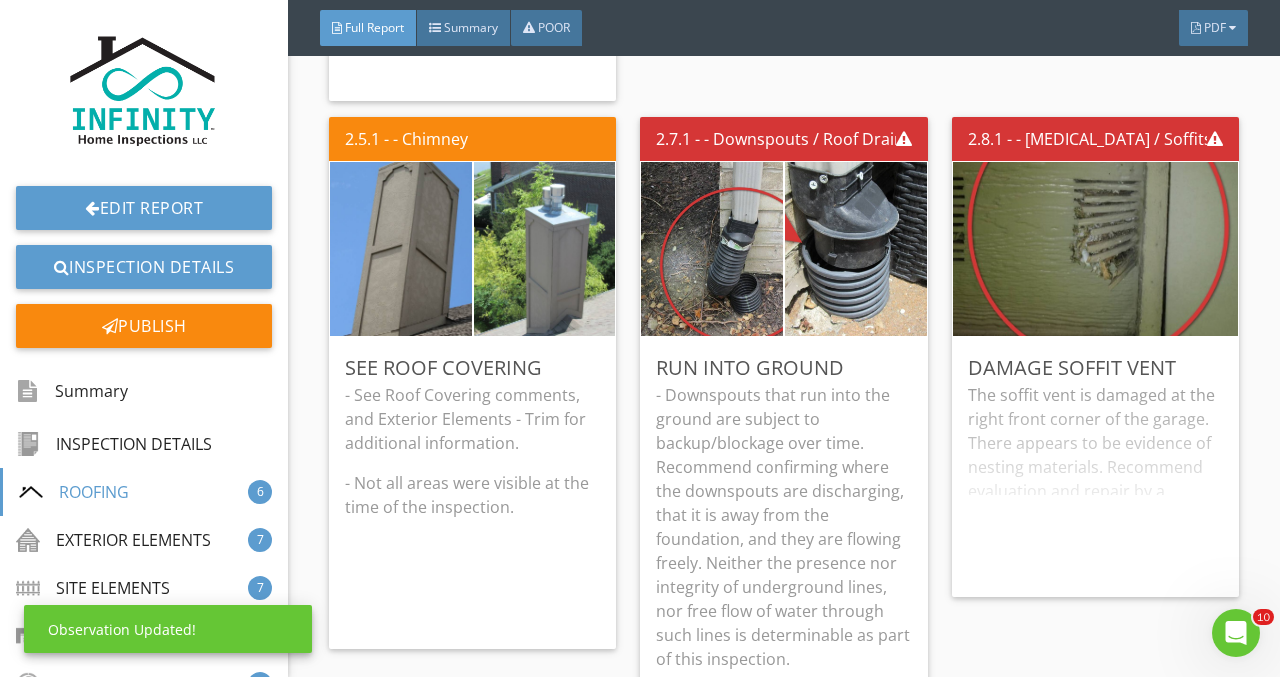 scroll, scrollTop: 7, scrollLeft: 0, axis: vertical 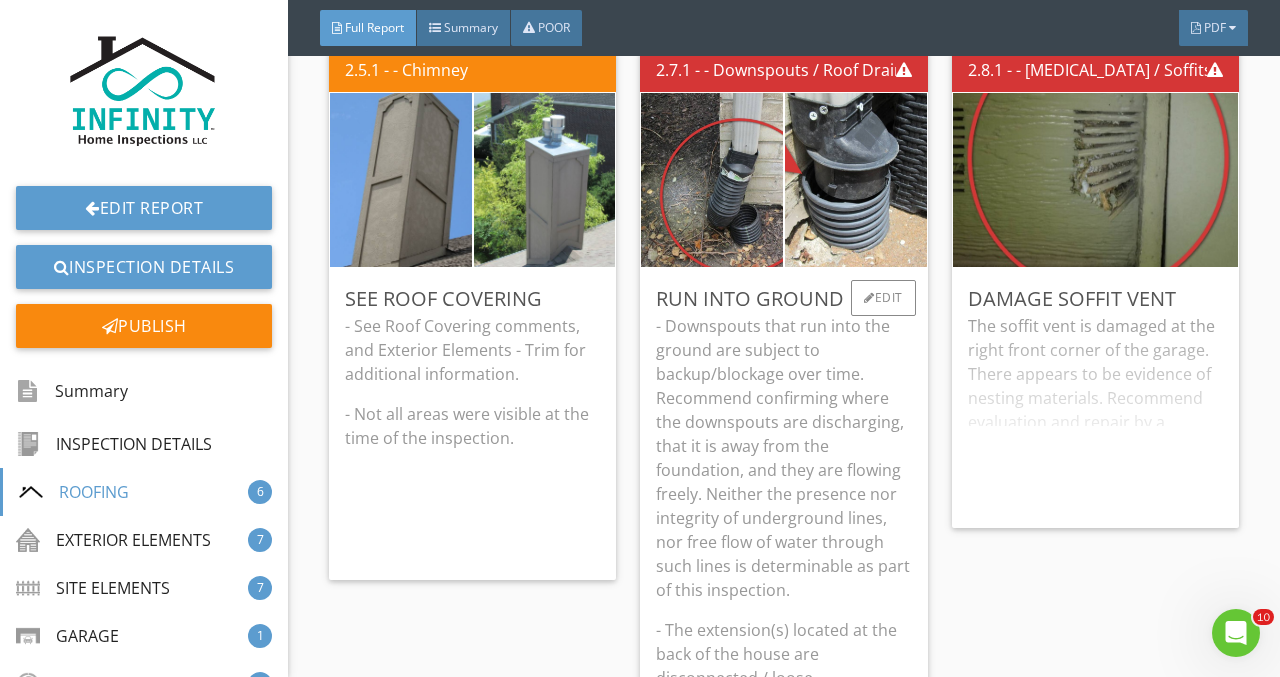 drag, startPoint x: 725, startPoint y: 483, endPoint x: 684, endPoint y: 472, distance: 42.44997 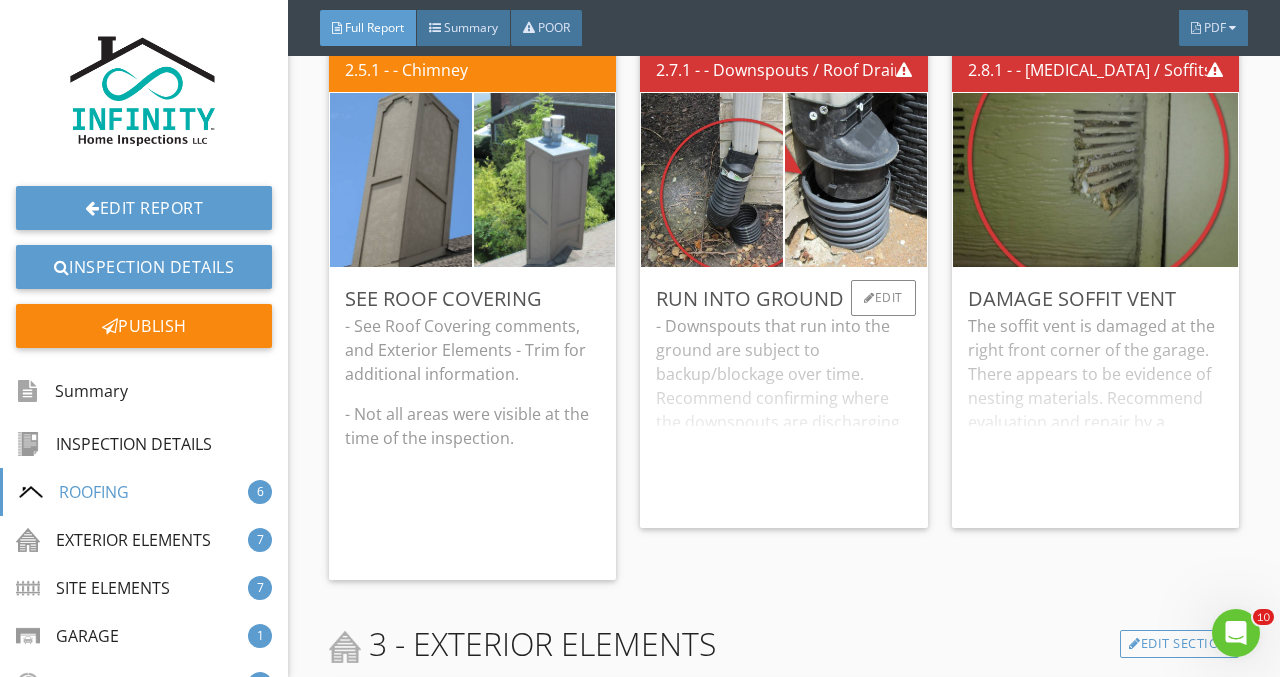 click on "- Downspouts that run into the ground are subject to backup/blockage over time. Recommend confirming where the downspouts are discharging, that it is away from the foundation, and they are flowing freely. Neither the presence nor integrity of underground lines, nor free flow of water through such lines is determinable as part of this inspection. - The extension(s) located at the back of the house are disconnected / loose. Recommend further evaluation and repair to prevent water near the foundation." at bounding box center [783, 413] 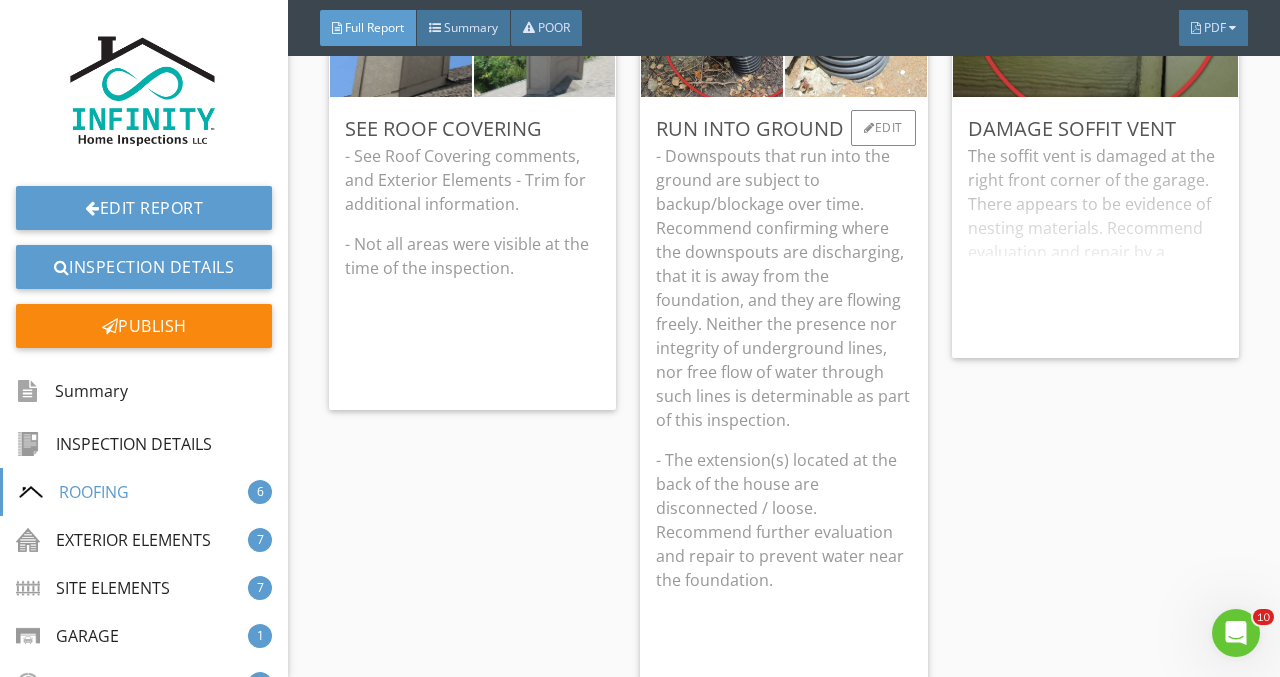 scroll, scrollTop: 5077, scrollLeft: 0, axis: vertical 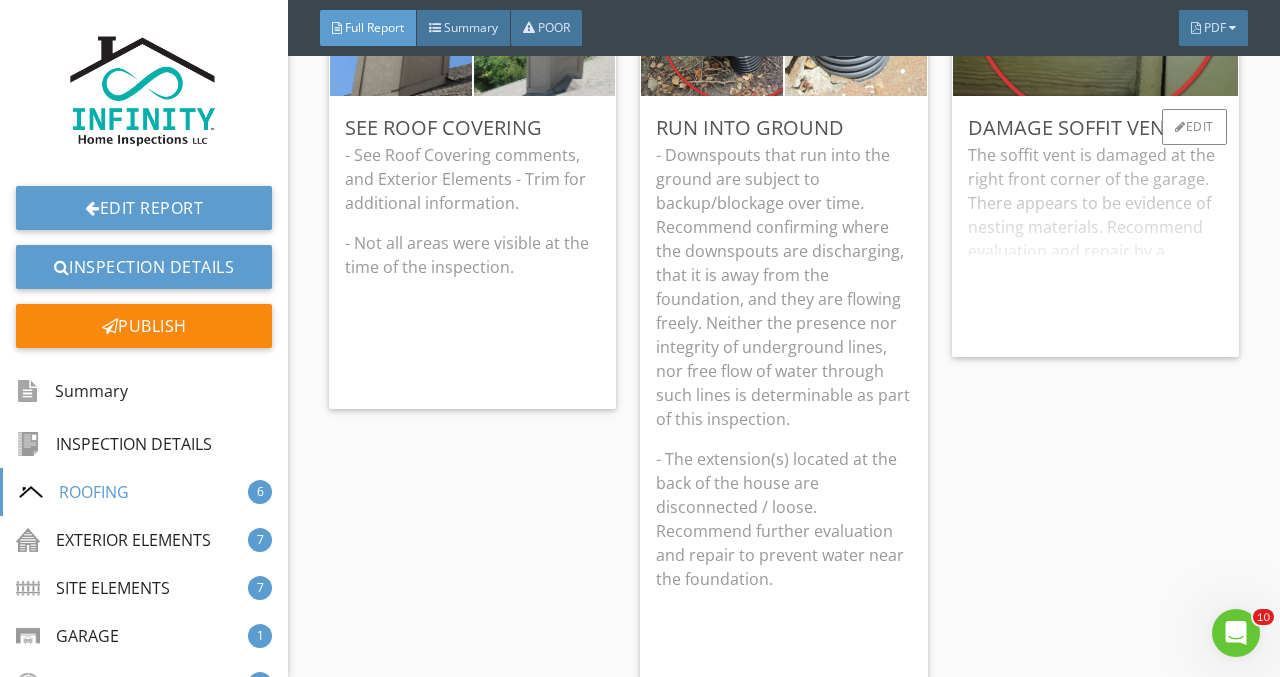 click on "The soffit vent is damaged at the right front corner of the garage. There appears to be evidence of nesting materials. Recommend evaluation and repair by a qualified contractor to prevent further deterioration and pest intrusion." at bounding box center (1095, 242) 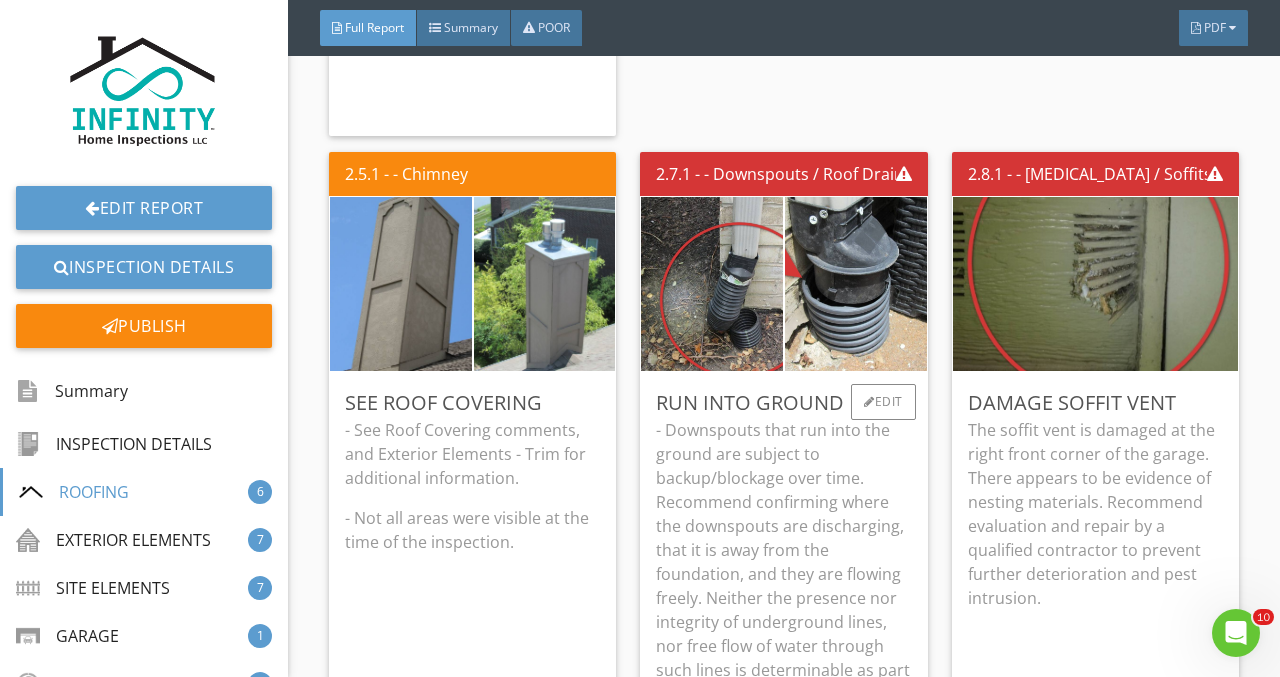 scroll, scrollTop: 4803, scrollLeft: 0, axis: vertical 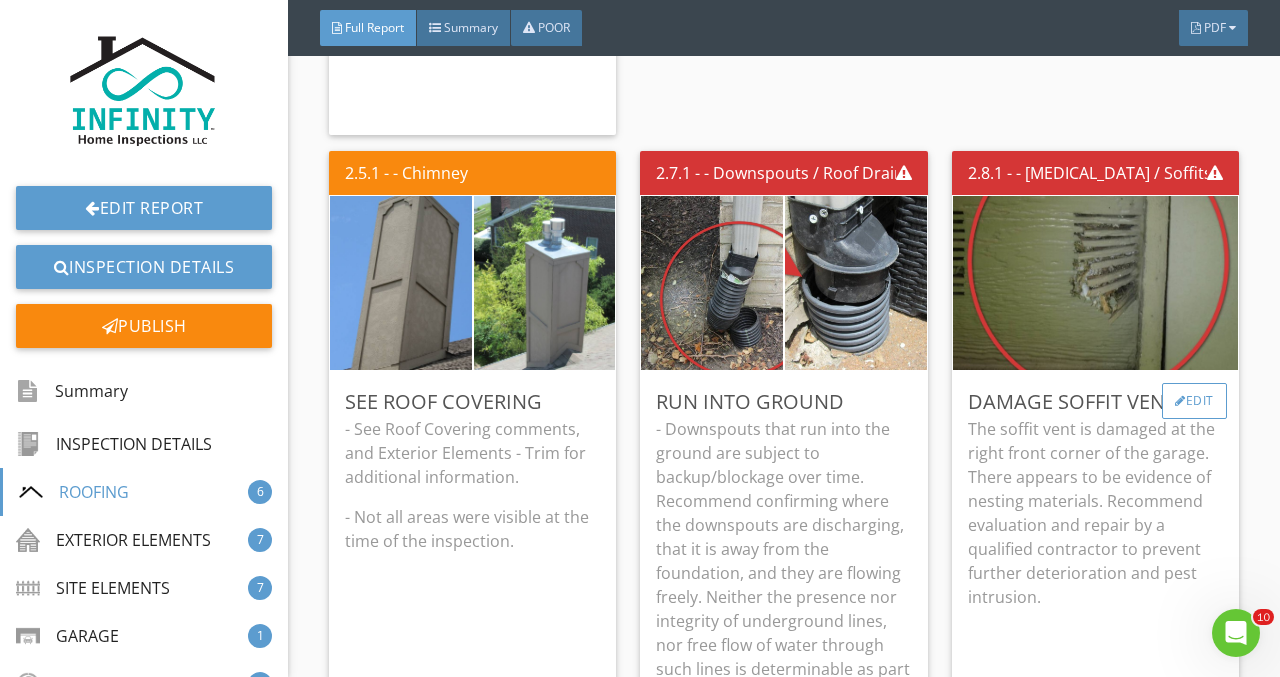 drag, startPoint x: 1005, startPoint y: 387, endPoint x: 1166, endPoint y: 397, distance: 161.31026 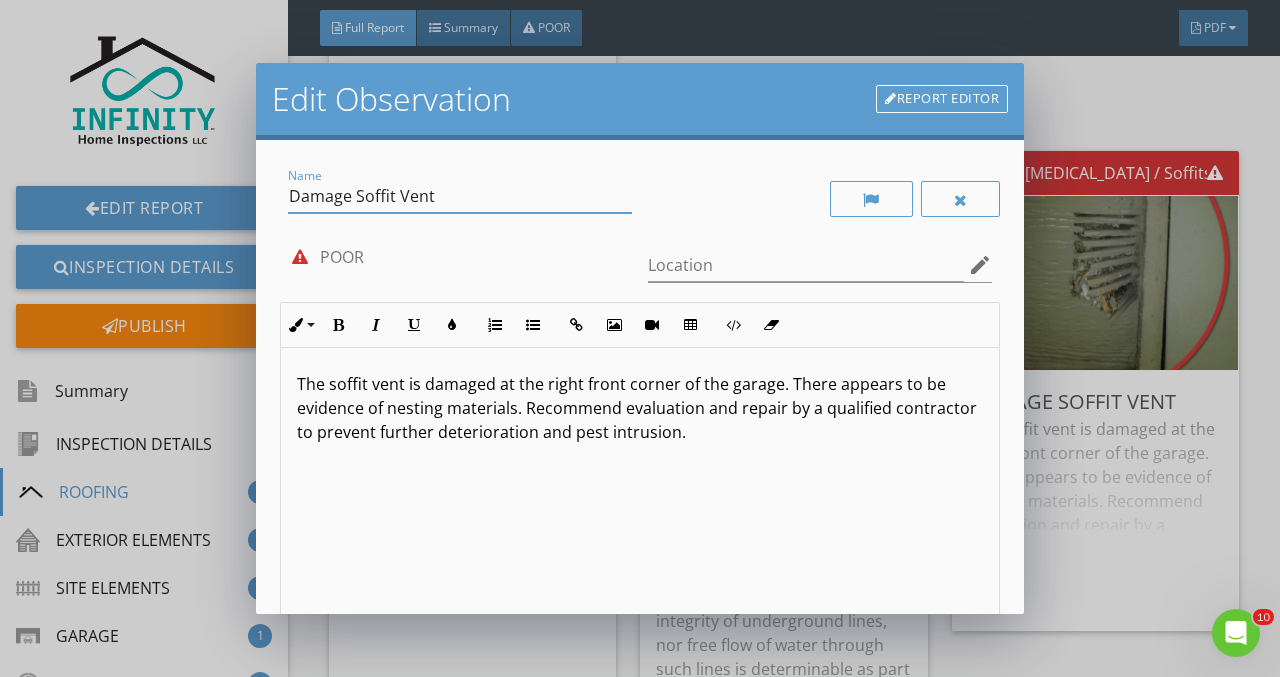 drag, startPoint x: 350, startPoint y: 196, endPoint x: 492, endPoint y: 171, distance: 144.18391 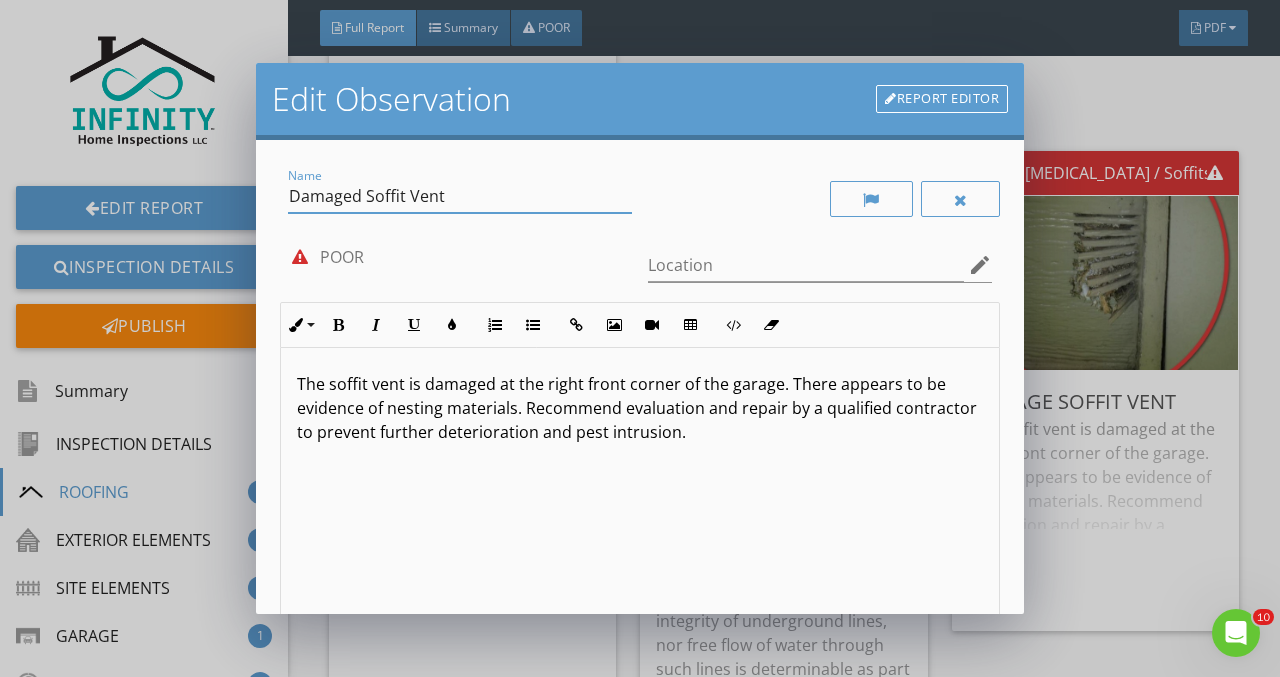 scroll, scrollTop: 244, scrollLeft: 0, axis: vertical 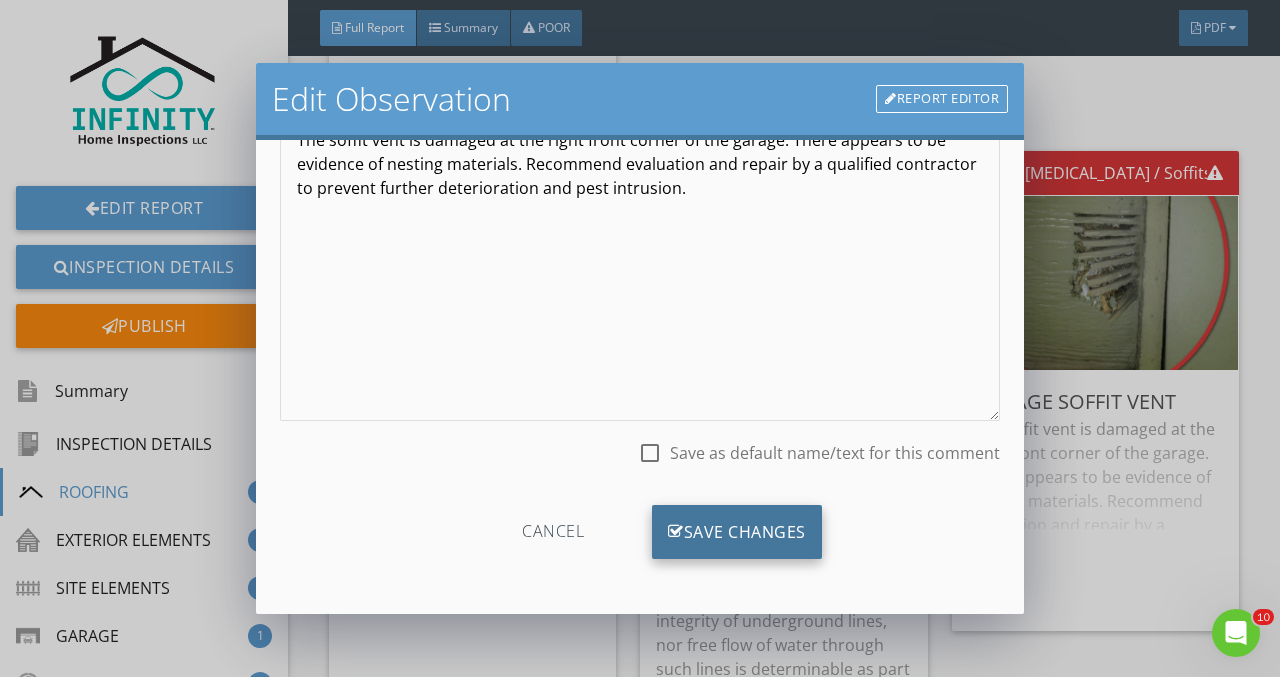 type on "Damaged Soffit Vent" 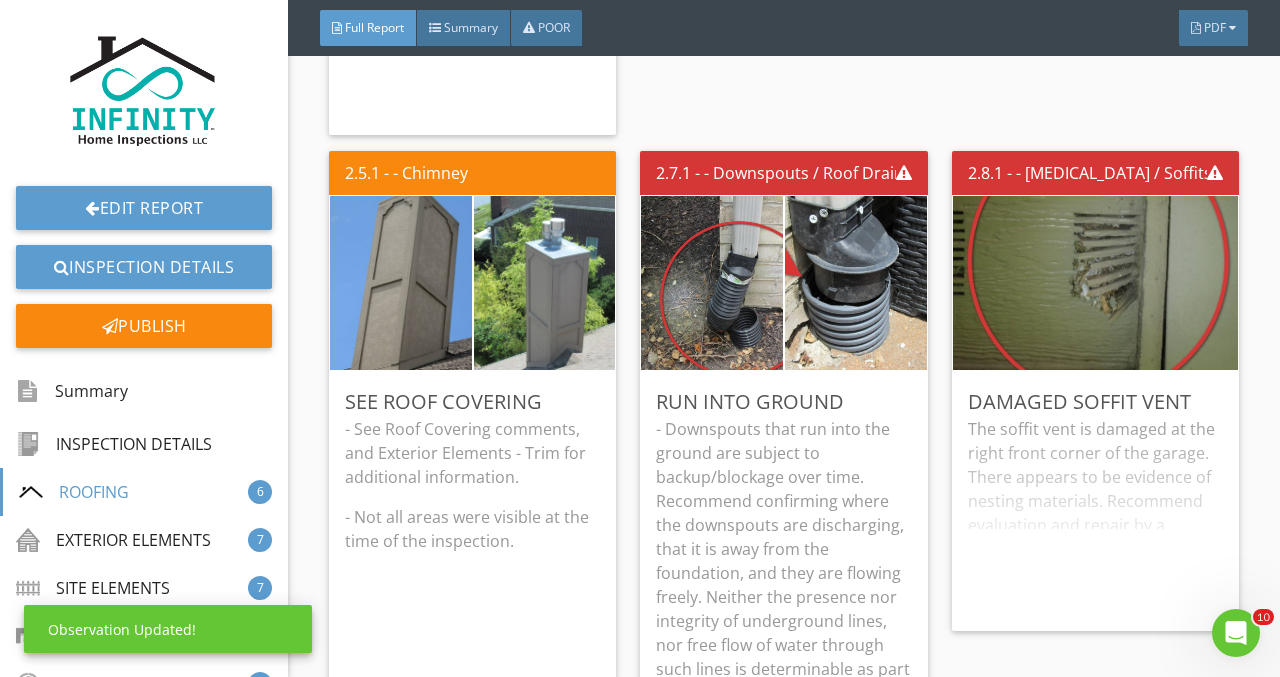 scroll, scrollTop: 7, scrollLeft: 0, axis: vertical 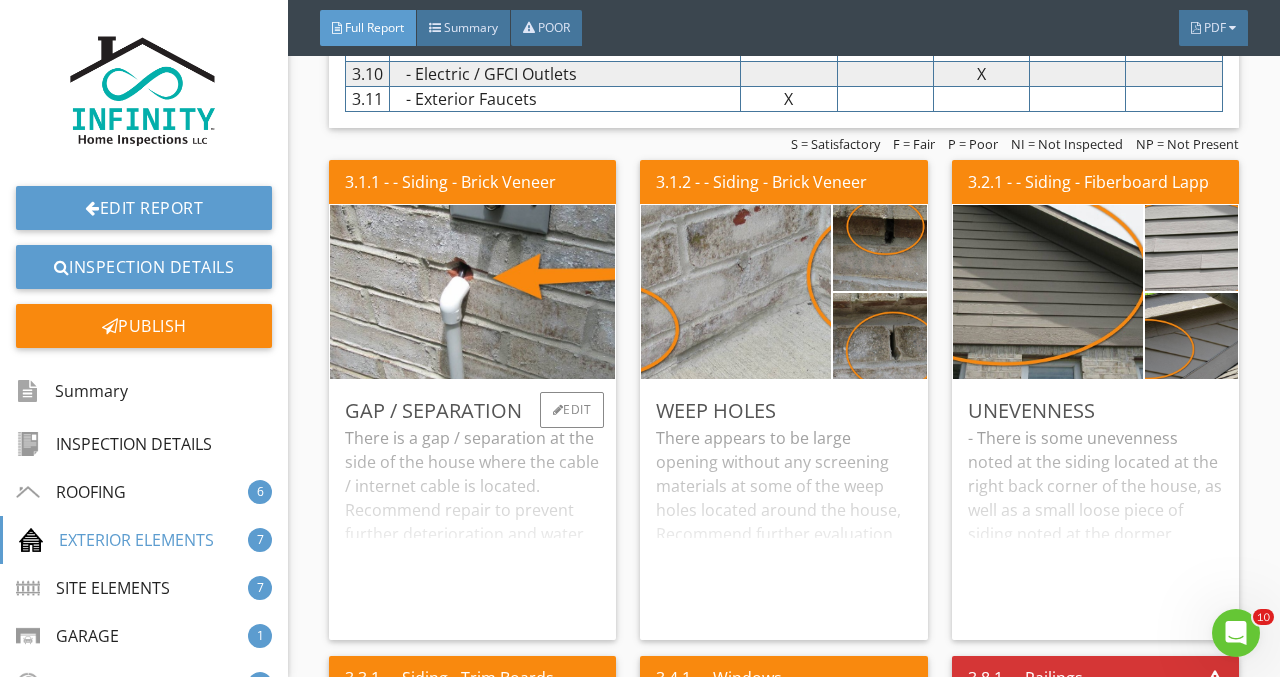 click on "There is a gap / separation at the side of the house where the cable / internet cable is located. Recommend repair to prevent further deterioration and water intrusion." at bounding box center [472, 525] 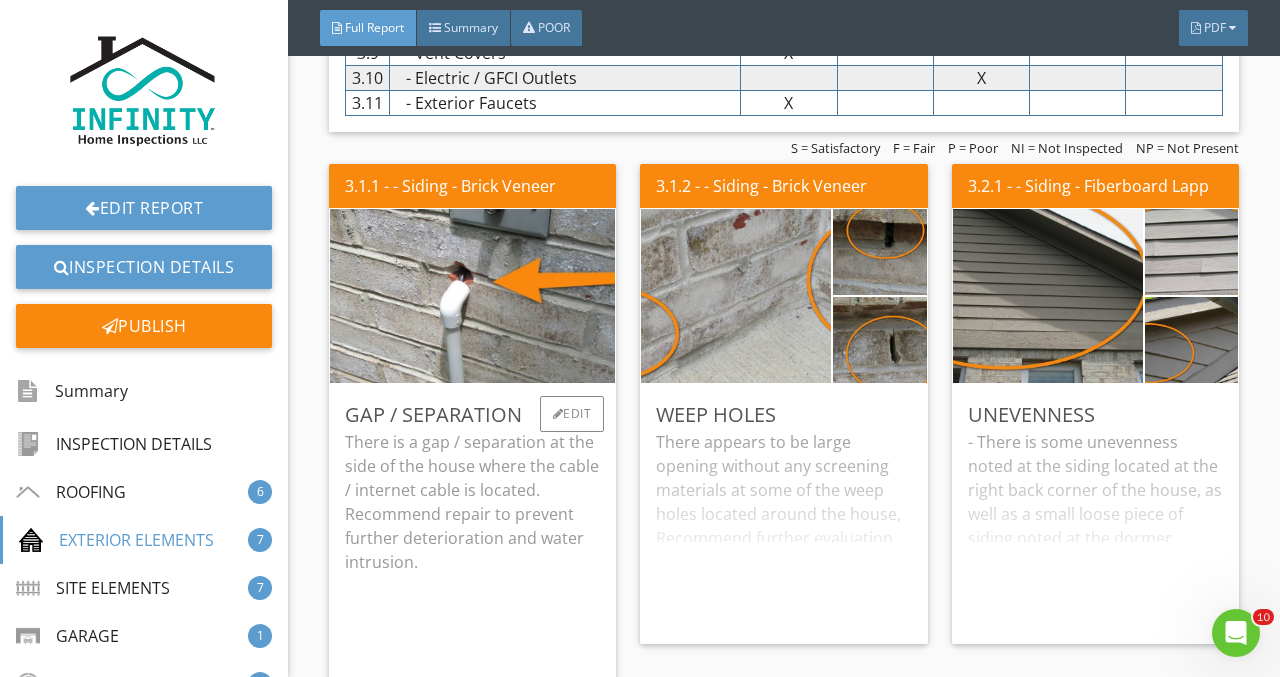 scroll, scrollTop: 6151, scrollLeft: 0, axis: vertical 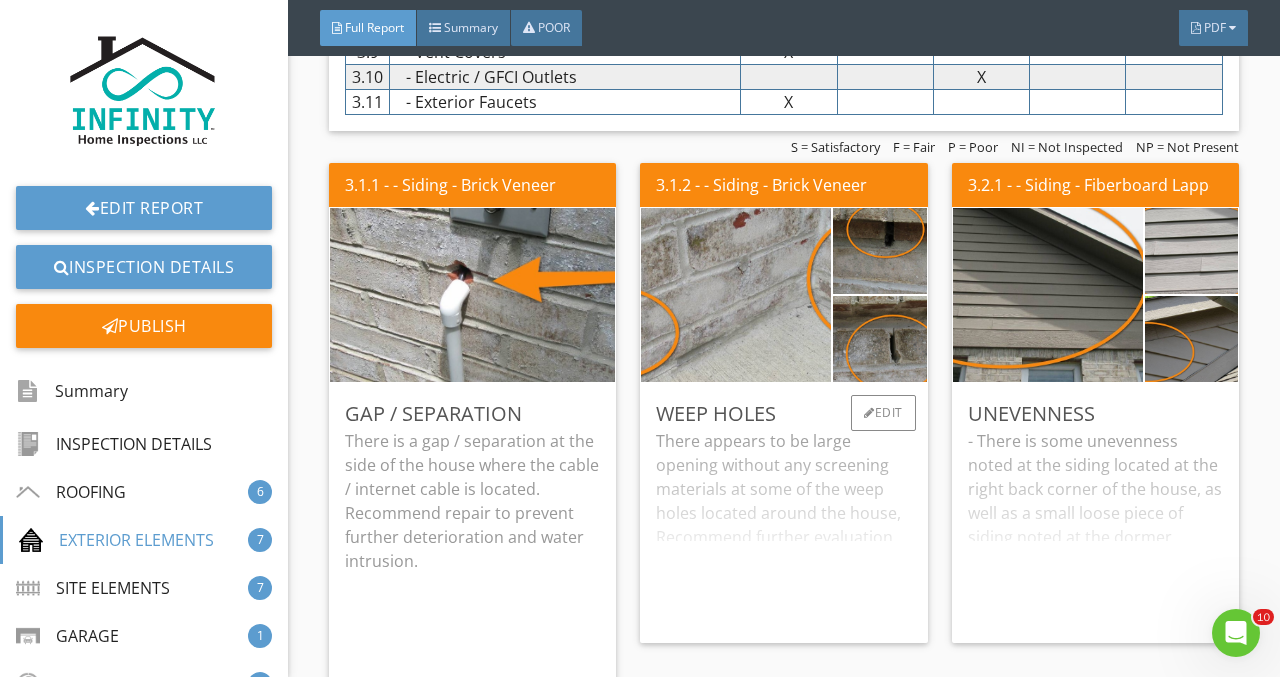 click on "There appears to be large opening without any screening materials at some of the weep holes located around the house, Recommend further evaluation by a qualified contractor to determine any remedial action that may be required to prevent pest intrusion." at bounding box center [783, 528] 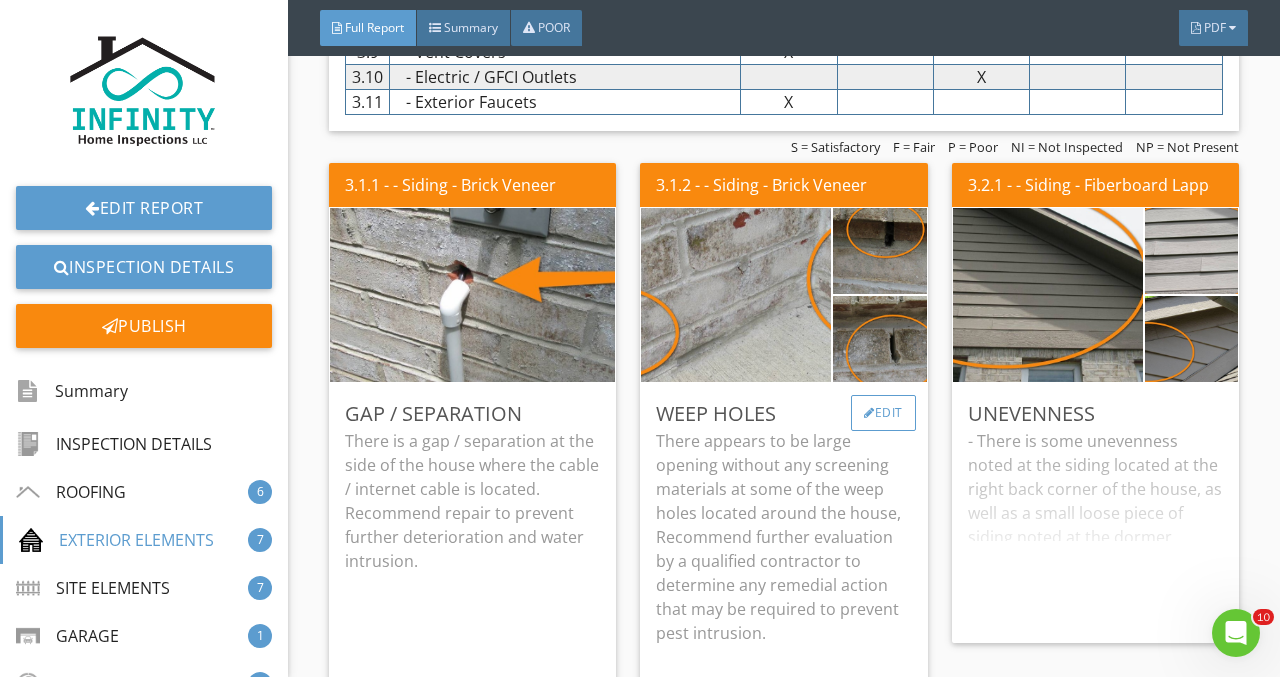 click on "Edit" at bounding box center [883, 413] 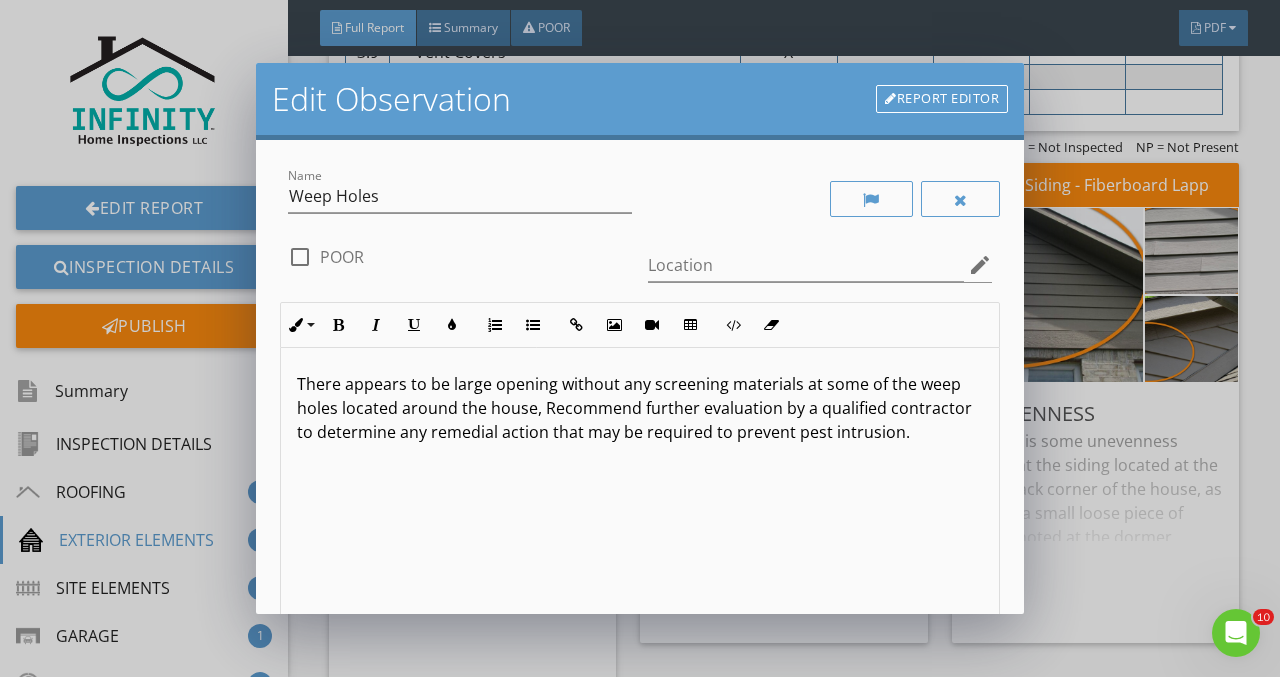 click on "There appears to be large opening without any screening materials at some of the weep holes located around the house, Recommend further evaluation by a qualified contractor to determine any remedial action that may be required to prevent pest intrusion." at bounding box center (640, 408) 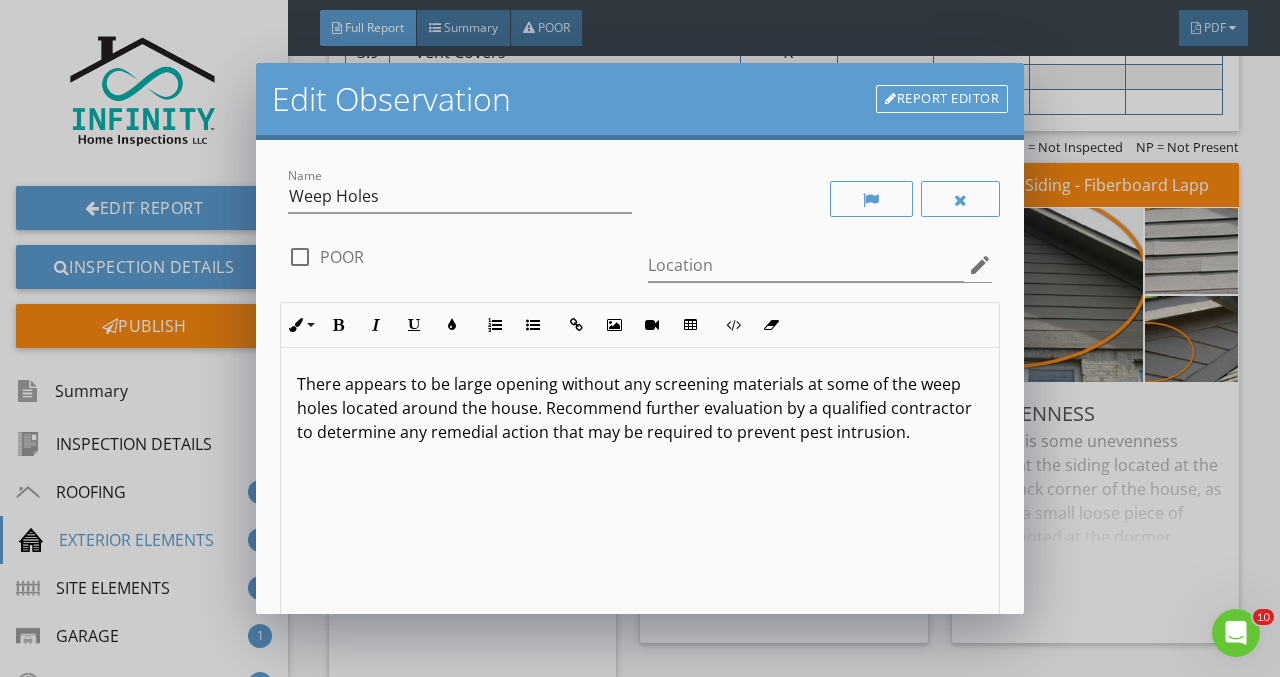 type 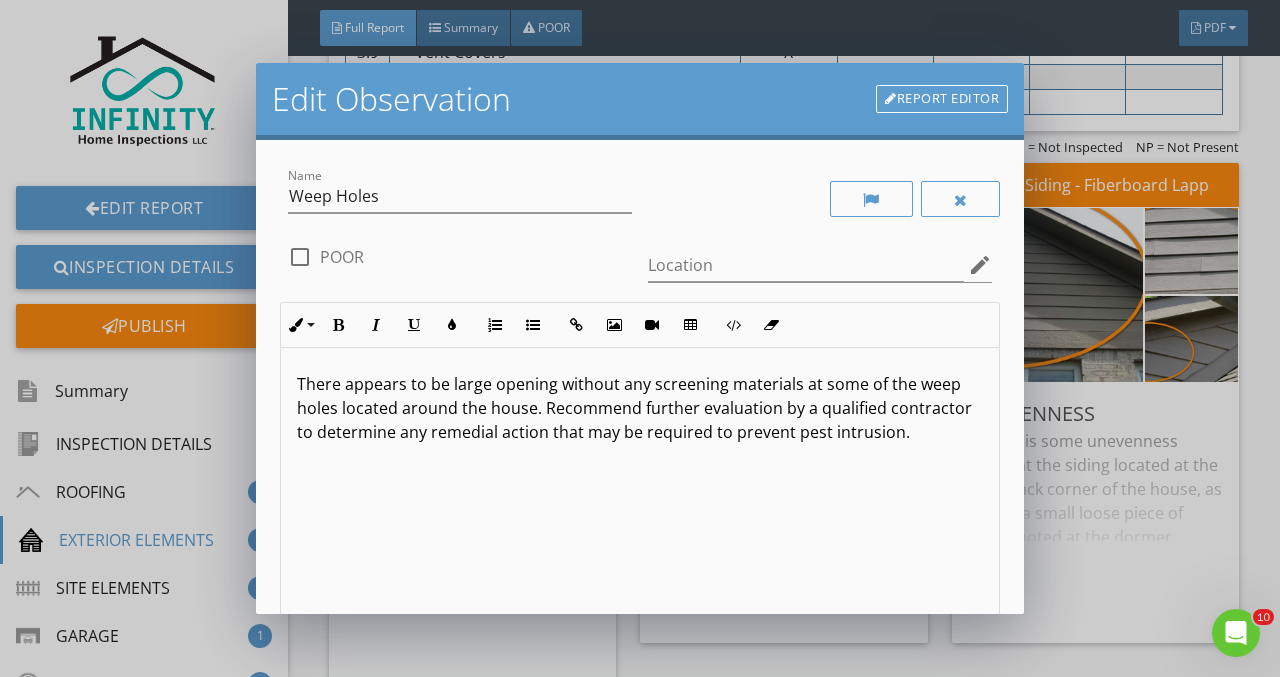 scroll, scrollTop: 1, scrollLeft: 0, axis: vertical 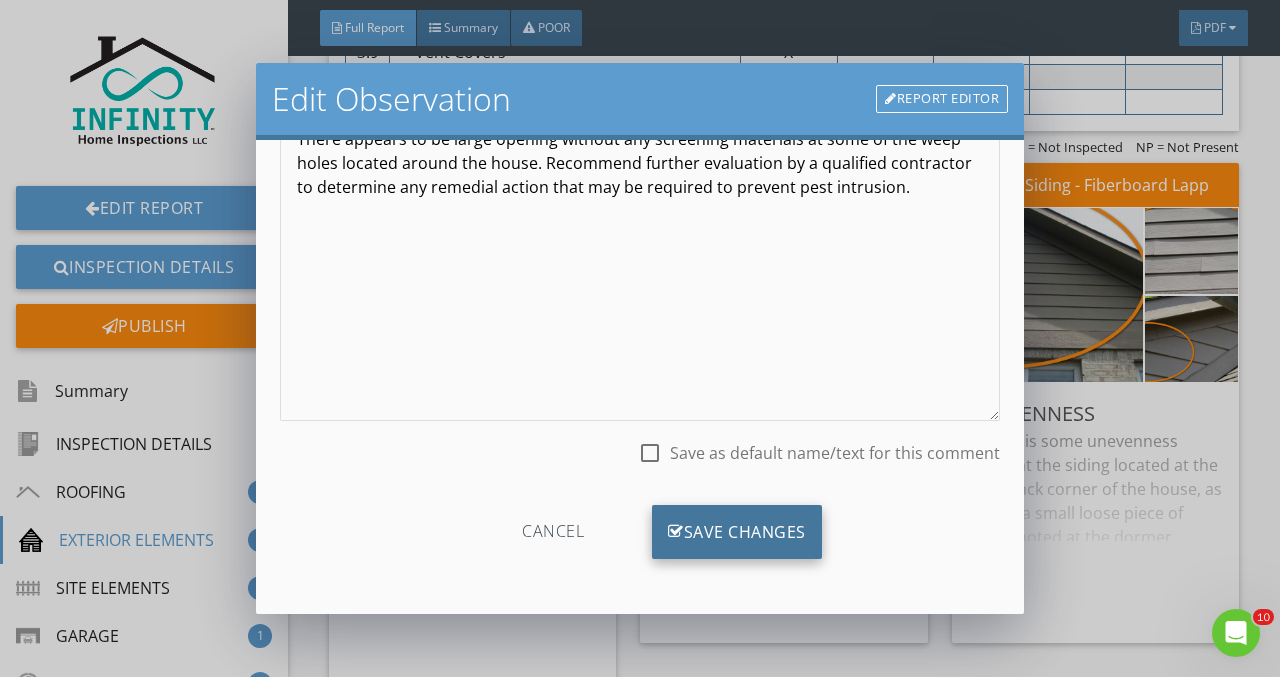 click on "Save Changes" at bounding box center (737, 532) 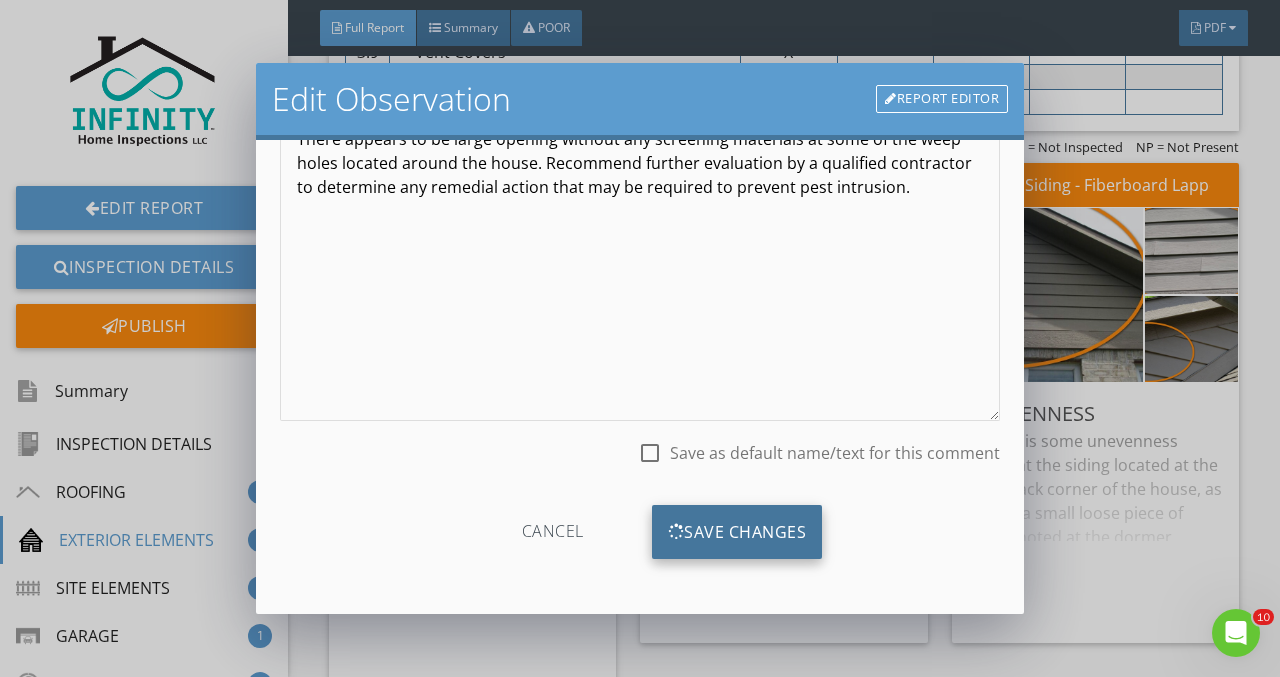 scroll, scrollTop: 7, scrollLeft: 0, axis: vertical 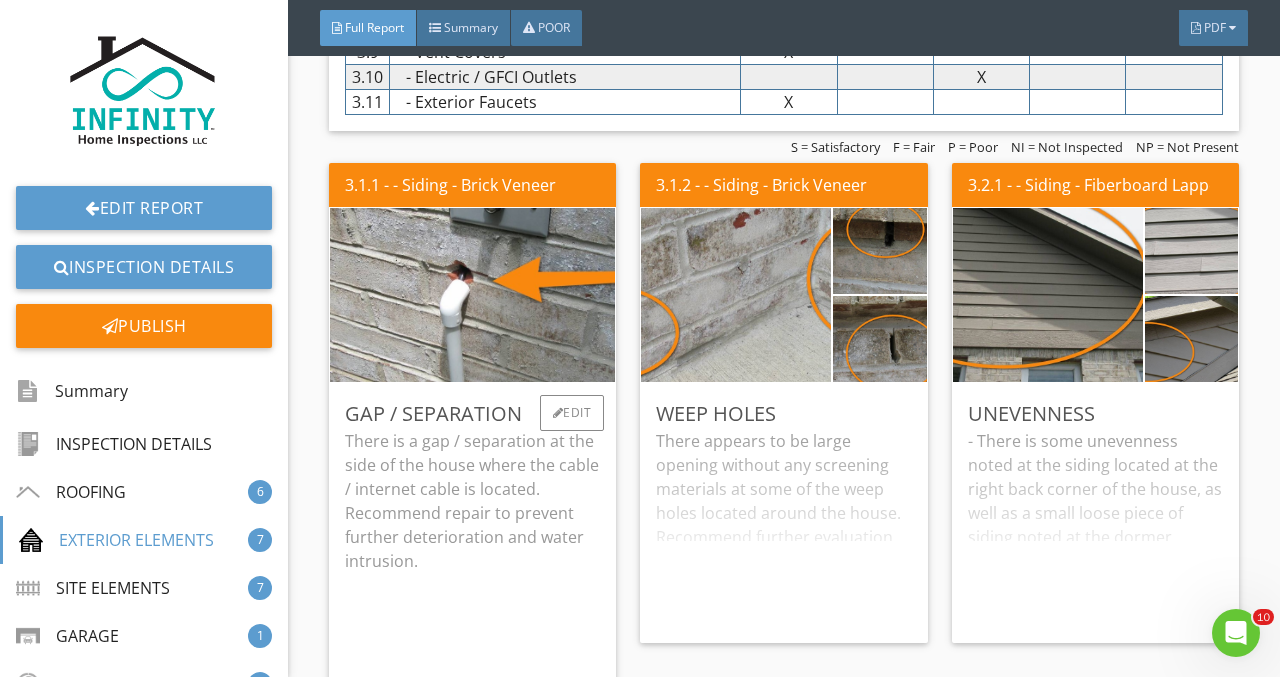 click on "There is a gap / separation at the side of the house where the cable / internet cable is located. Recommend repair to prevent further deterioration and water intrusion." at bounding box center [472, 501] 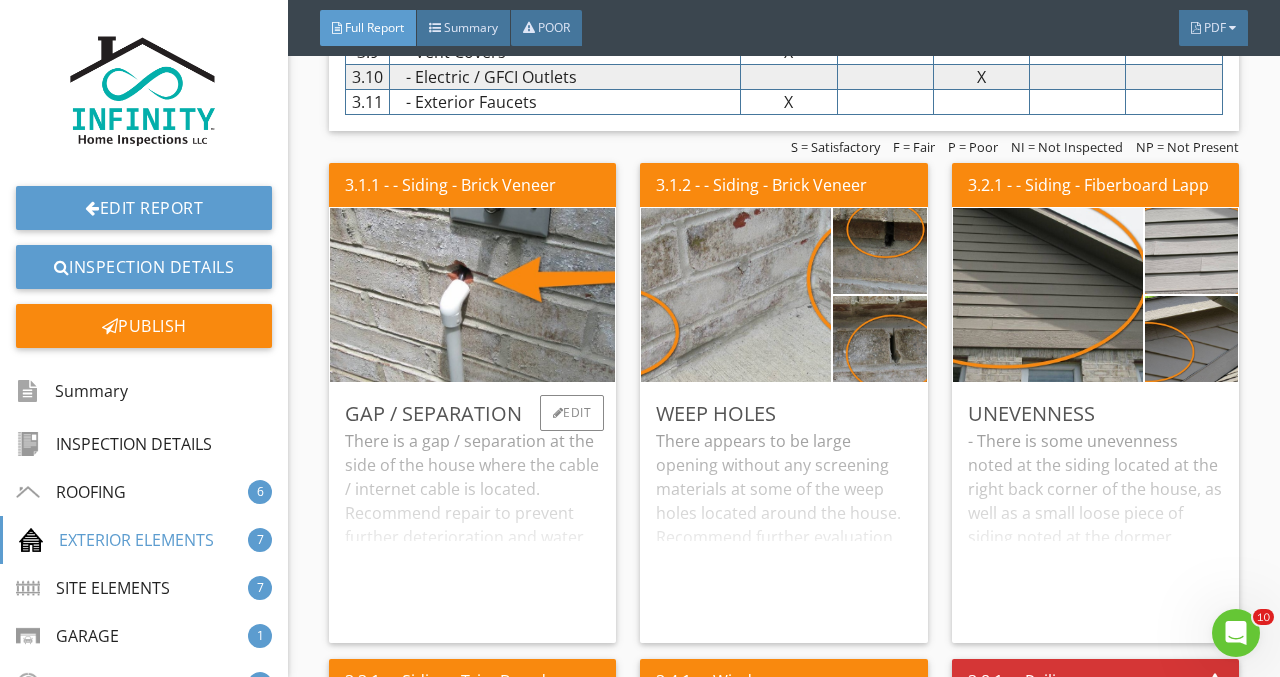 click on "There is a gap / separation at the side of the house where the cable / internet cable is located. Recommend repair to prevent further deterioration and water intrusion." at bounding box center (472, 528) 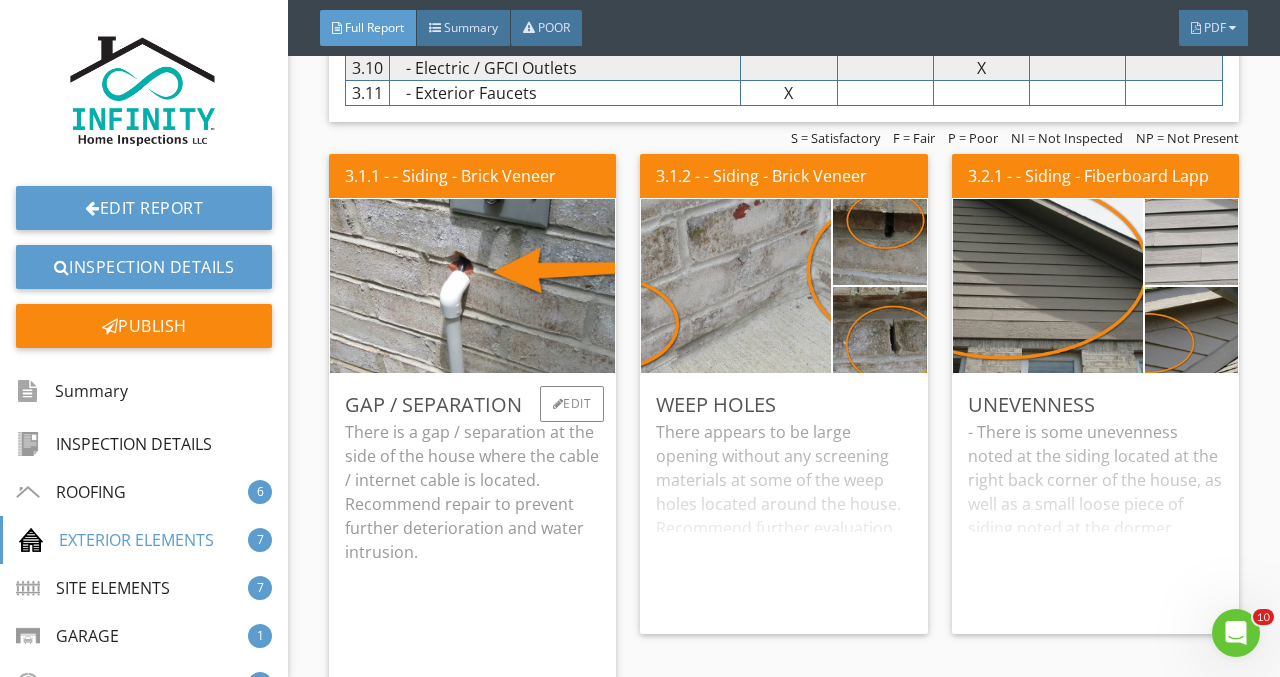 scroll, scrollTop: 6162, scrollLeft: 0, axis: vertical 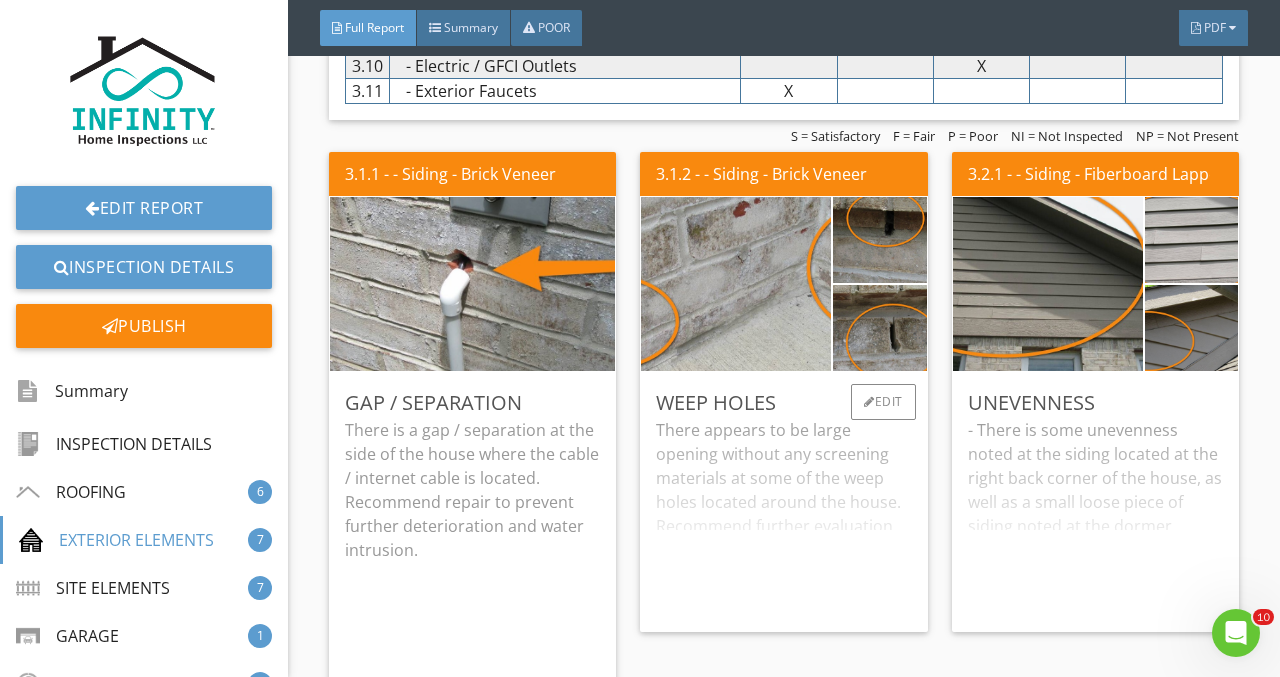 click on "There appears to be large opening without any screening materials at some of the weep holes located around the house. Recommend further evaluation by a qualified contractor to determine any remedial action that may be required to prevent pest intrusion." at bounding box center (783, 517) 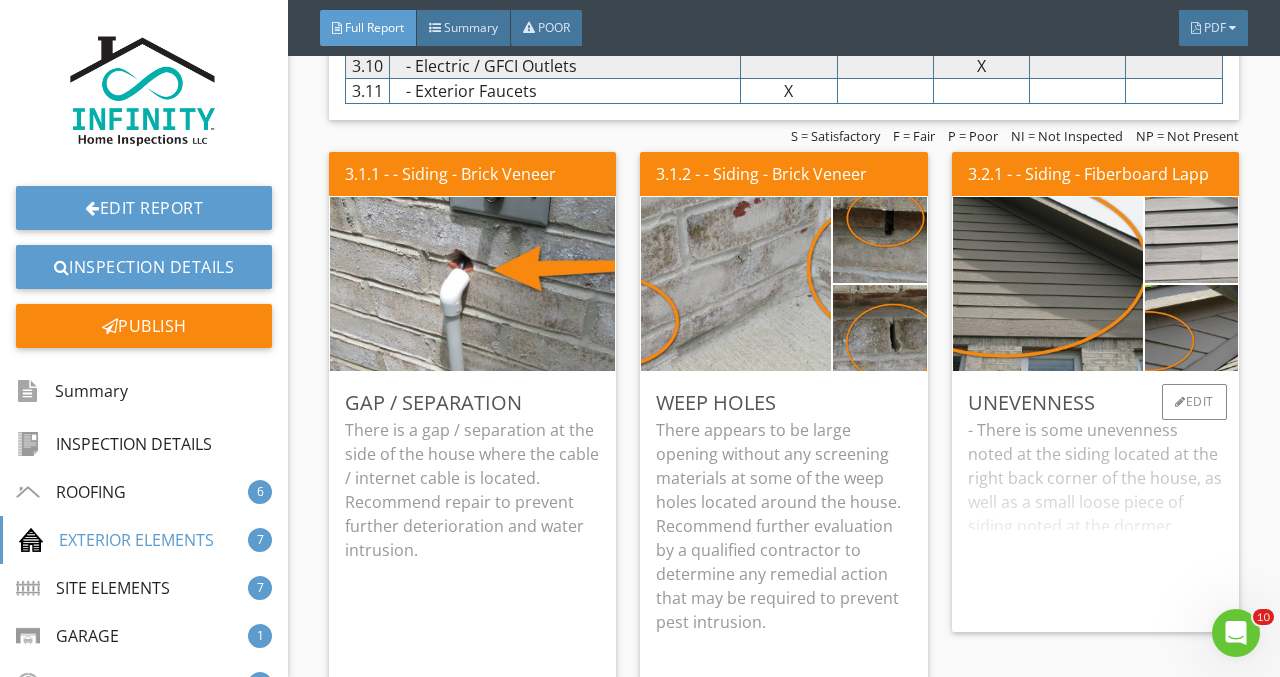 click on "- There is some unevenness noted at the siding located at the right back corner of the house, as well as a small loose piece of siding noted at the dormer located over the front porch.  Recommend further evaluation of all siding areas by a qualified contractor to determine any remedial action that may be required." at bounding box center [1095, 517] 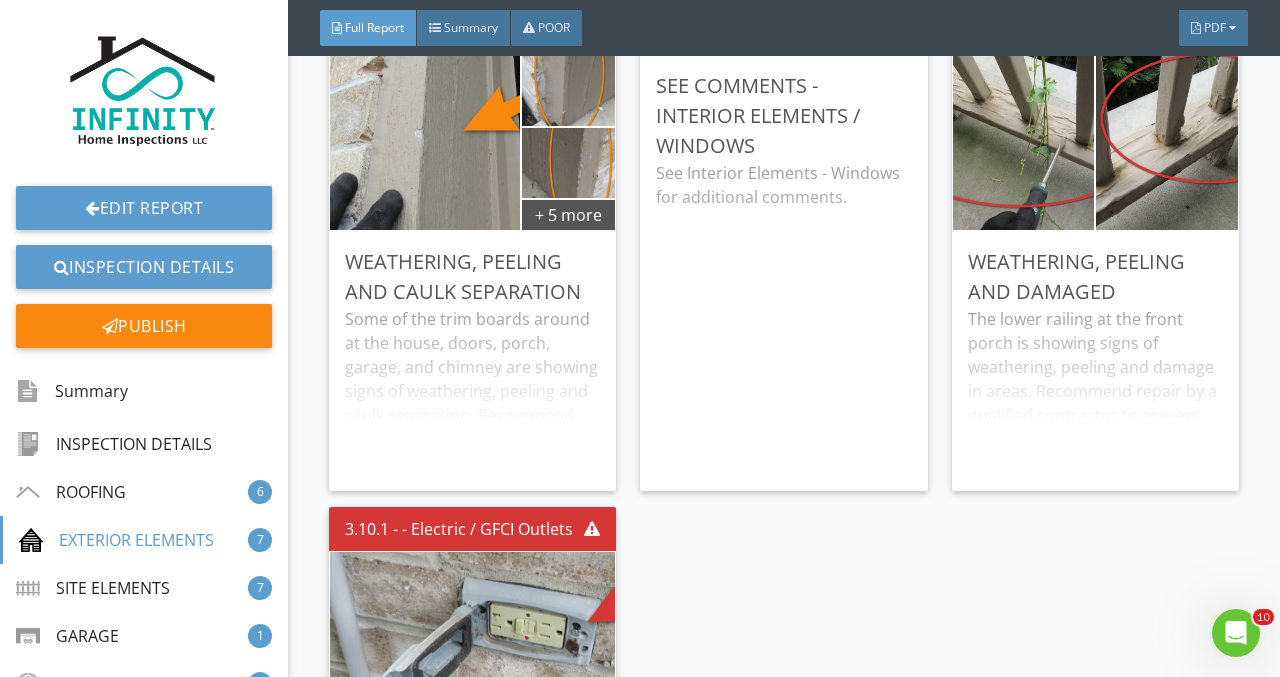 scroll, scrollTop: 6957, scrollLeft: 0, axis: vertical 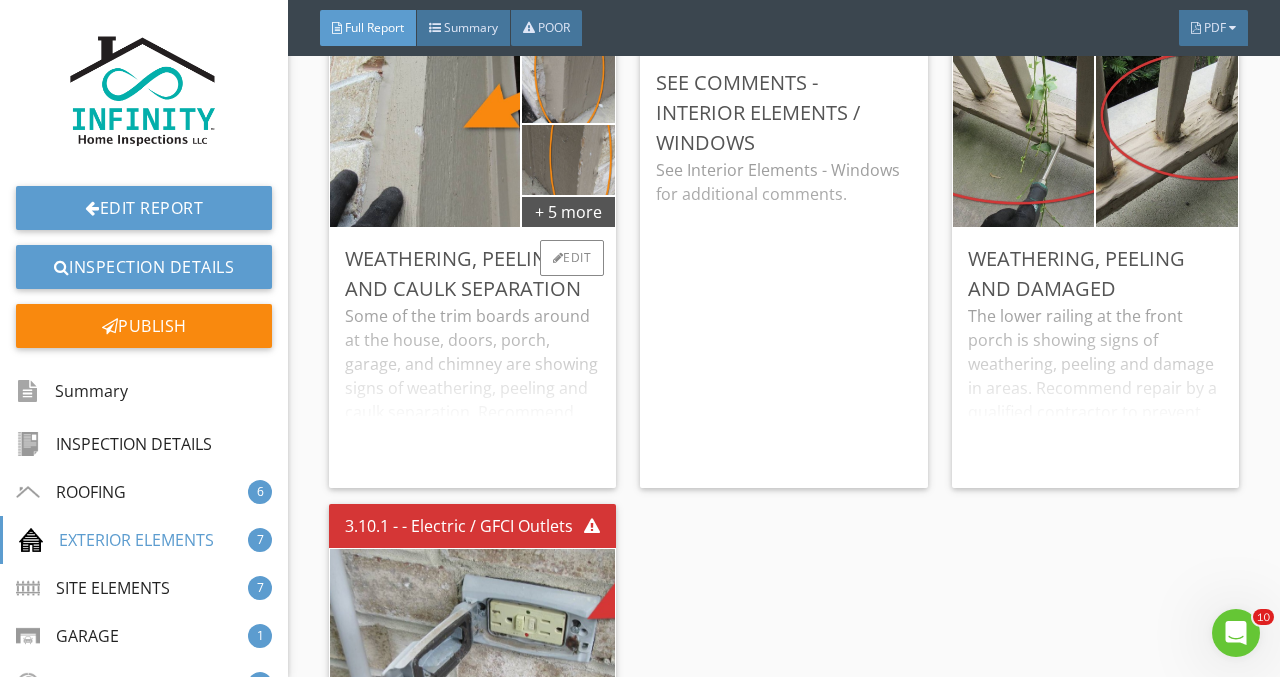 click on "Some of the trim boards around at the house, doors, porch, garage, and chimney are showing signs of weathering, peeling and caulk separation. Recommend caulking, painting, and repair as required, by a qualified contractor, to prevent further deterioration." at bounding box center (472, 388) 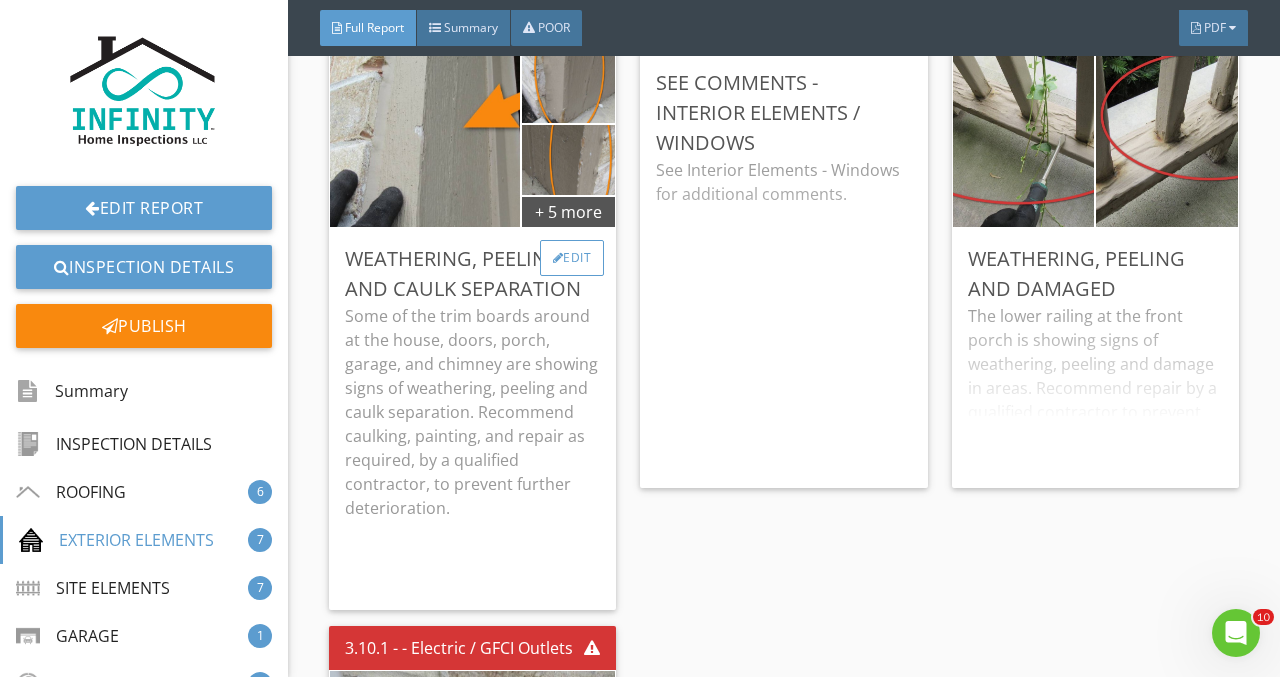 click on "Edit" at bounding box center [572, 258] 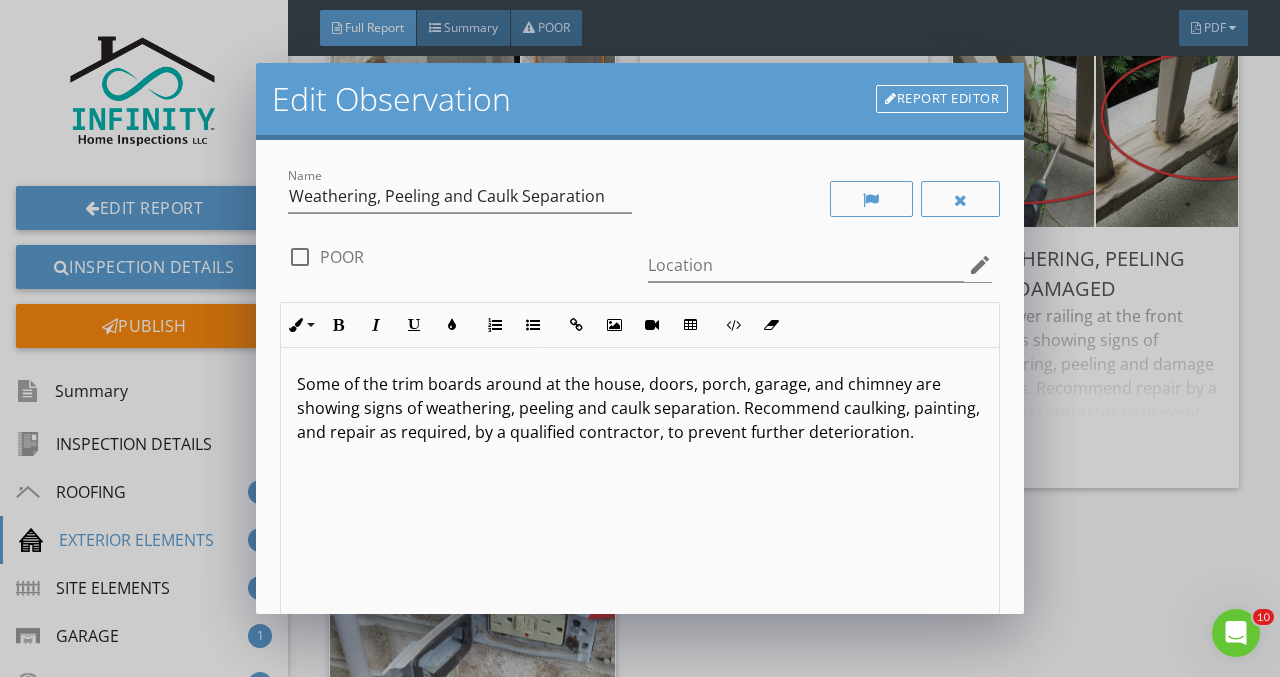 click on "Some of the trim boards around at the house, doors, porch, garage, and chimney are showing signs of weathering, peeling and caulk separation. Recommend caulking, painting, and repair as required, by a qualified contractor, to prevent further deterioration." at bounding box center [640, 408] 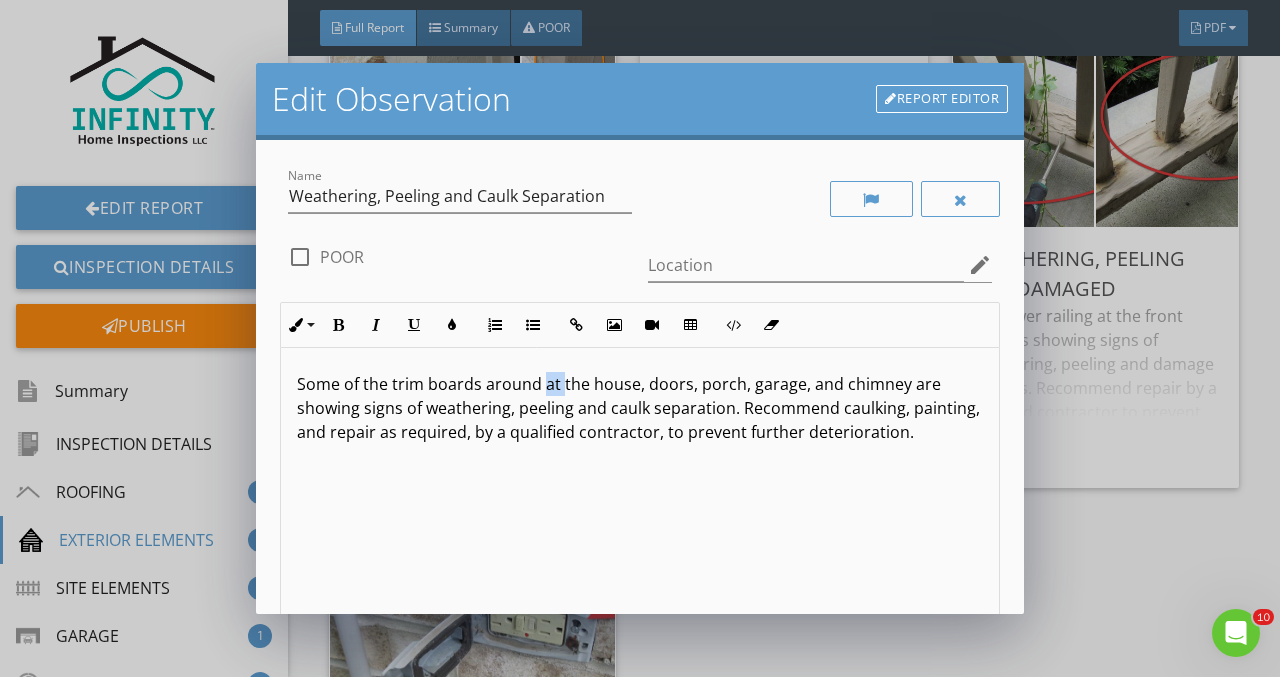 click on "Some of the trim boards around at the house, doors, porch, garage, and chimney are showing signs of weathering, peeling and caulk separation. Recommend caulking, painting, and repair as required, by a qualified contractor, to prevent further deterioration." at bounding box center (640, 408) 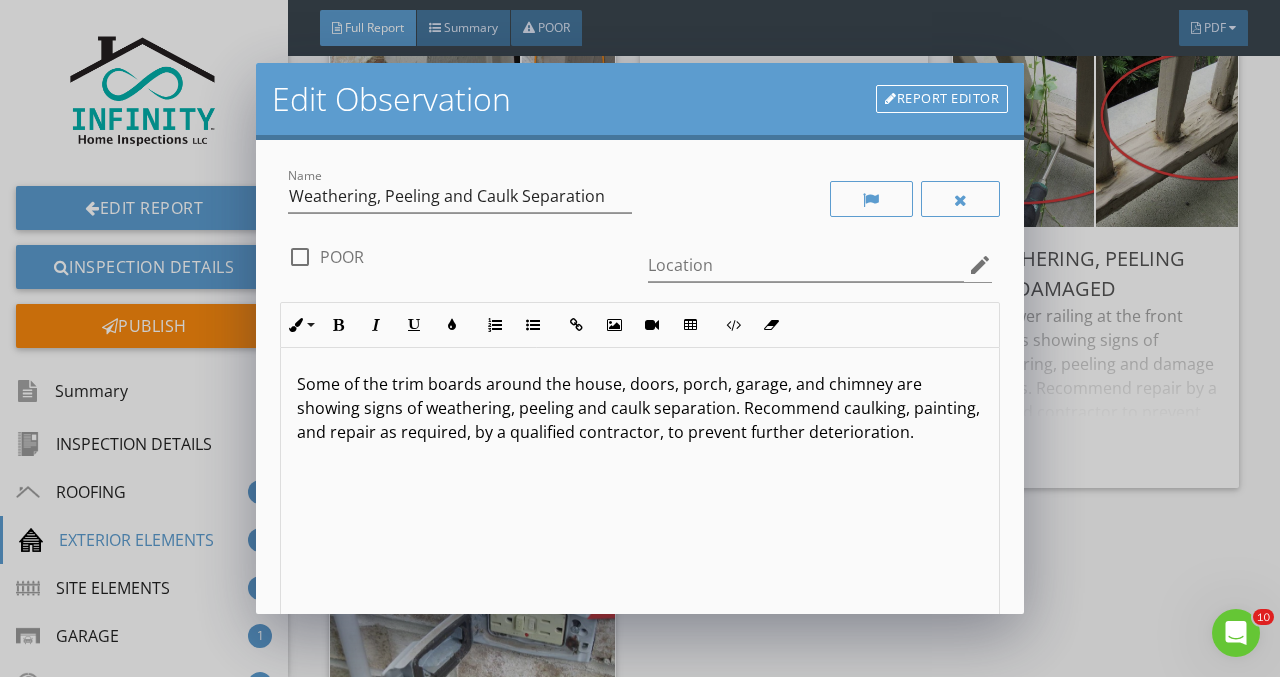 scroll, scrollTop: 1, scrollLeft: 0, axis: vertical 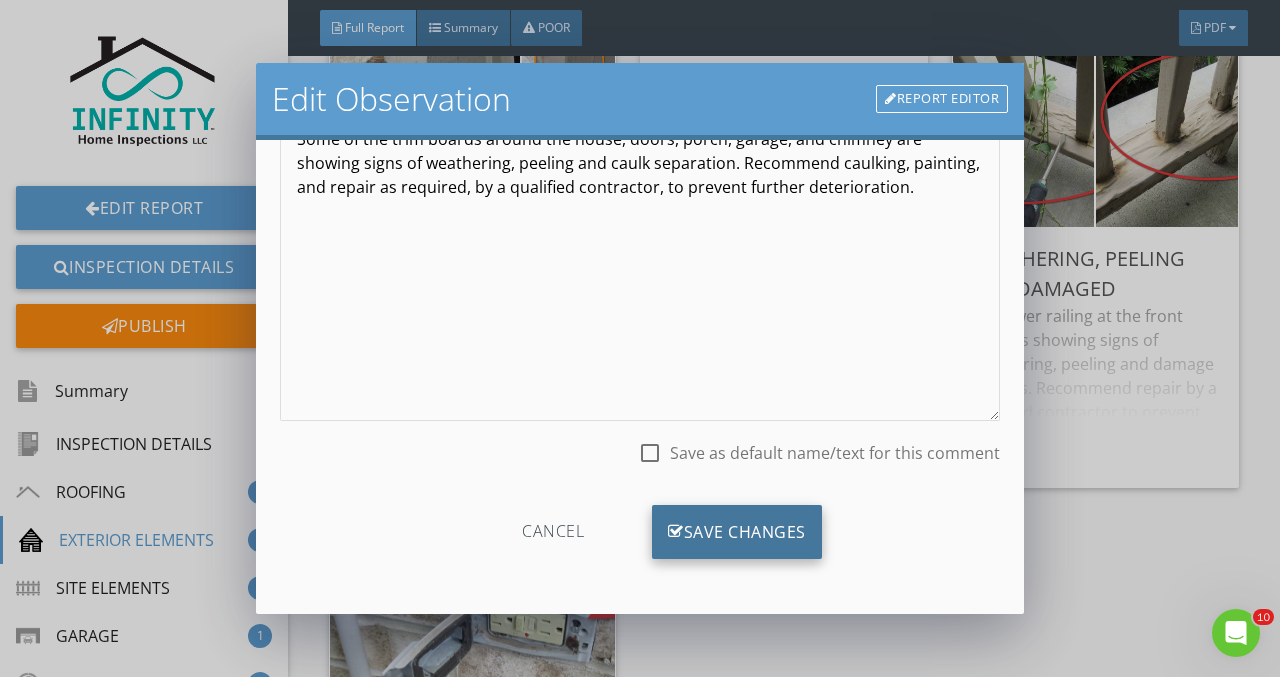 click on "Save Changes" at bounding box center [737, 532] 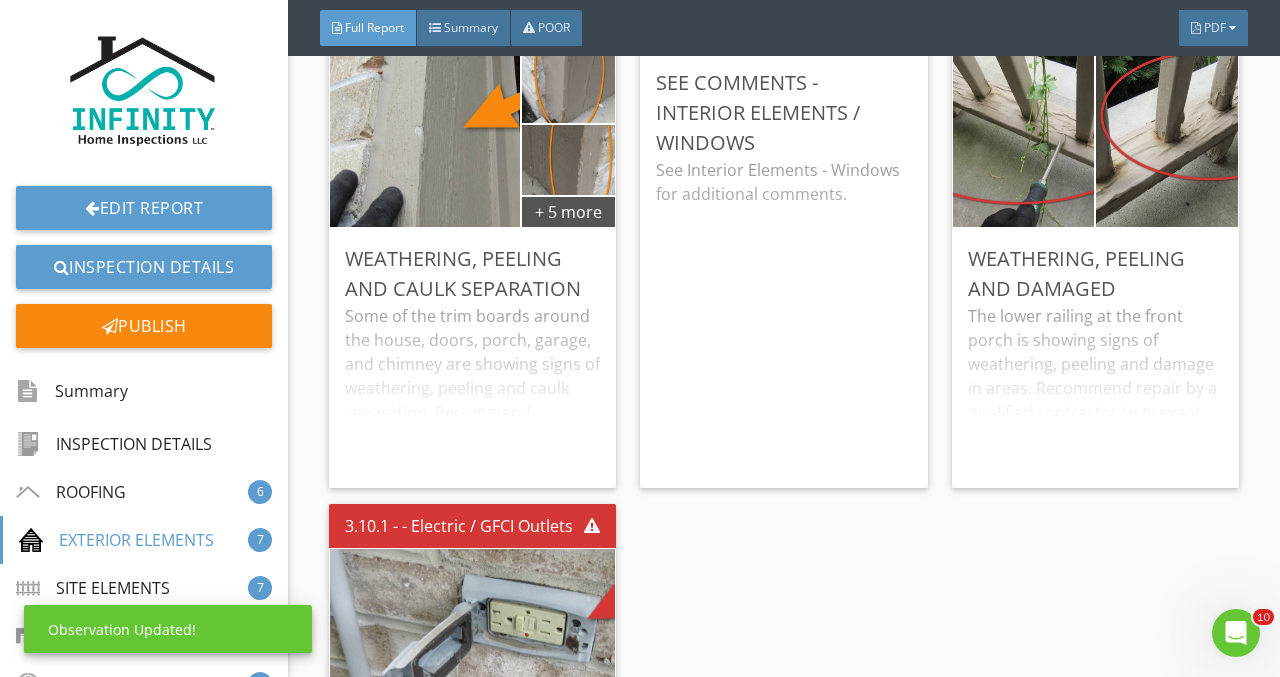 scroll, scrollTop: 7, scrollLeft: 0, axis: vertical 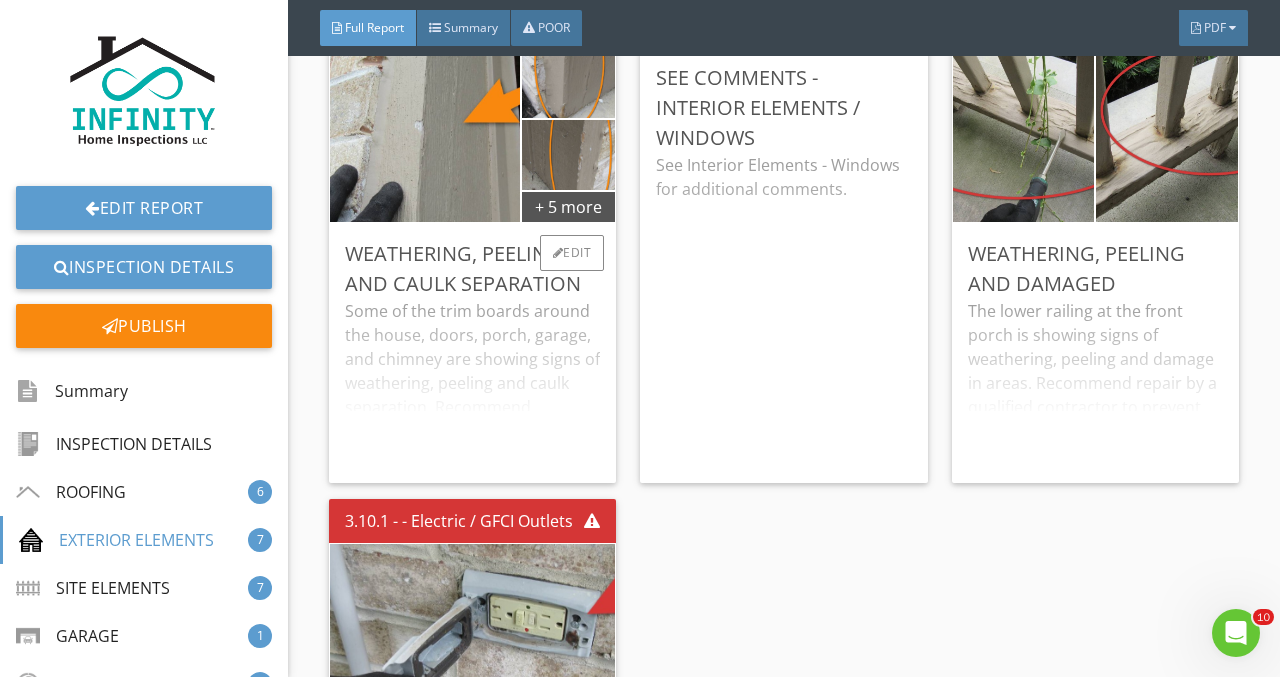 click on "Some of the trim boards around the house, doors, porch, garage, and chimney are showing signs of weathering, peeling and caulk separation. Recommend caulking, painting, and repair as required, by a qualified contractor, to prevent further deterioration." at bounding box center [472, 383] 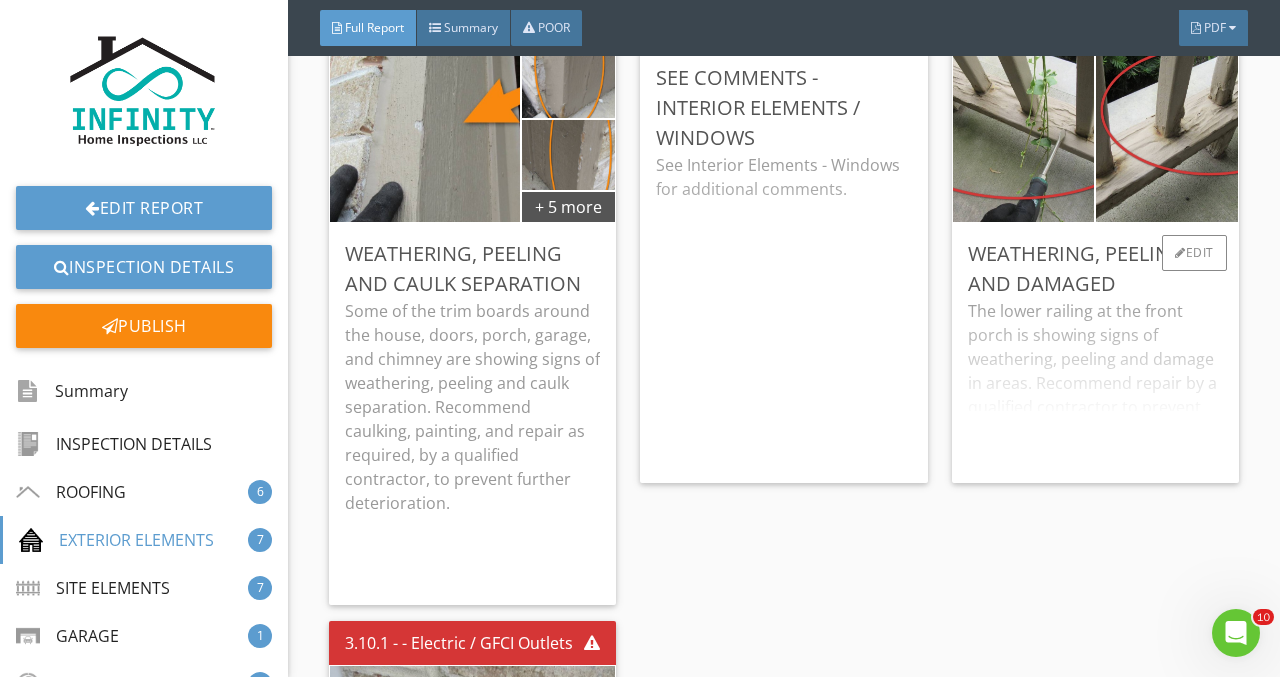 click on "The lower railing at the front porch is showing signs of weathering, peeling and damage in areas. Recommend repair by a qualified contractor to prevent further deterioration." at bounding box center [1095, 383] 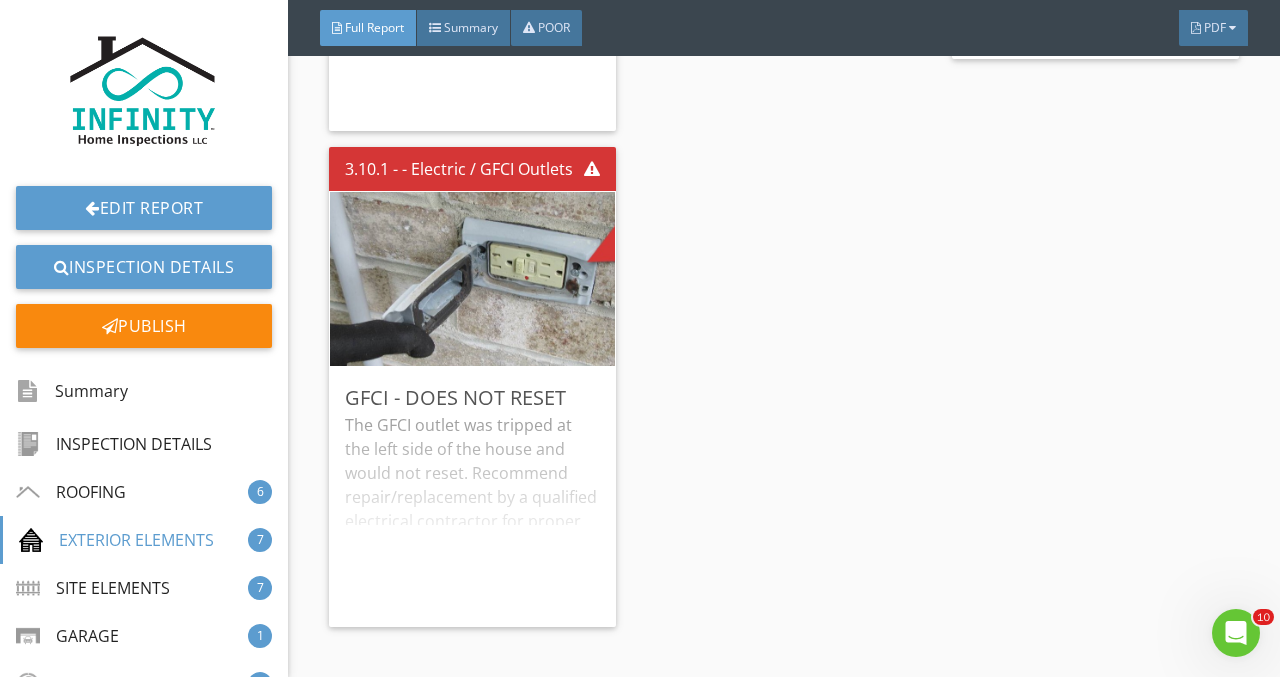 scroll, scrollTop: 7437, scrollLeft: 0, axis: vertical 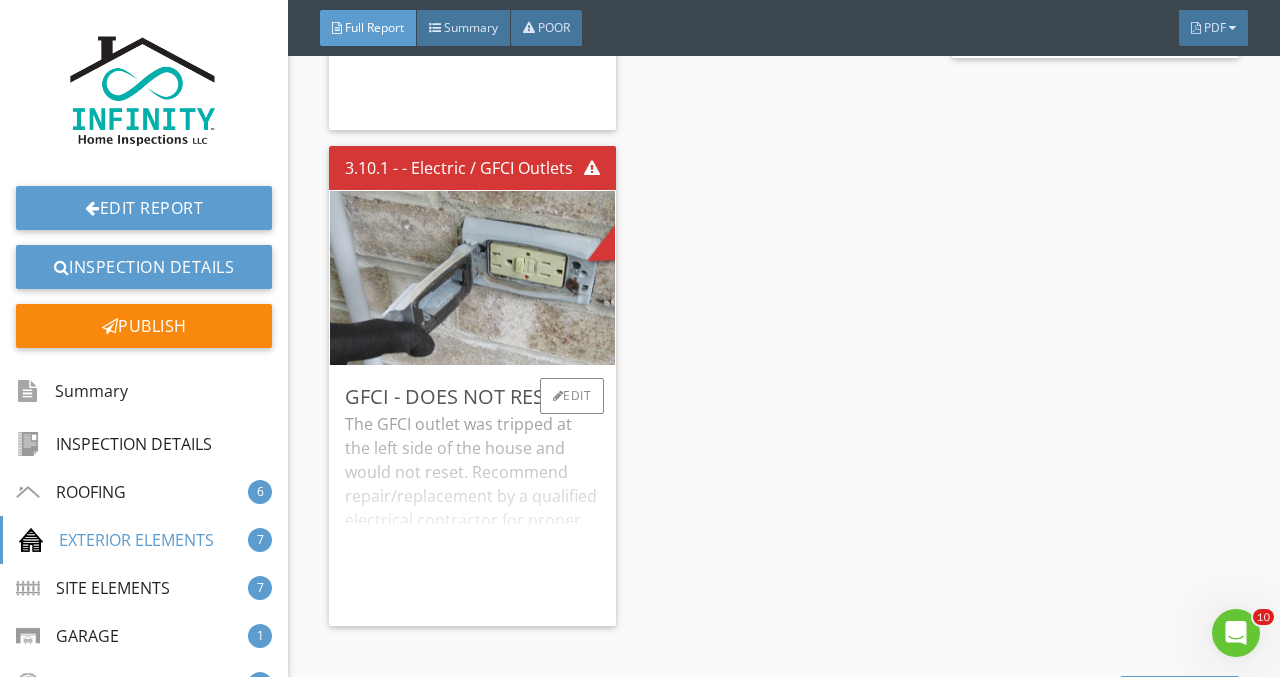 click on "The GFCI outlet was tripped at the left side of the house and would not reset. Recommend repair/replacement by a qualified electrical contractor for proper function and safety." at bounding box center [472, 511] 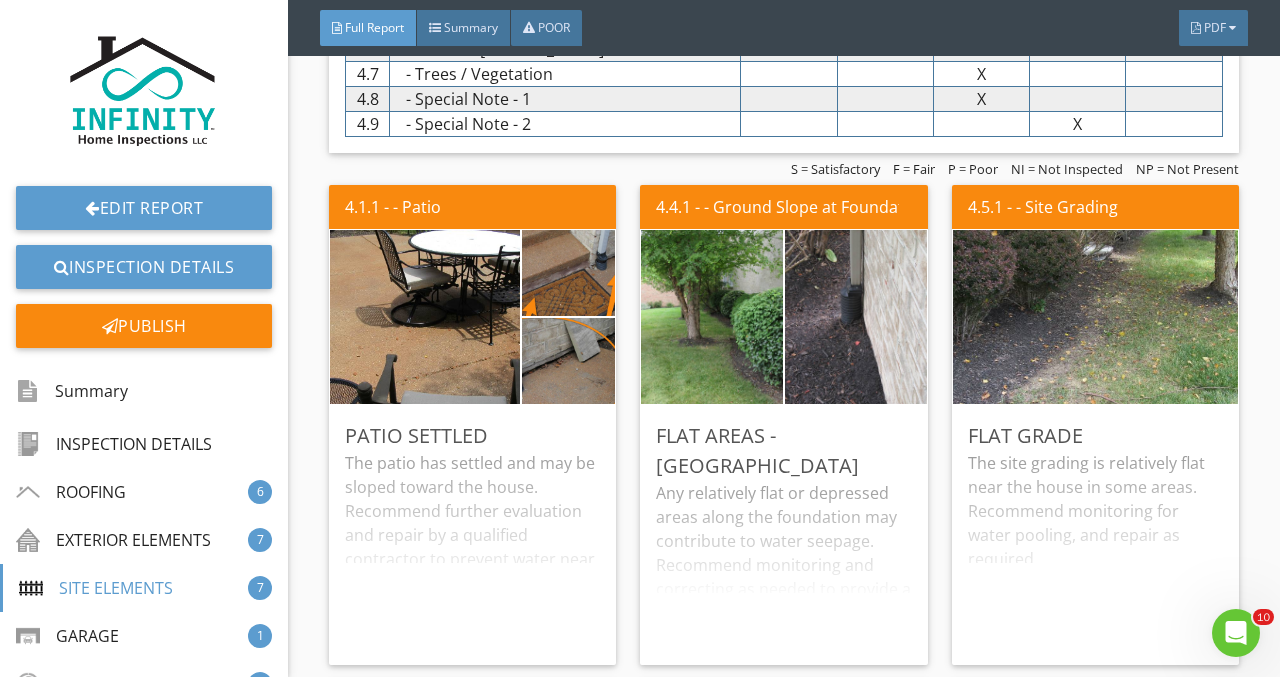 scroll, scrollTop: 8365, scrollLeft: 0, axis: vertical 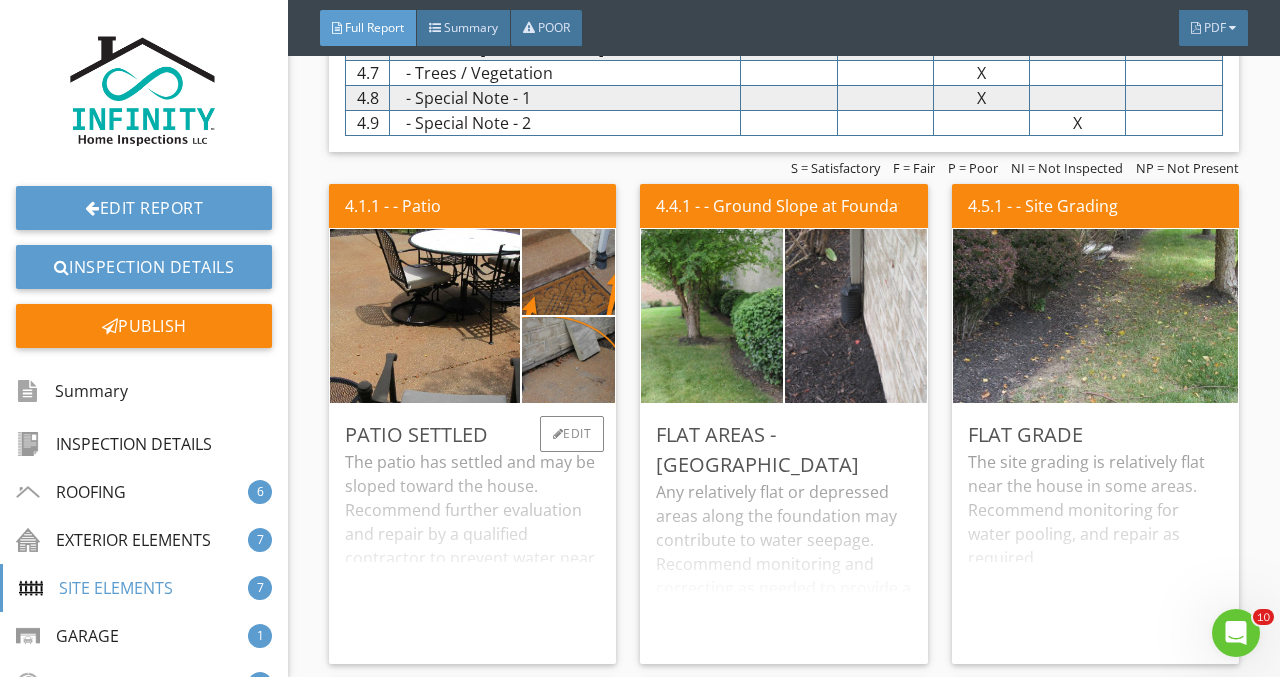 click on "The patio has settled and may be sloped toward the house. Recommend further evaluation and repair by a qualified contractor to prevent water near the foundation." at bounding box center (472, 549) 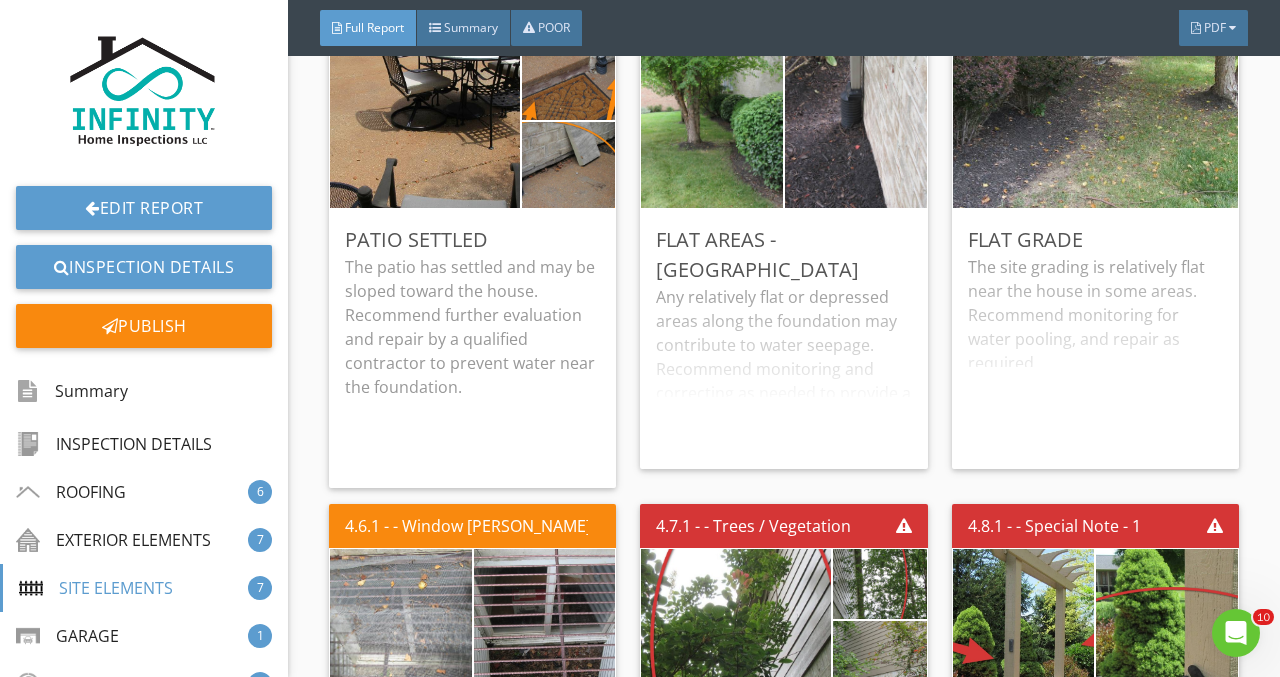 scroll, scrollTop: 8559, scrollLeft: 0, axis: vertical 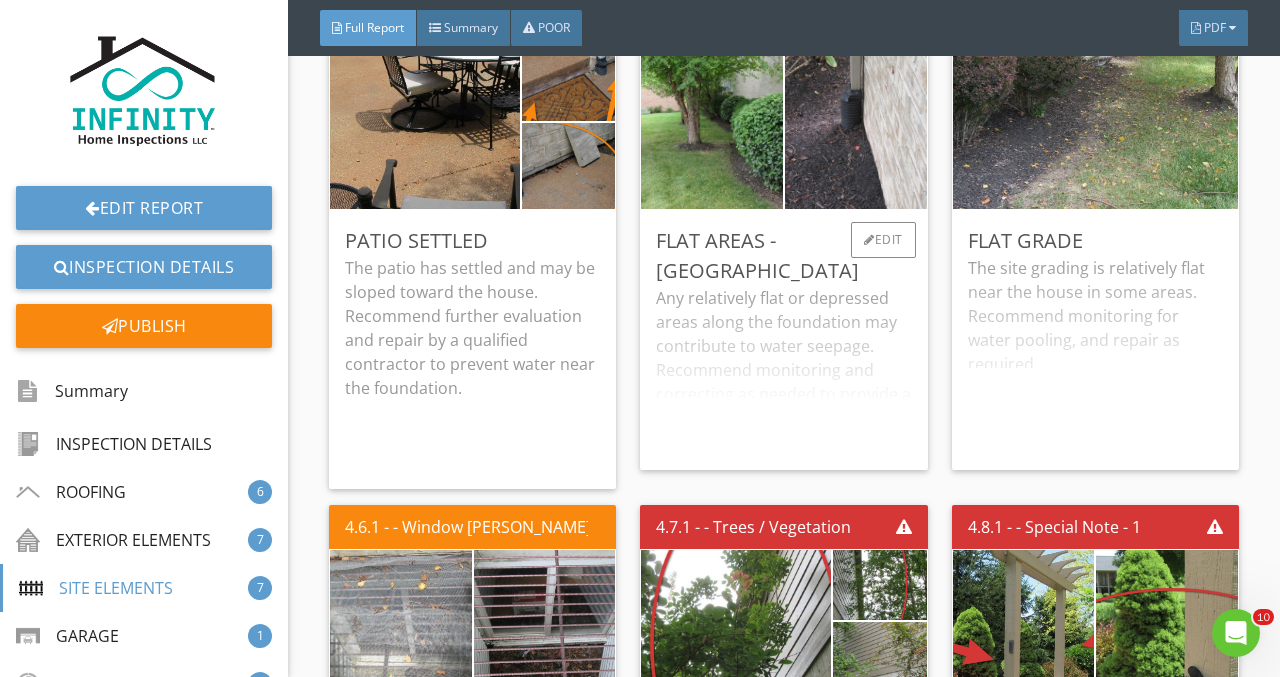 click on "Any relatively flat or depressed areas along the foundation may contribute to water seepage. Recommend monitoring and correcting as needed to provide a positive slope away from the foundation. Recommend diverting all downspout discharge away from these areas." at bounding box center [783, 370] 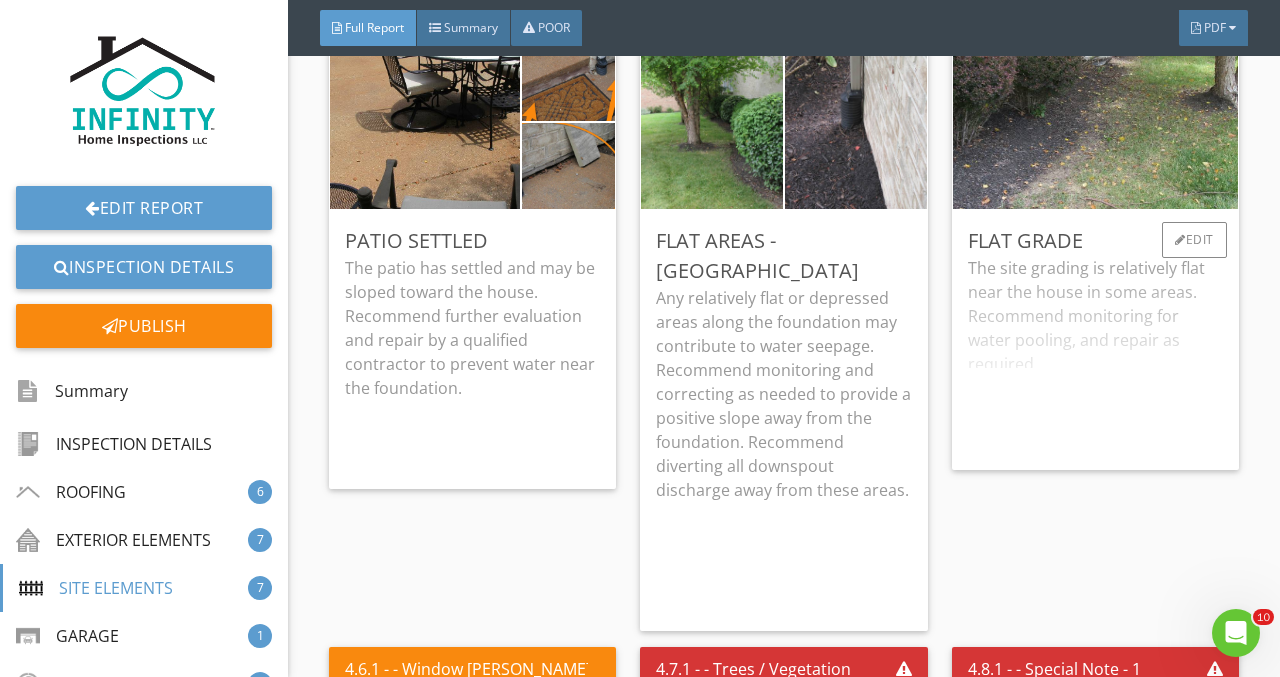 click on "The site grading is relatively flat near the house in some areas. Recommend monitoring for water pooling, and repair as required." at bounding box center (1095, 355) 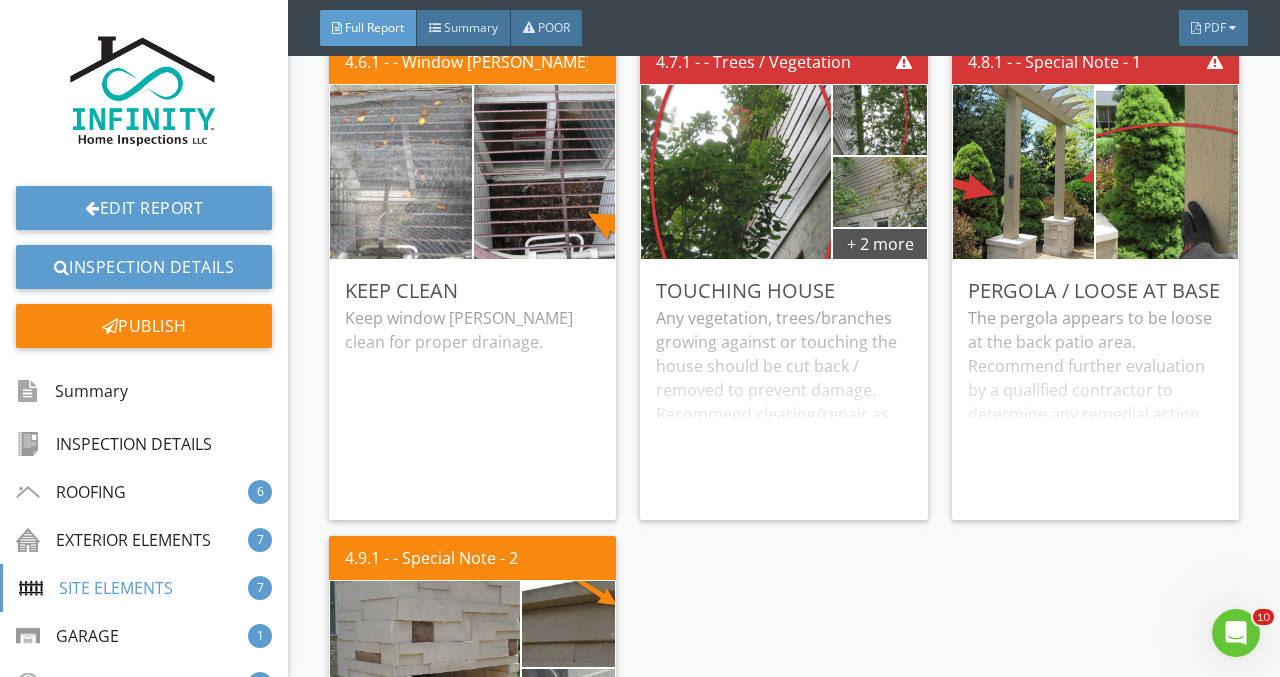 scroll, scrollTop: 9167, scrollLeft: 0, axis: vertical 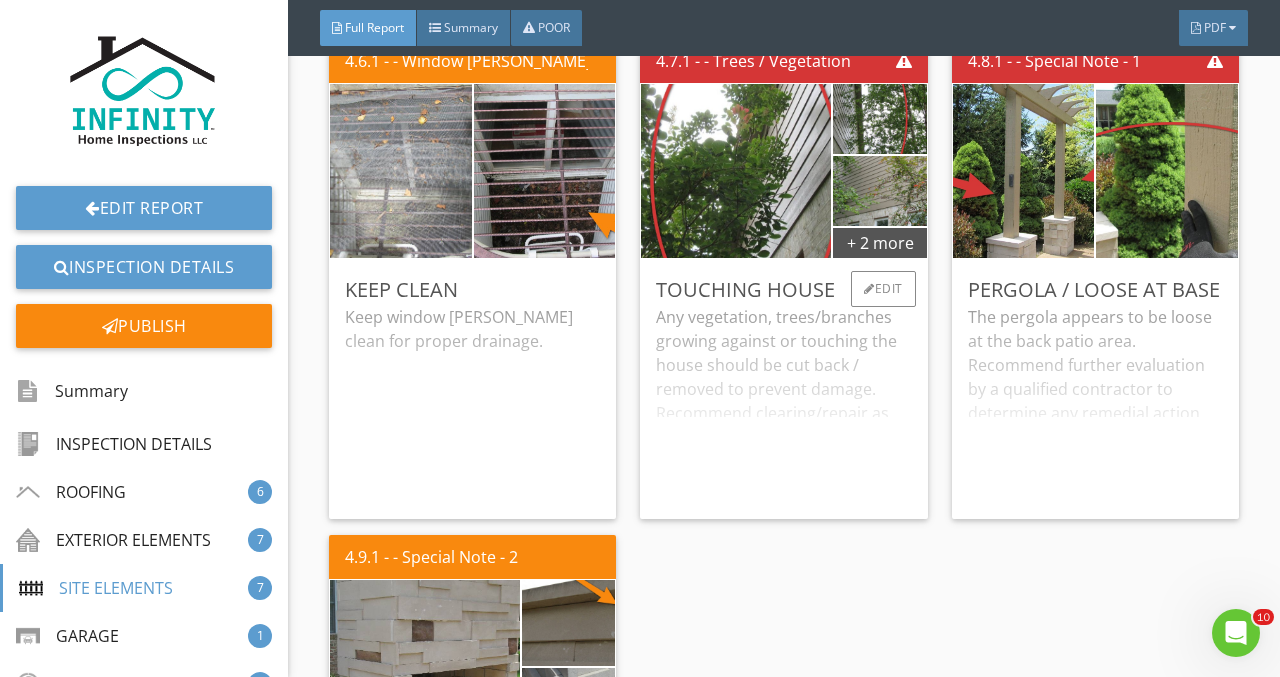 click on "Touching House
Any vegetation, trees/branches growing against or touching the house should be cut back / removed to prevent damage. Recommend clearing/repair as required.
Edit" at bounding box center (783, 389) 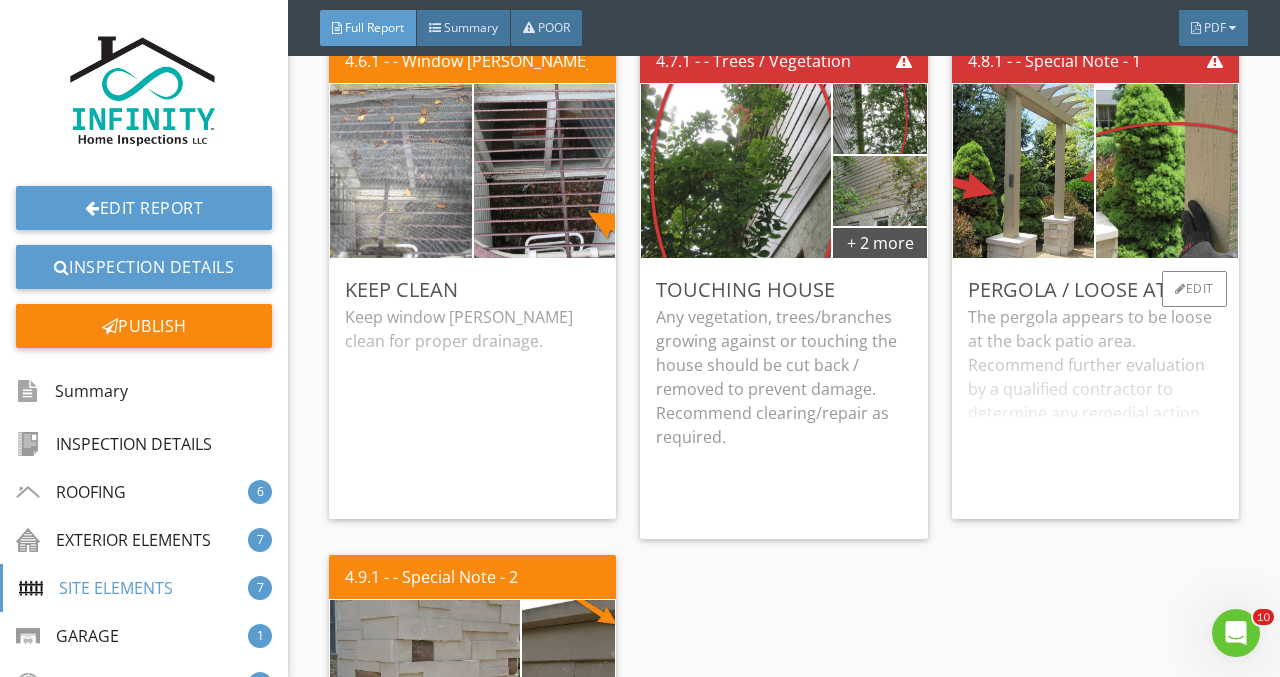 click on "The pergola appears to be loose at the back patio area. Recommend further evaluation by a qualified contractor to determine any remedial action that may be required for safety." at bounding box center [1095, 404] 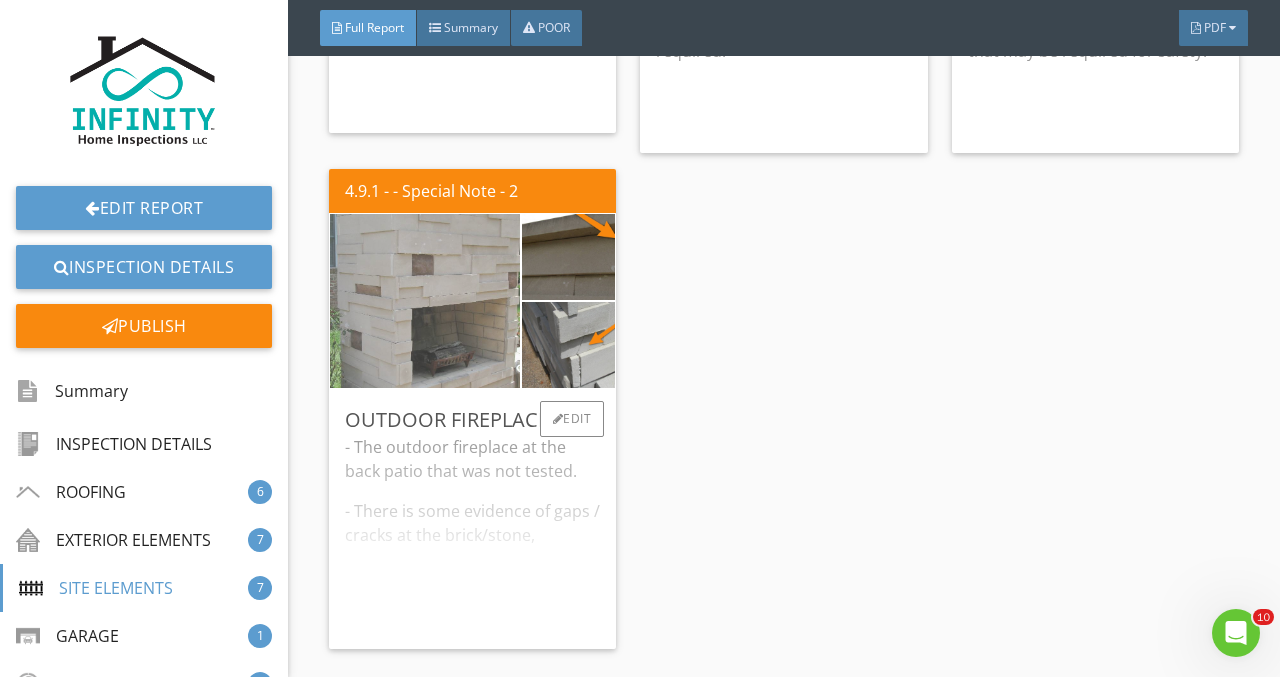 scroll, scrollTop: 9555, scrollLeft: 0, axis: vertical 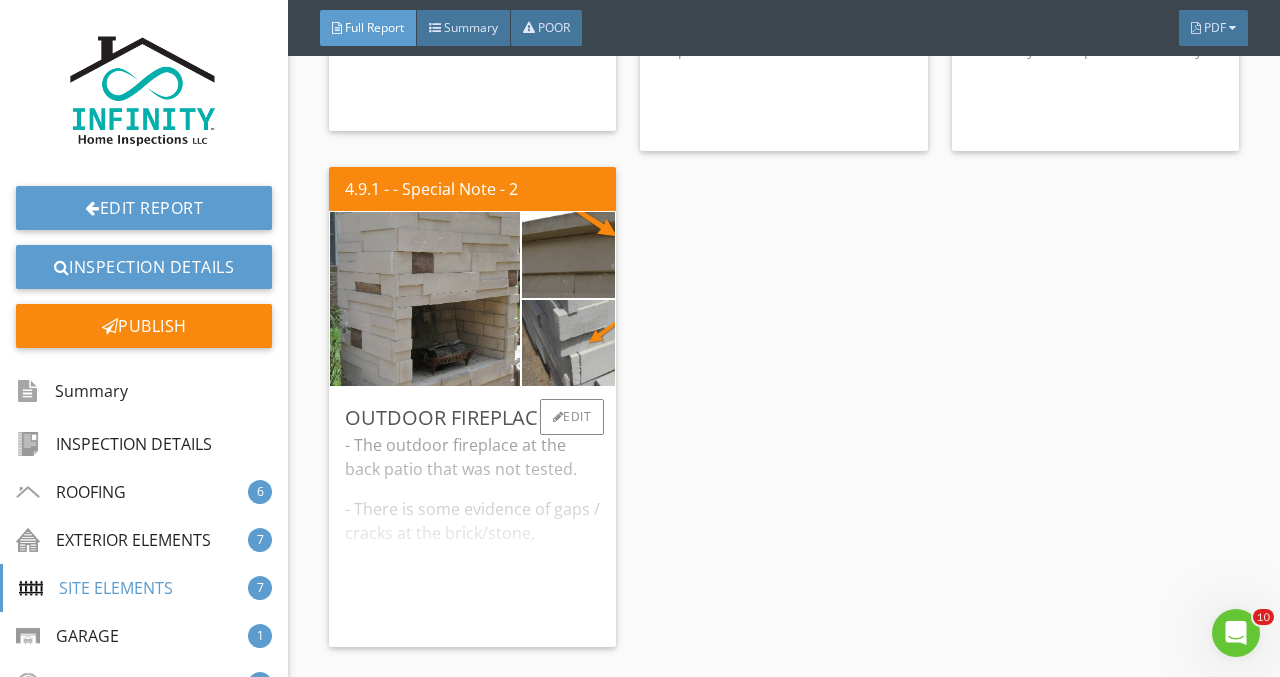 click on "- The outdoor fireplace at the back patio that was not tested. - There is some evidence of gaps / cracks at the brick/stone,  Recommend further evaluation and patching/repair by a qualified contractor as needed to prevent further deterioration." at bounding box center (472, 532) 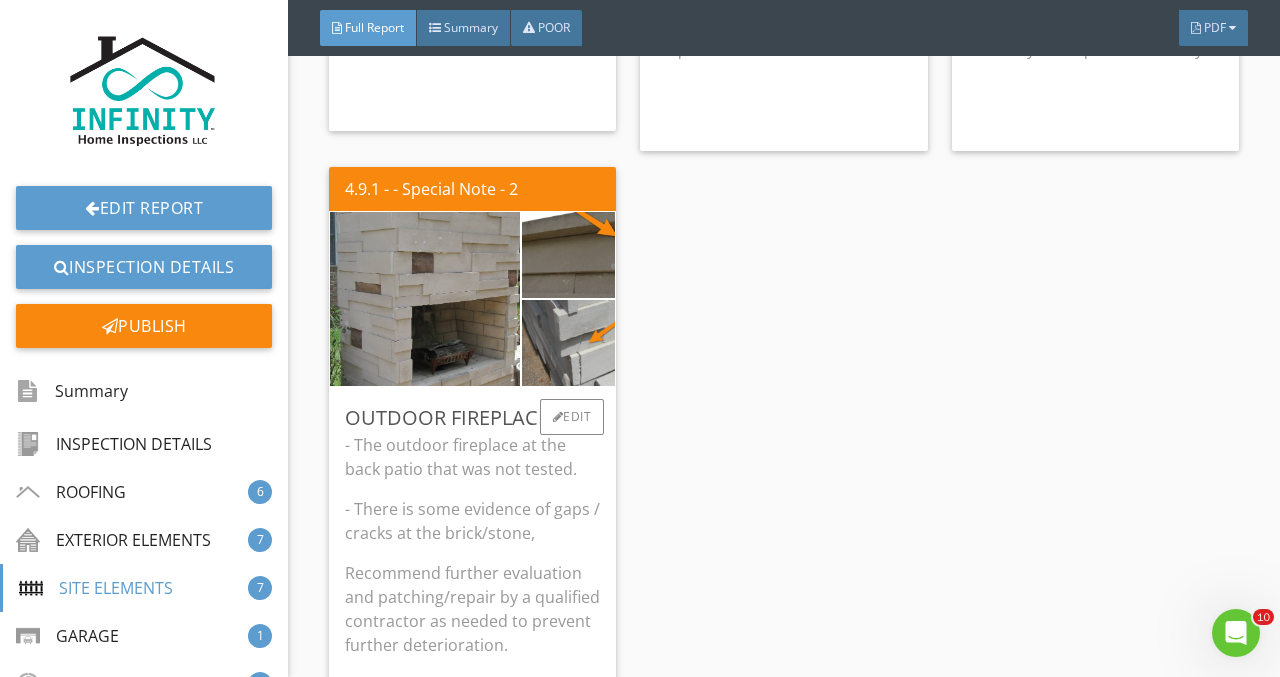 click on "- The outdoor fireplace at the back patio that was not tested. - There is some evidence of gaps / cracks at the brick/stone,  Recommend further evaluation and patching/repair by a qualified contractor as needed to prevent further deterioration." at bounding box center (472, 582) 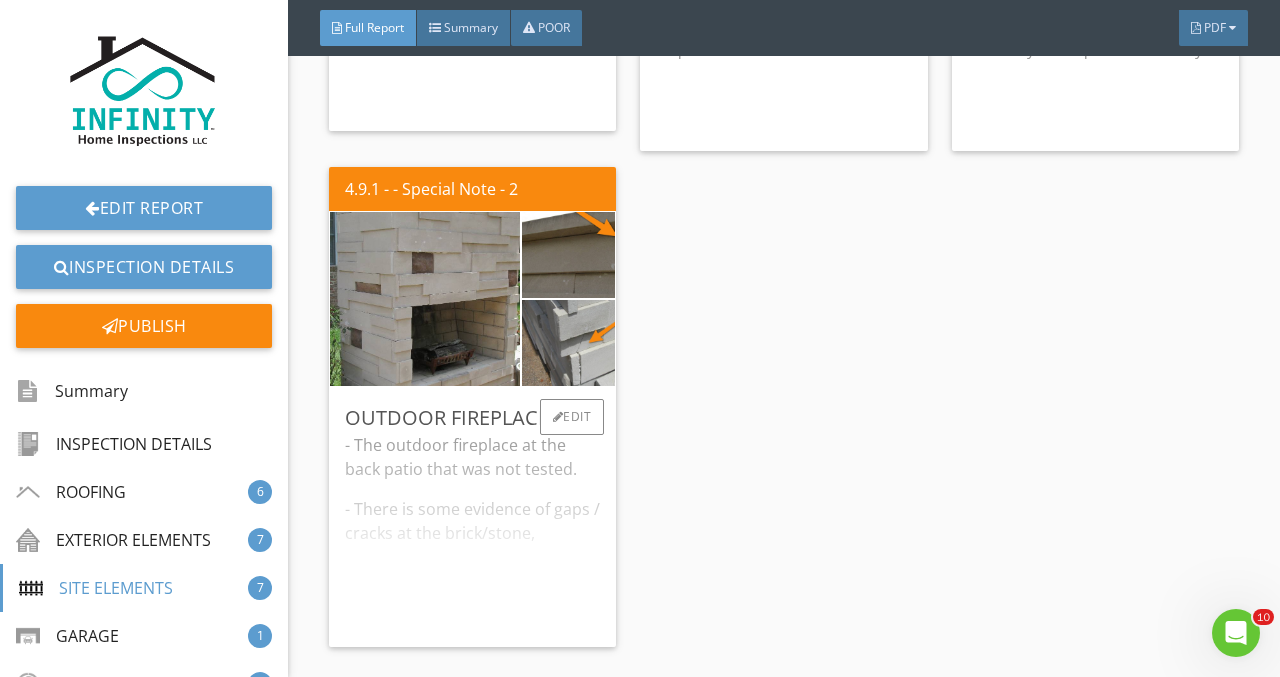 click on "- The outdoor fireplace at the back patio that was not tested. - There is some evidence of gaps / cracks at the brick/stone,  Recommend further evaluation and patching/repair by a qualified contractor as needed to prevent further deterioration." at bounding box center [472, 532] 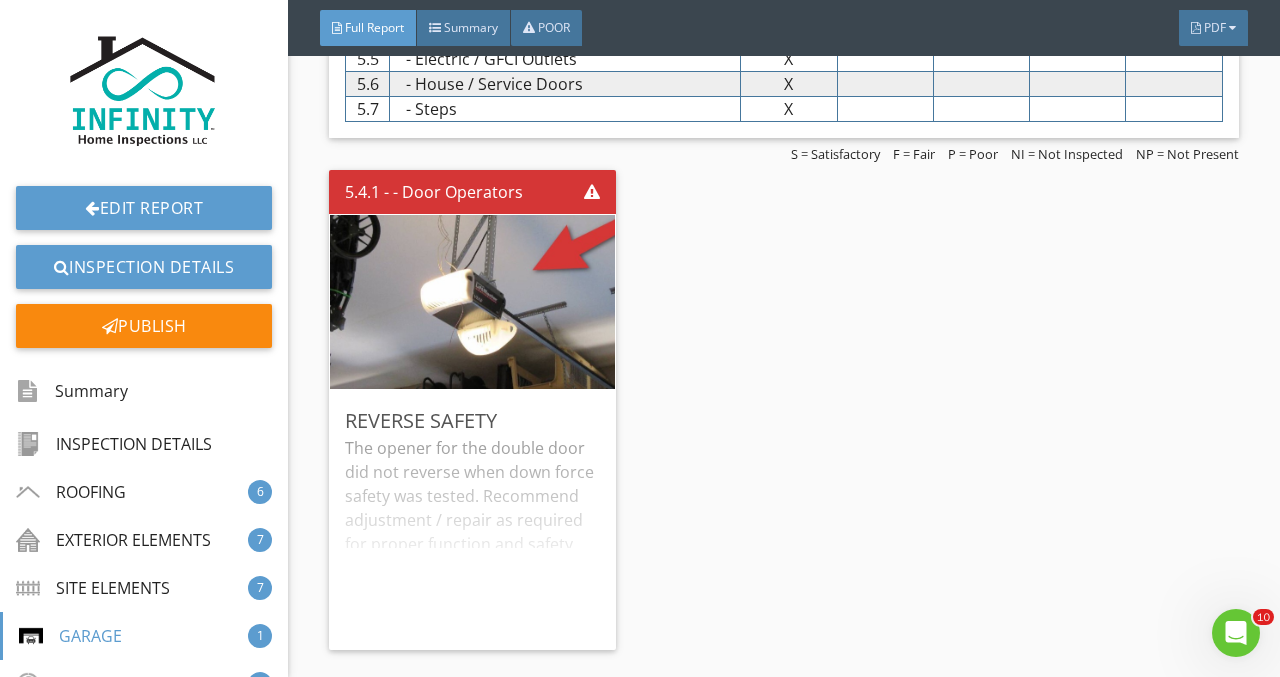 scroll, scrollTop: 10553, scrollLeft: 0, axis: vertical 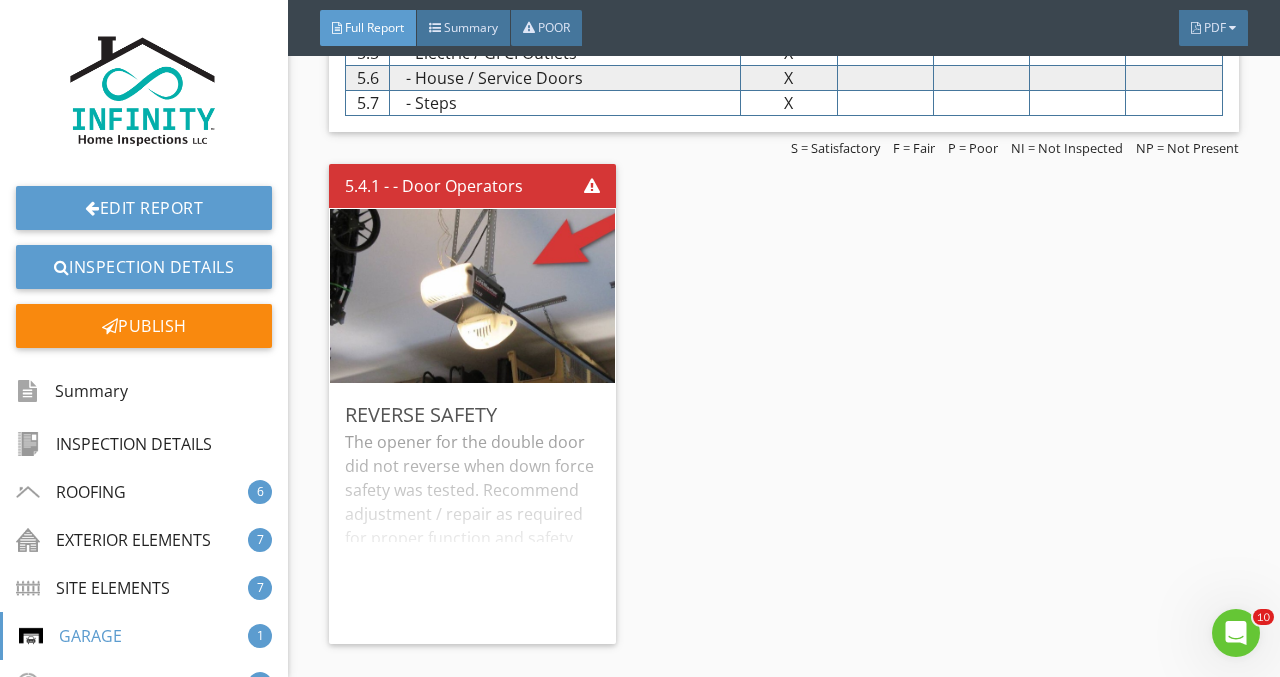 click on "The opener for the double door did not reverse when down force safety was tested. Recommend adjustment / repair as required for proper function and safety." at bounding box center (472, 529) 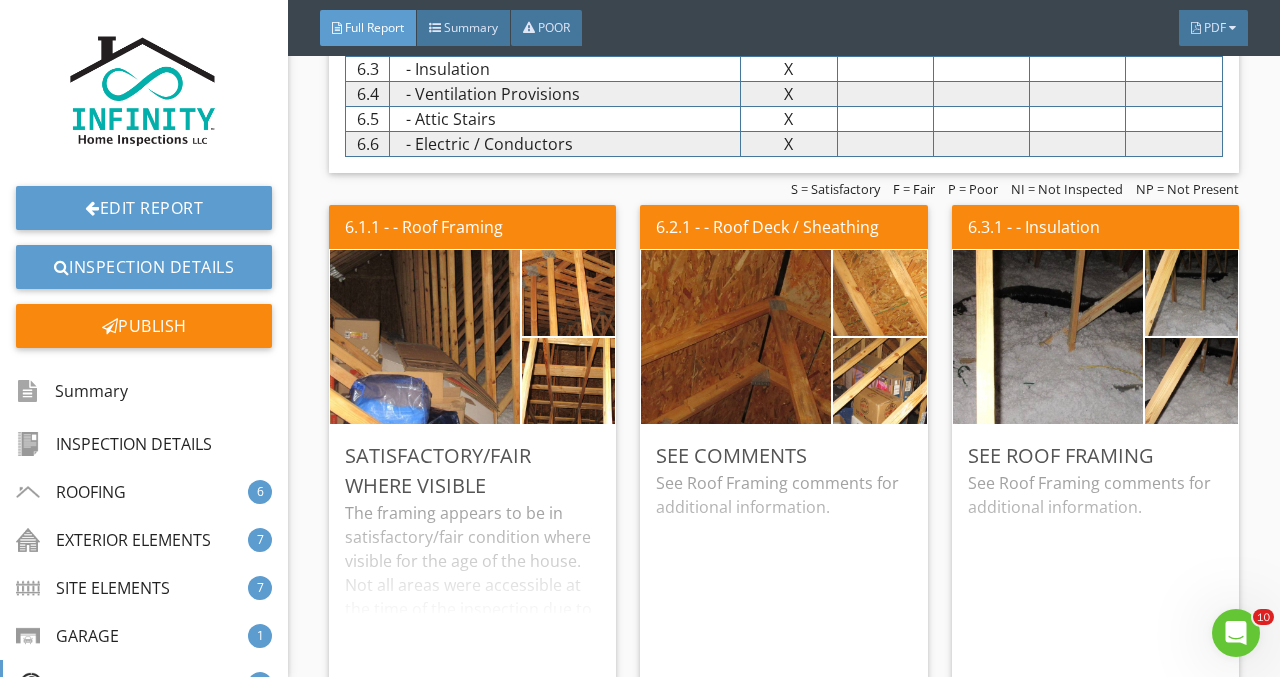 scroll, scrollTop: 11387, scrollLeft: 0, axis: vertical 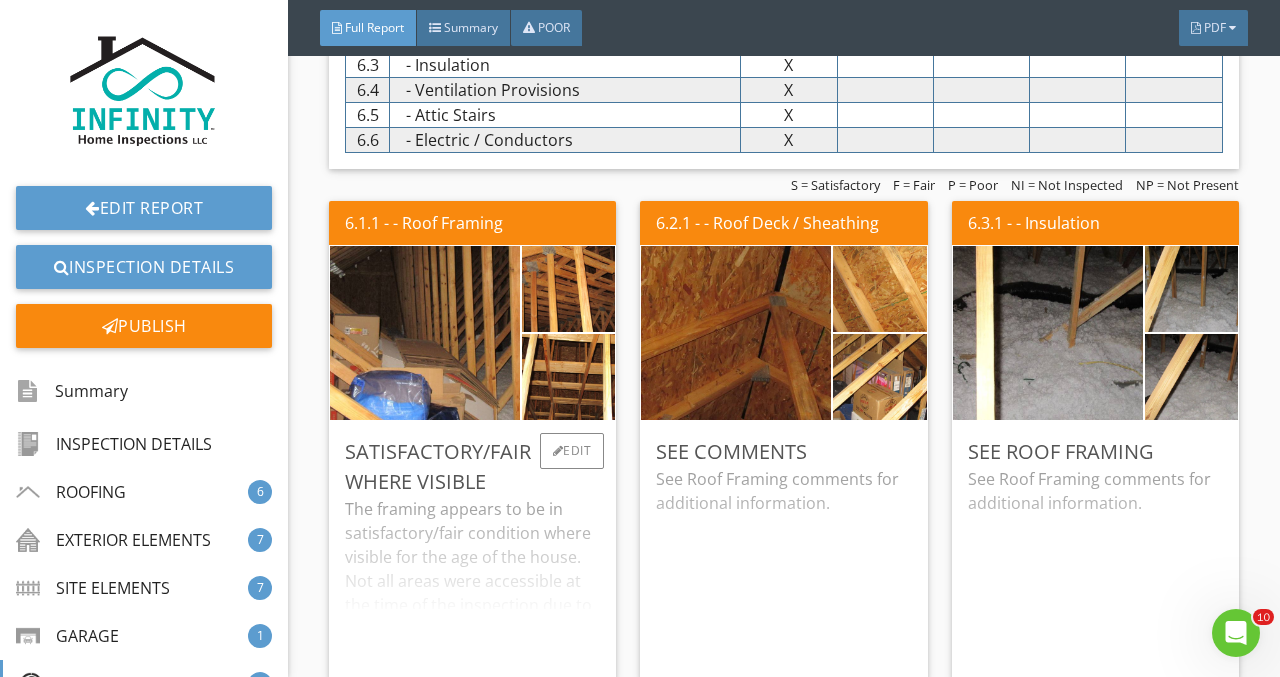 click on "The framing appears to be in satisfactory/fair condition where visible for the age of the house. Not all areas were accessible at the time of the inspection due to low clearance and design. Recommend further evaluation and monitoring as required." at bounding box center (472, 581) 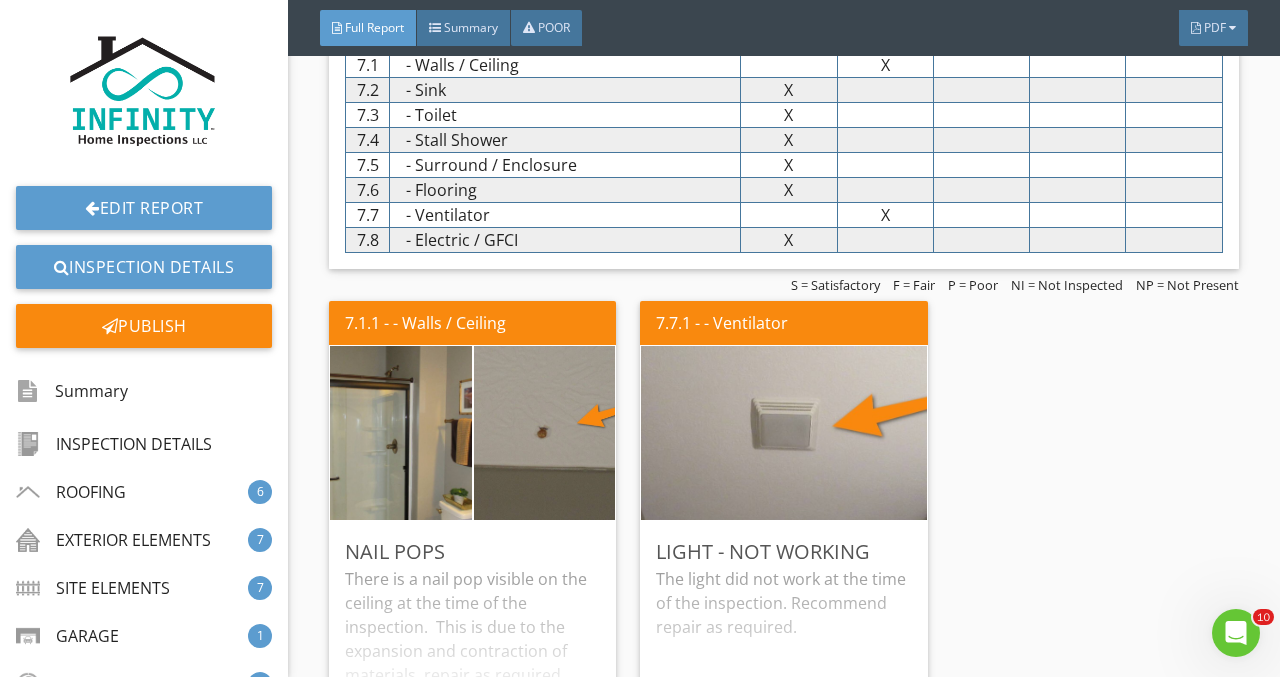 scroll, scrollTop: 12310, scrollLeft: 0, axis: vertical 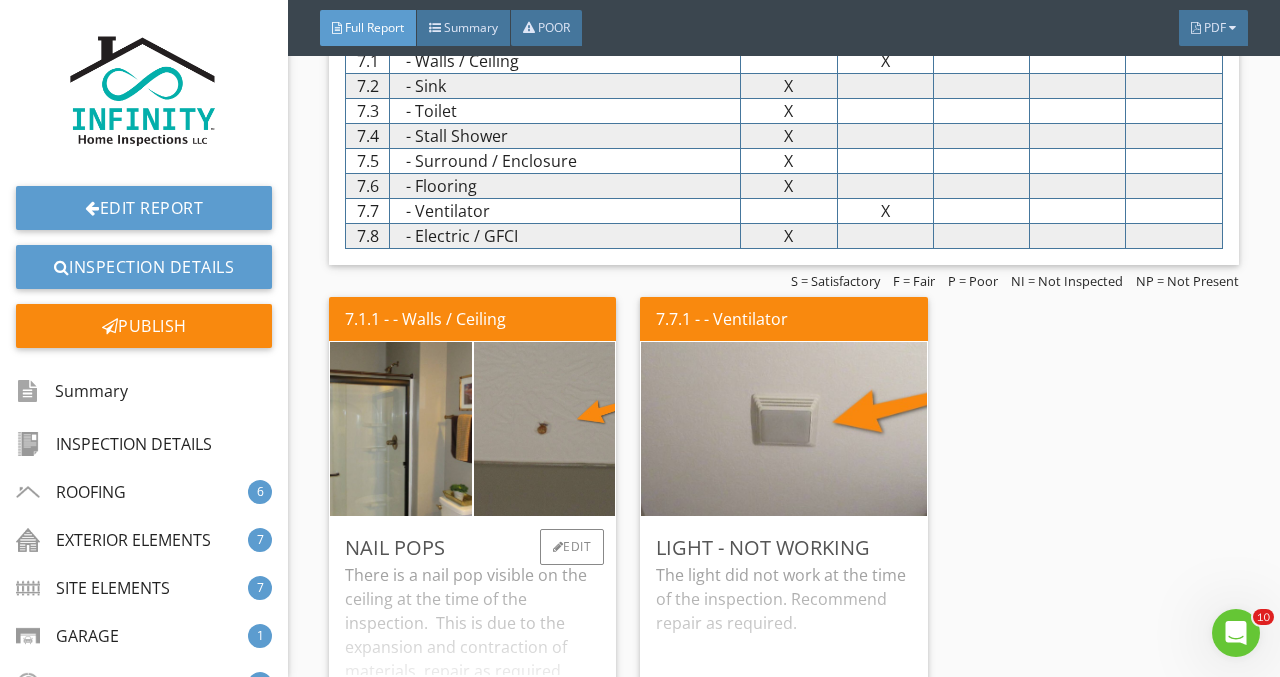 click on "There is a nail pop visible on the ceiling at the time of the inspection.  This is due to the expansion and contraction of materials, repair as required." at bounding box center [472, 662] 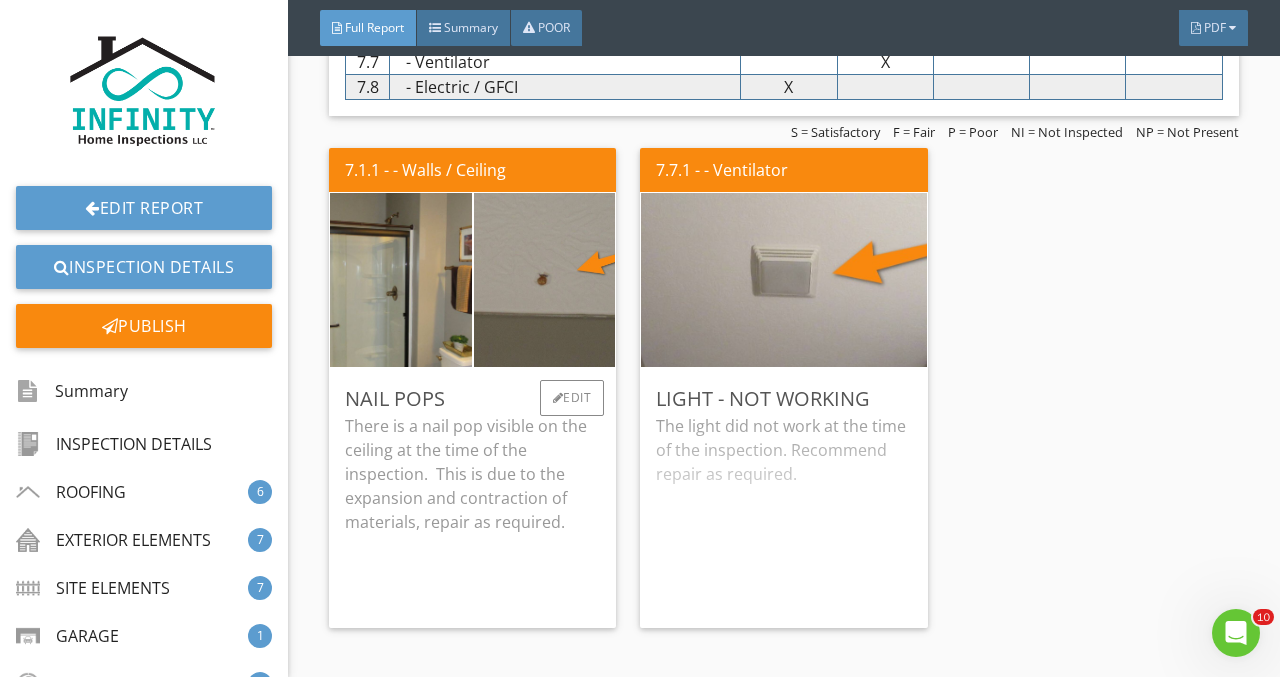 scroll, scrollTop: 12460, scrollLeft: 0, axis: vertical 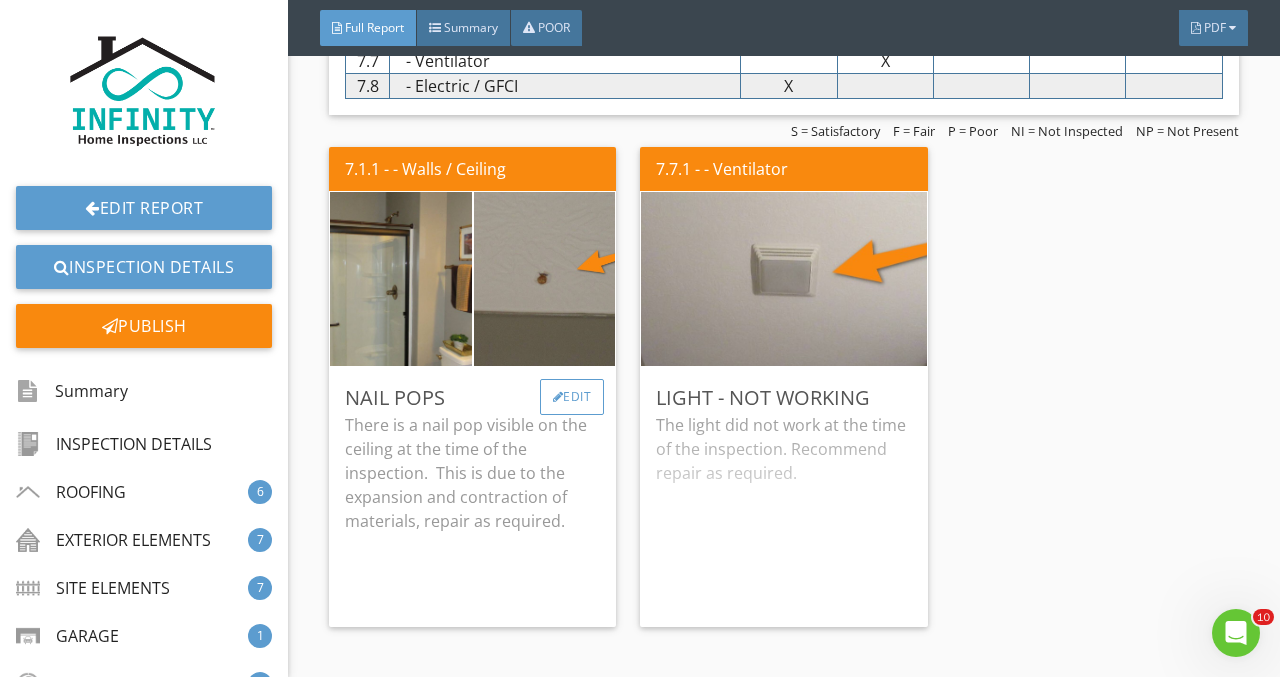 click on "Edit" at bounding box center [572, 397] 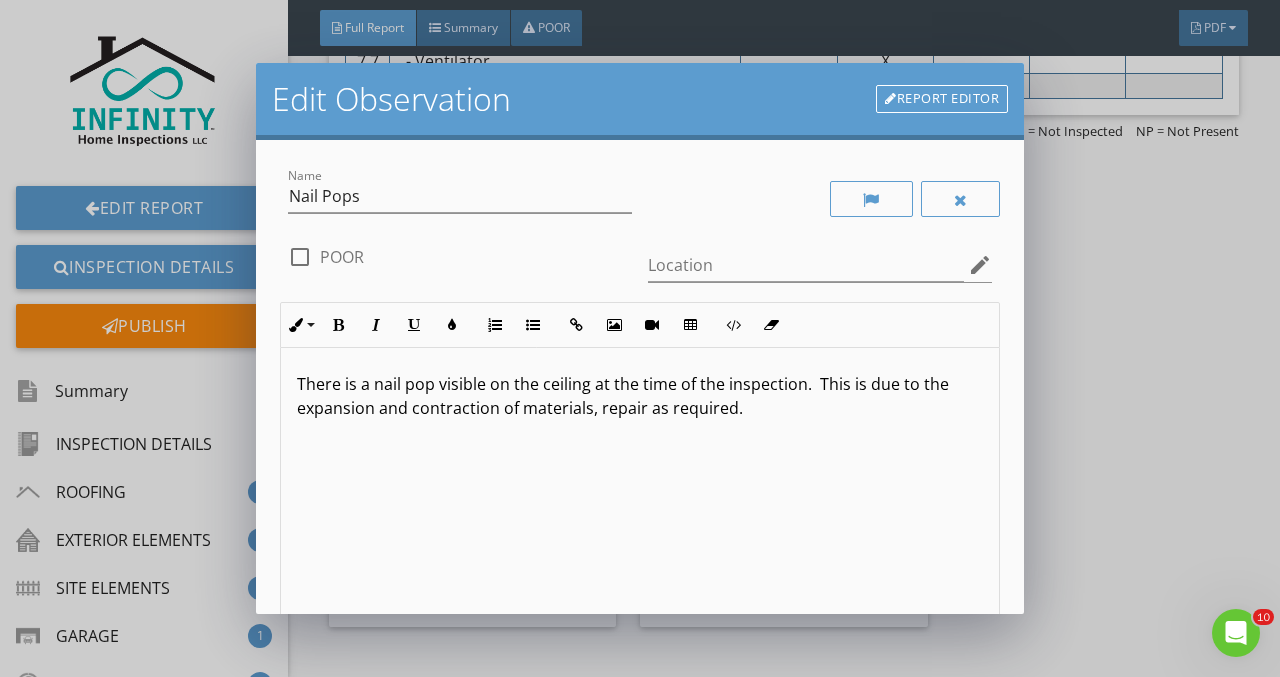 click on "There is a nail pop visible on the ceiling at the time of the inspection.  This is due to the expansion and contraction of materials, repair as required." at bounding box center [640, 396] 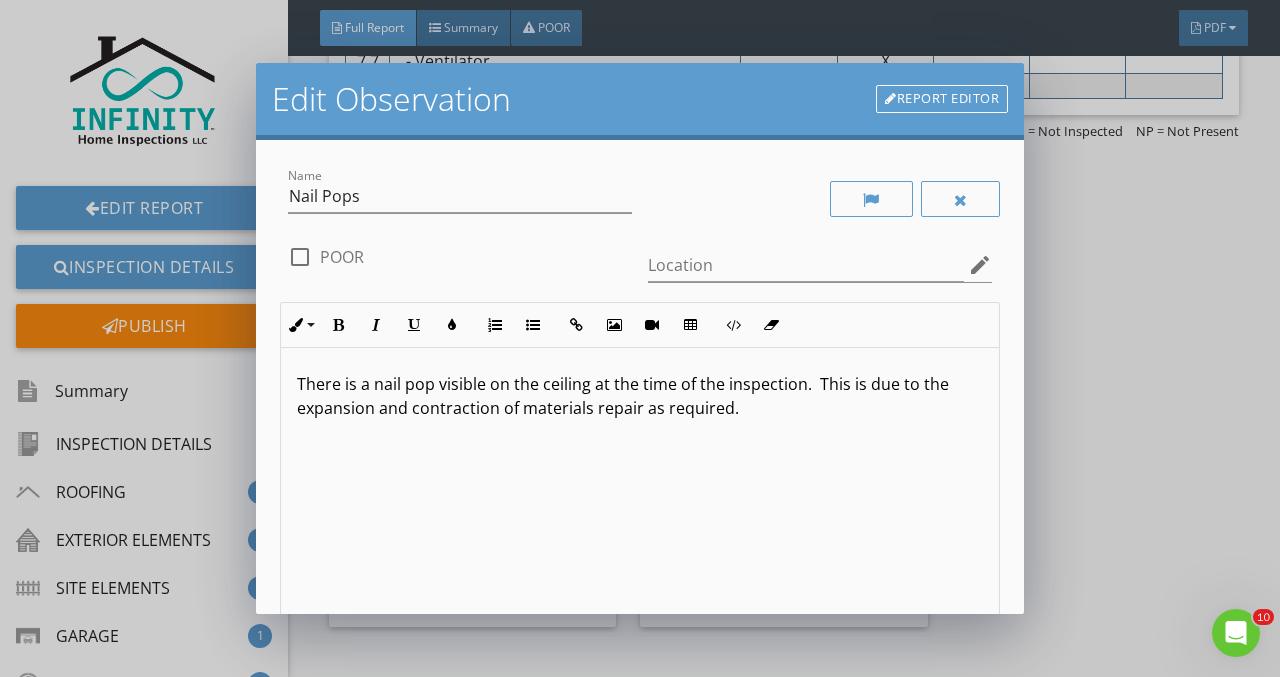 type 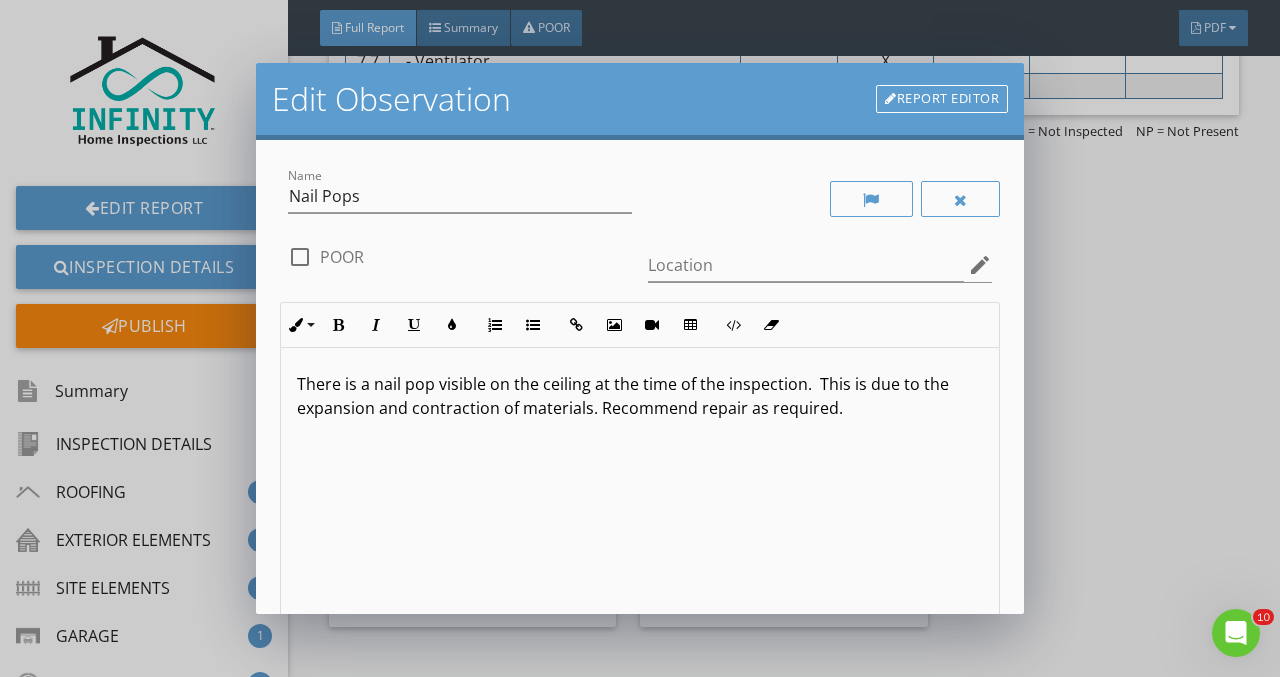 scroll, scrollTop: 1, scrollLeft: 0, axis: vertical 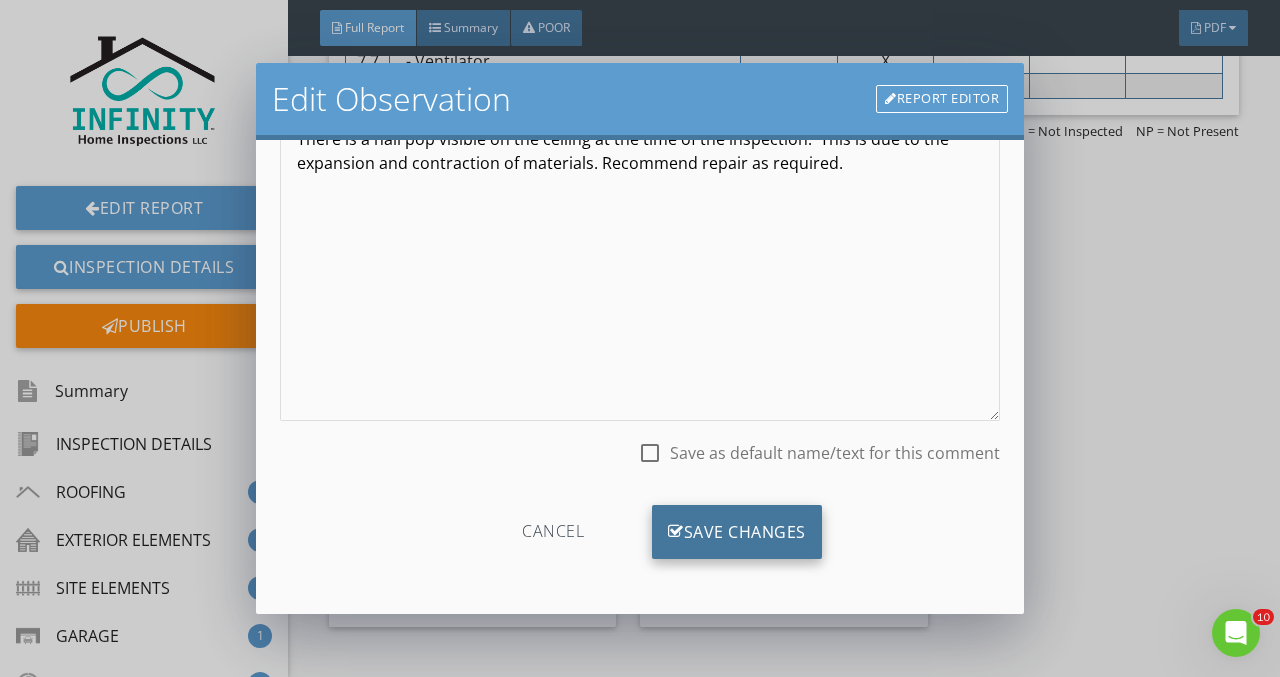 click on "Save Changes" at bounding box center [737, 532] 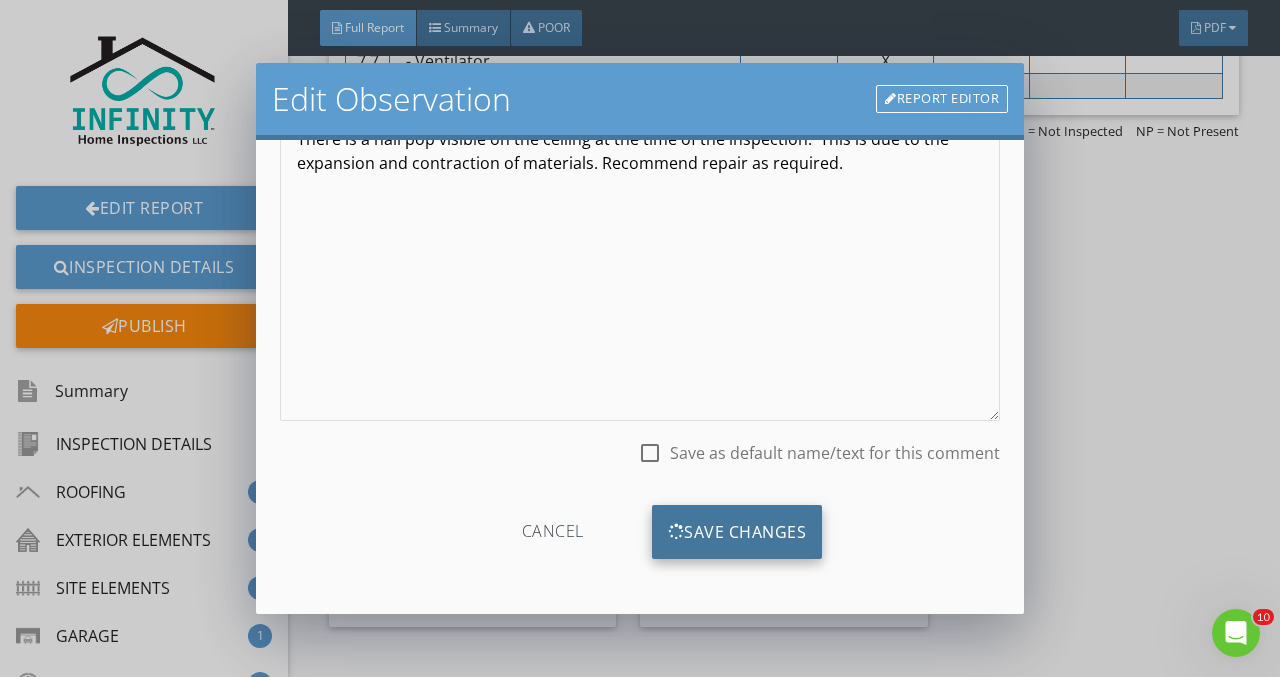 scroll, scrollTop: 7, scrollLeft: 0, axis: vertical 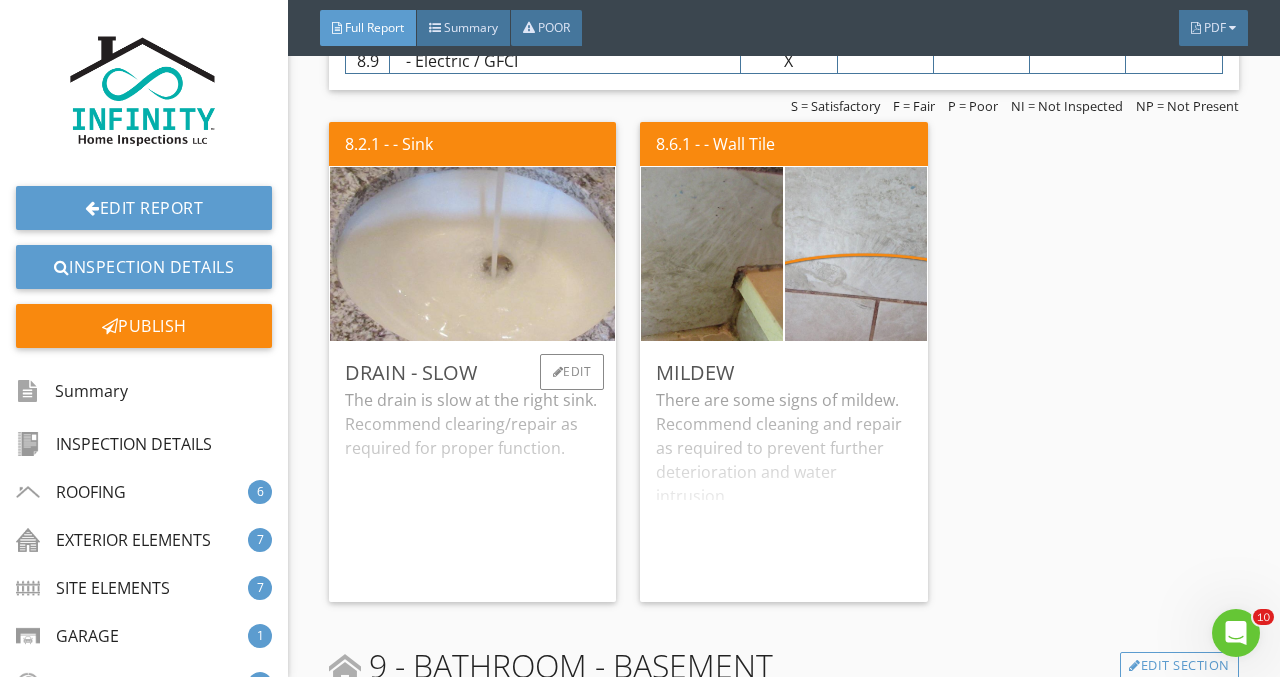 click on "The drain is slow at the right sink. Recommend clearing/repair as required for proper function." at bounding box center (472, 487) 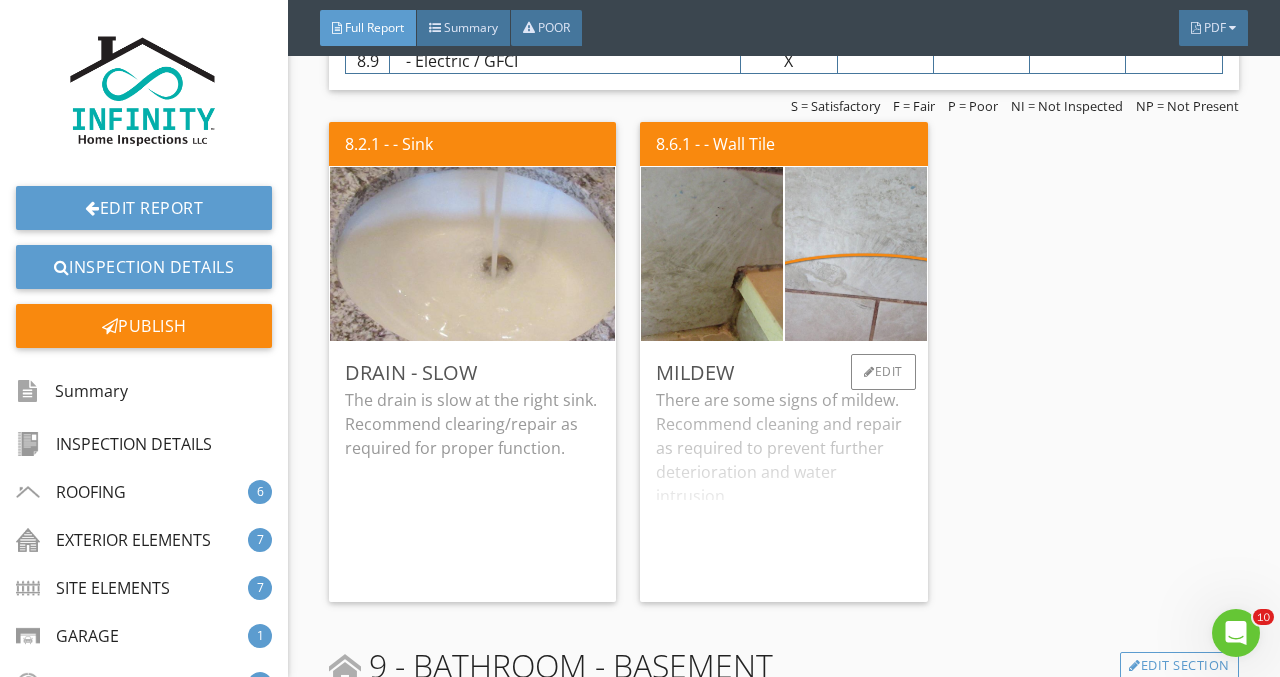 click on "There are some signs of mildew. Recommend cleaning and repair as required to prevent further deterioration and water intrusion." at bounding box center [783, 487] 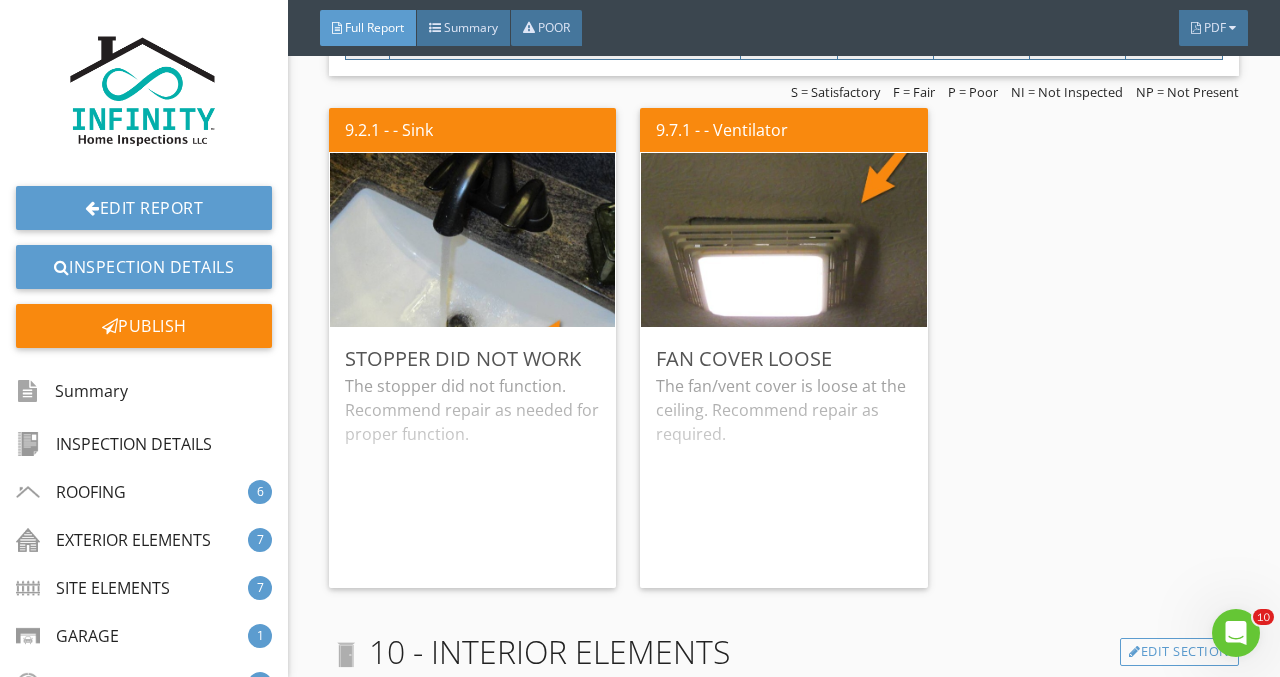 scroll, scrollTop: 14367, scrollLeft: 0, axis: vertical 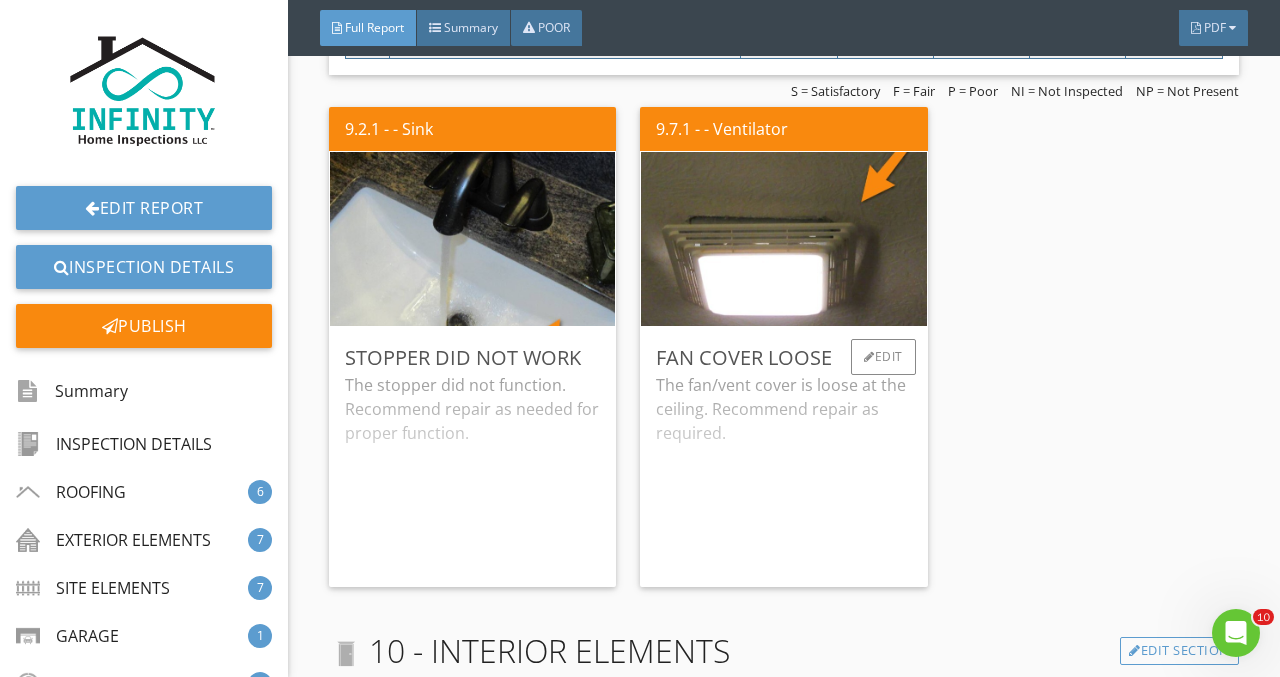 click on "The fan/vent cover is loose at the ceiling. Recommend repair as required." at bounding box center (783, 472) 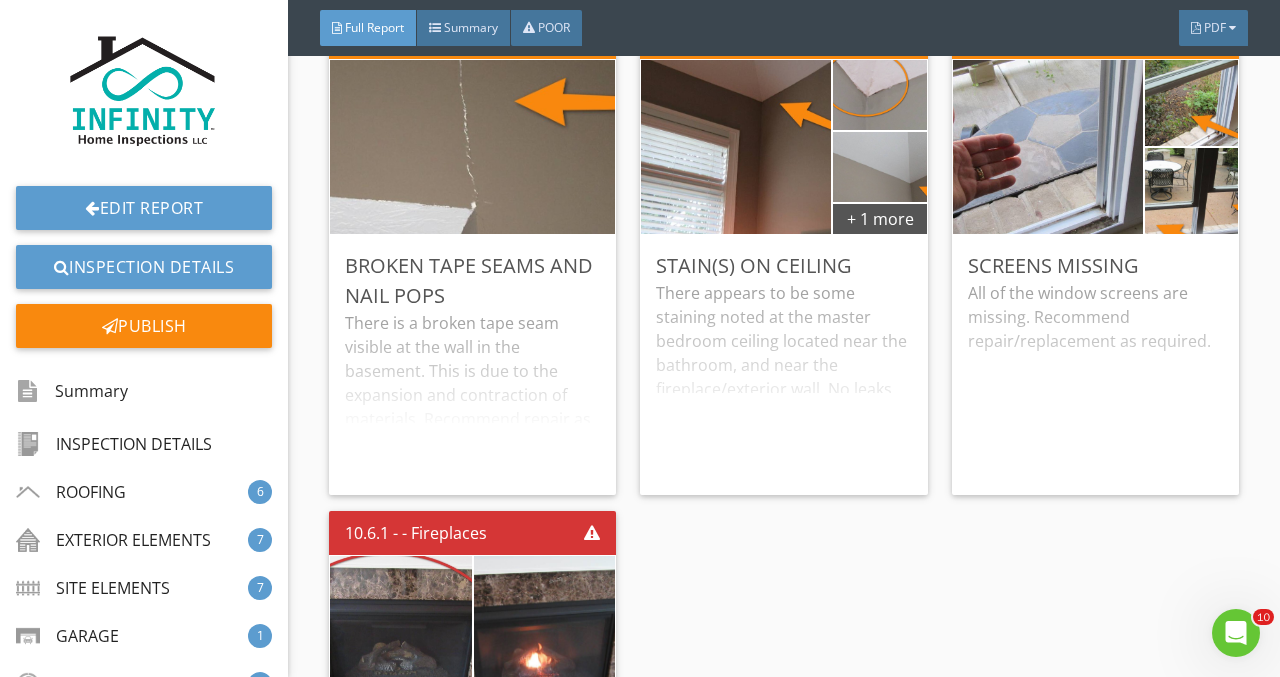 scroll, scrollTop: 15355, scrollLeft: 0, axis: vertical 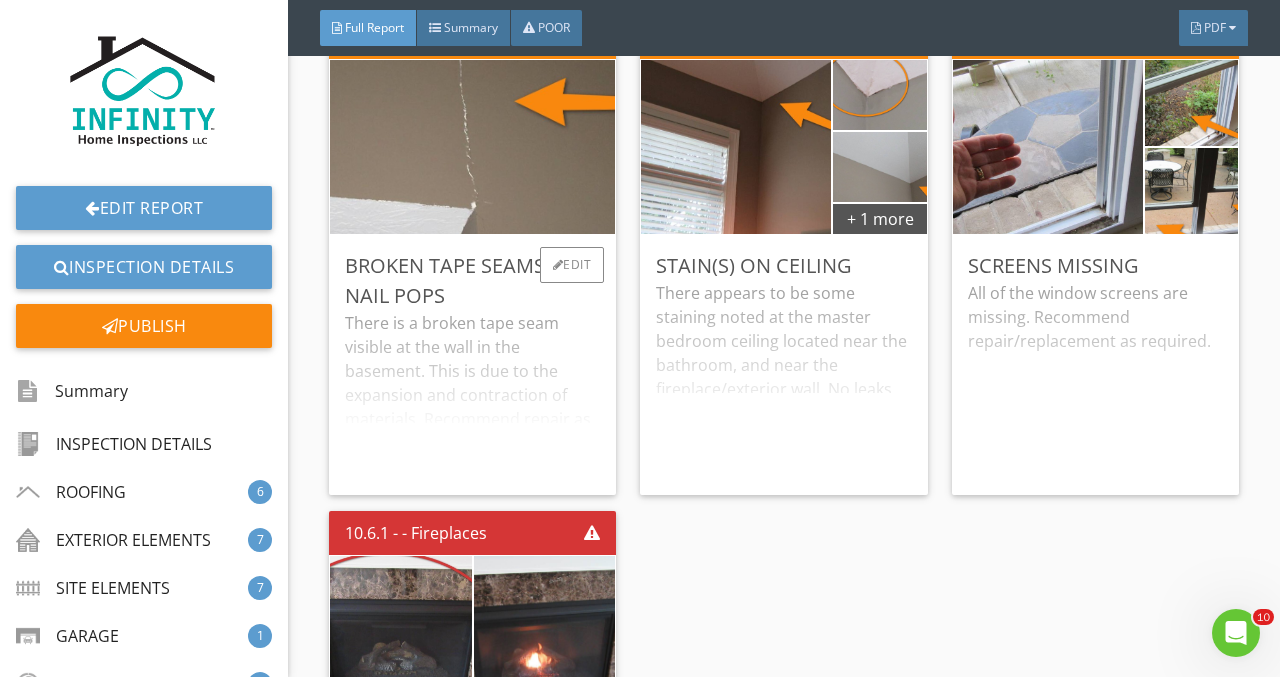 click on "There is a broken tape seam visible at the wall in the basement. This is due to the expansion and contraction of materials. Recommend repair as required." at bounding box center (472, 395) 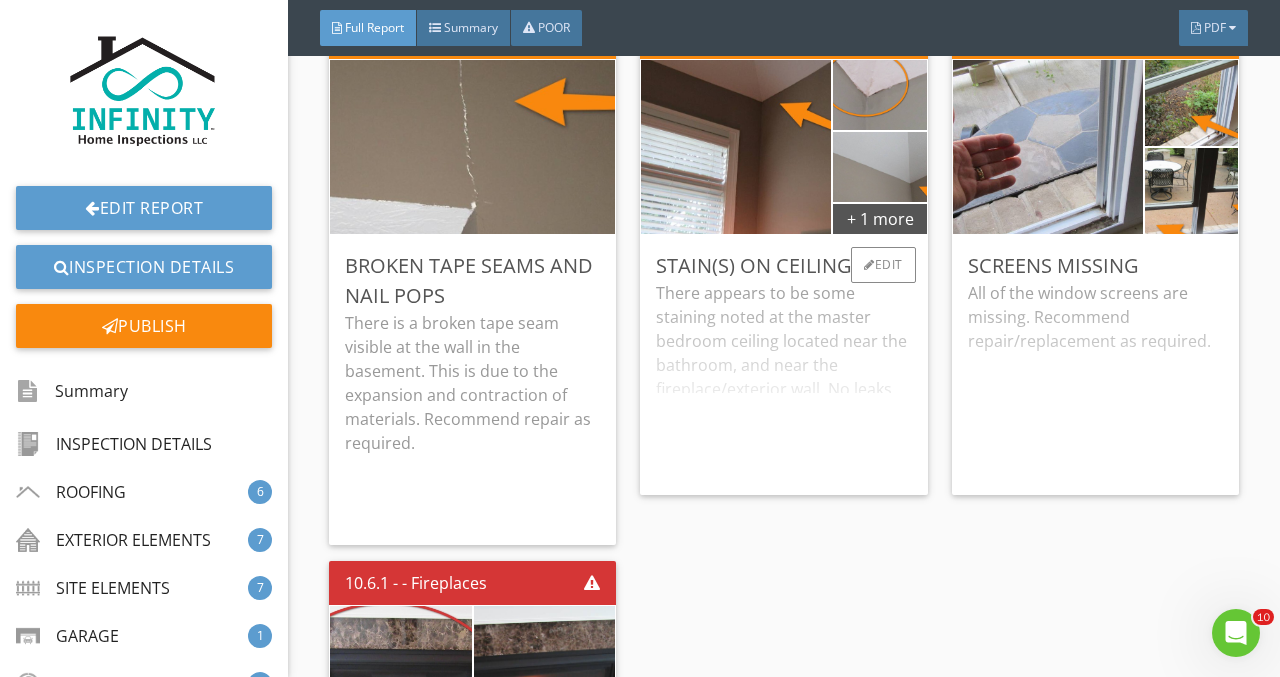 click on "Stain(s) on Ceiling
There appears to be some staining noted at the master bedroom ceiling located near the bathroom, and near the fireplace/exterior wall. No leaks were detected at the time of the inspection. Recommend asking the seller for any additional information, as well as further evaluation by a qualified contractor to determine any remedial action that may be required.
Edit" at bounding box center [783, 365] 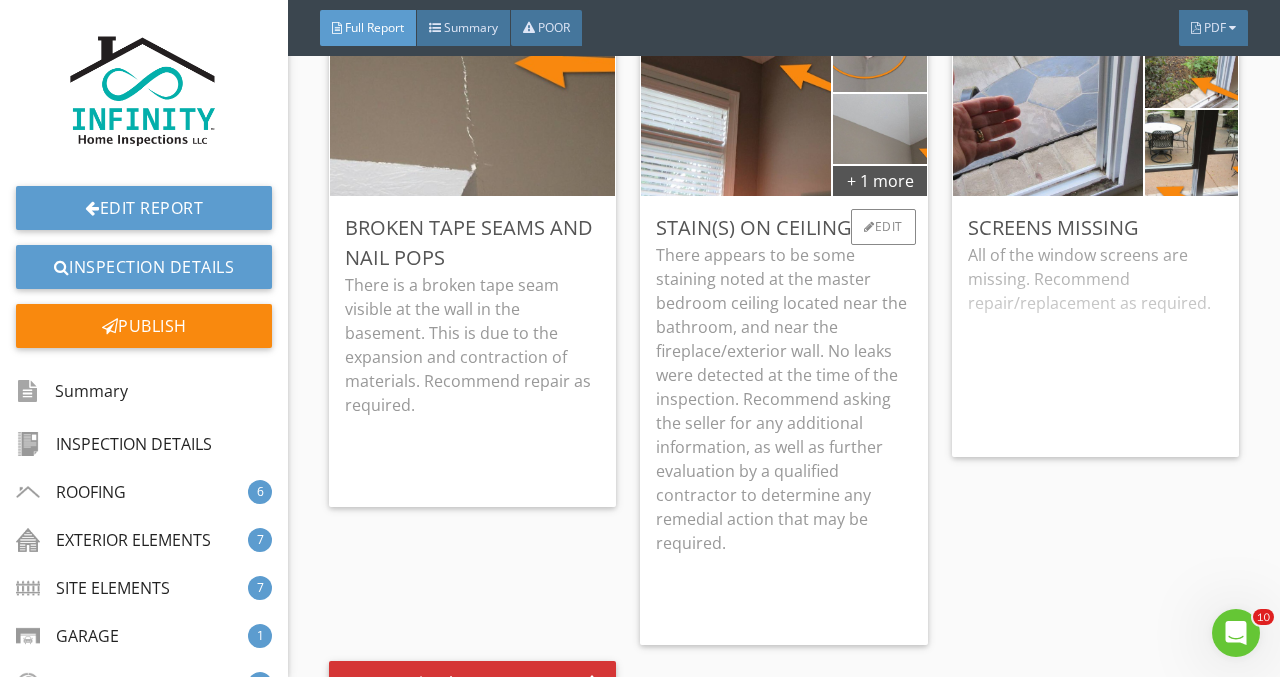 scroll, scrollTop: 15395, scrollLeft: 0, axis: vertical 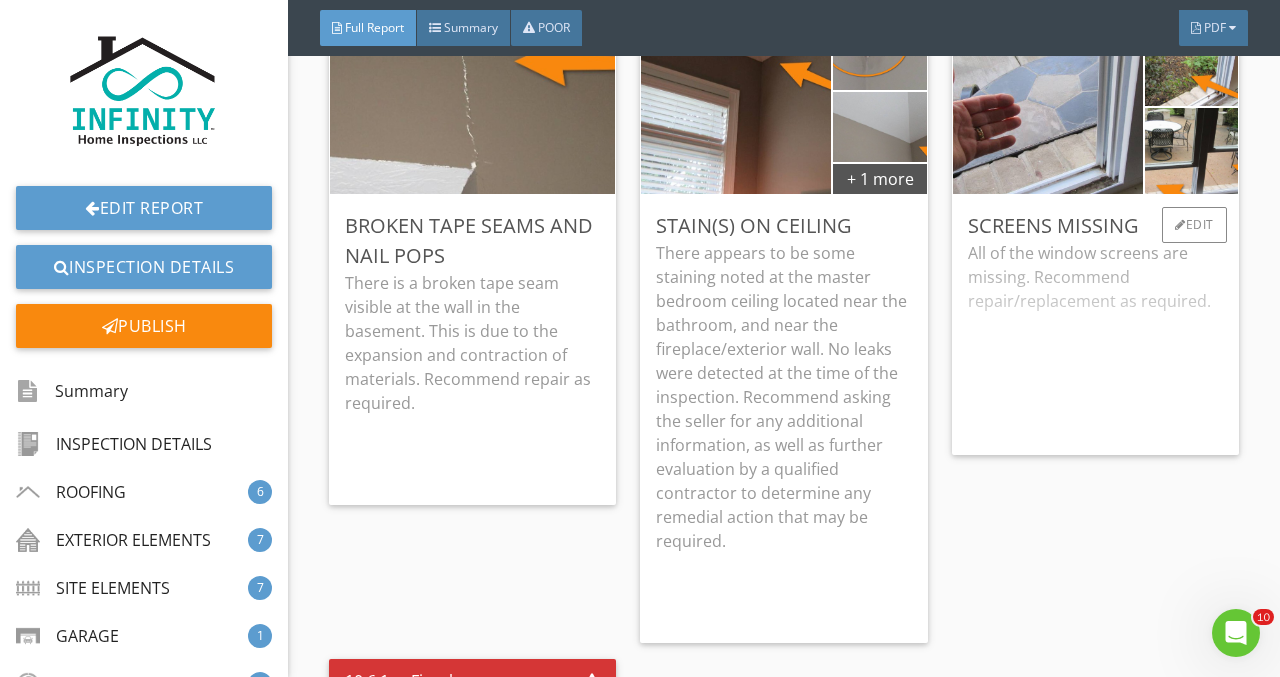 click on "All of the window screens are missing. Recommend repair/replacement as required." at bounding box center [1095, 340] 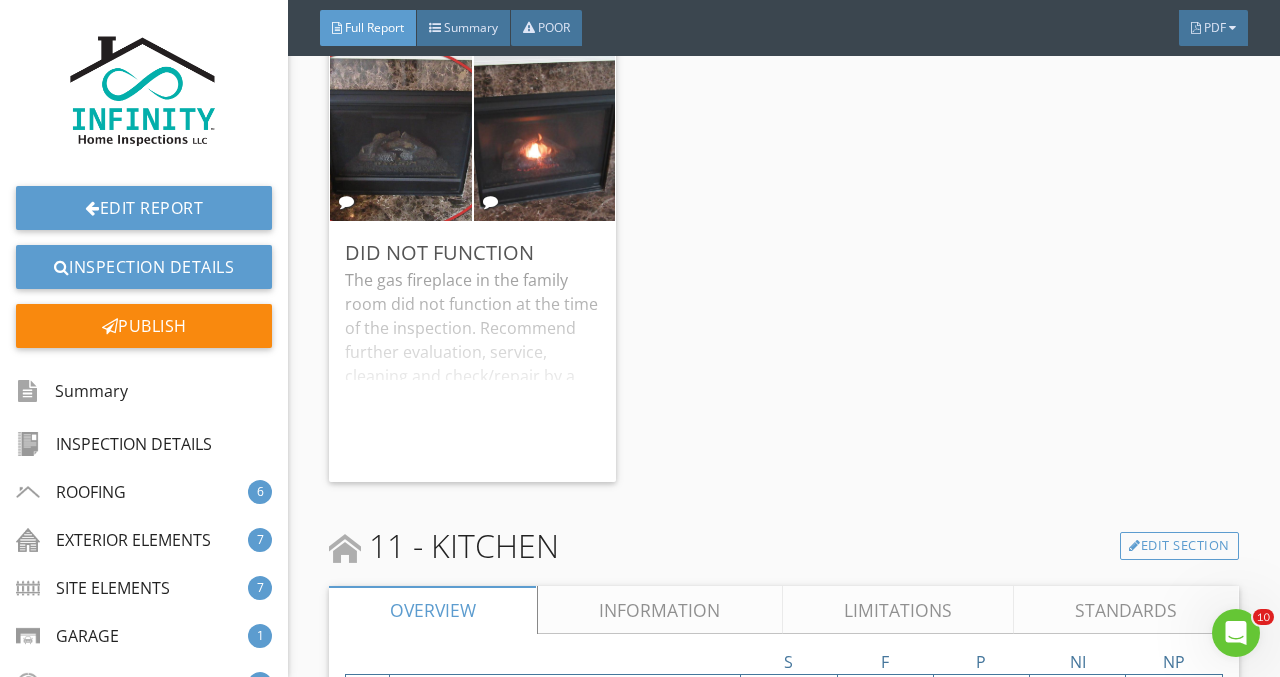 scroll, scrollTop: 16053, scrollLeft: 0, axis: vertical 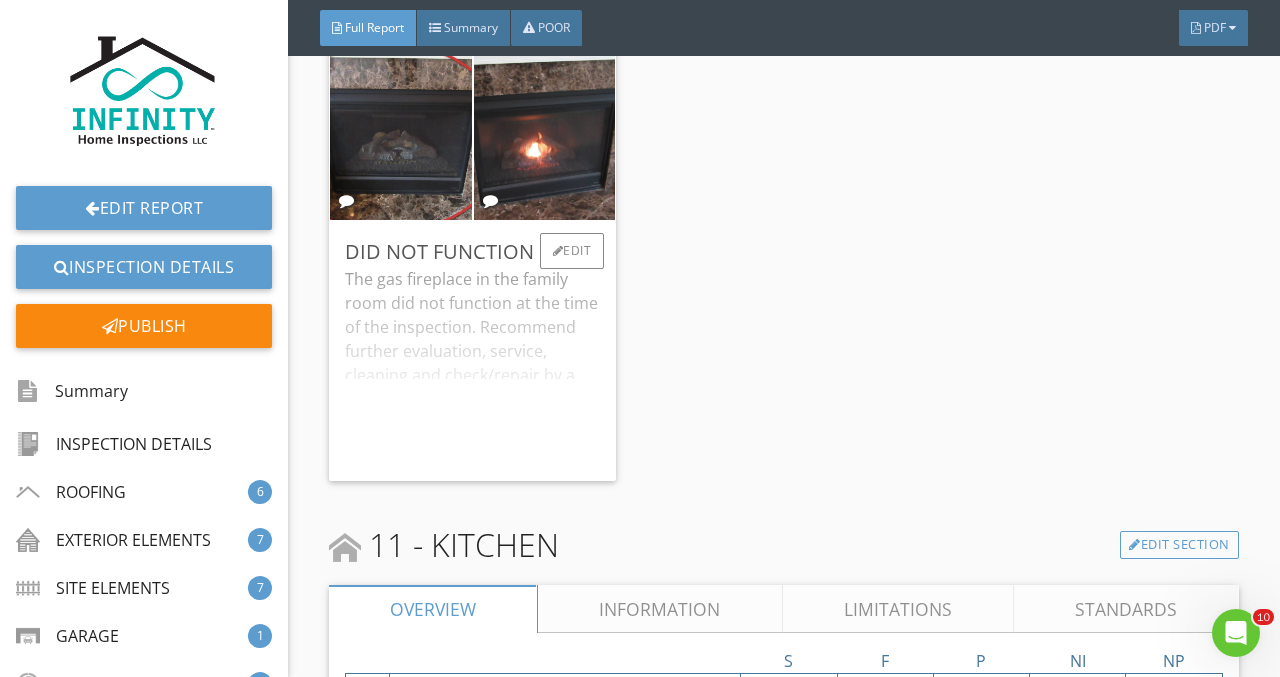 click on "The gas fireplace in the family room did not function at the time of the inspection. Recommend further evaluation, service, cleaning and check/repair by a qualified specialist/contractor for proper function and safety." at bounding box center (472, 366) 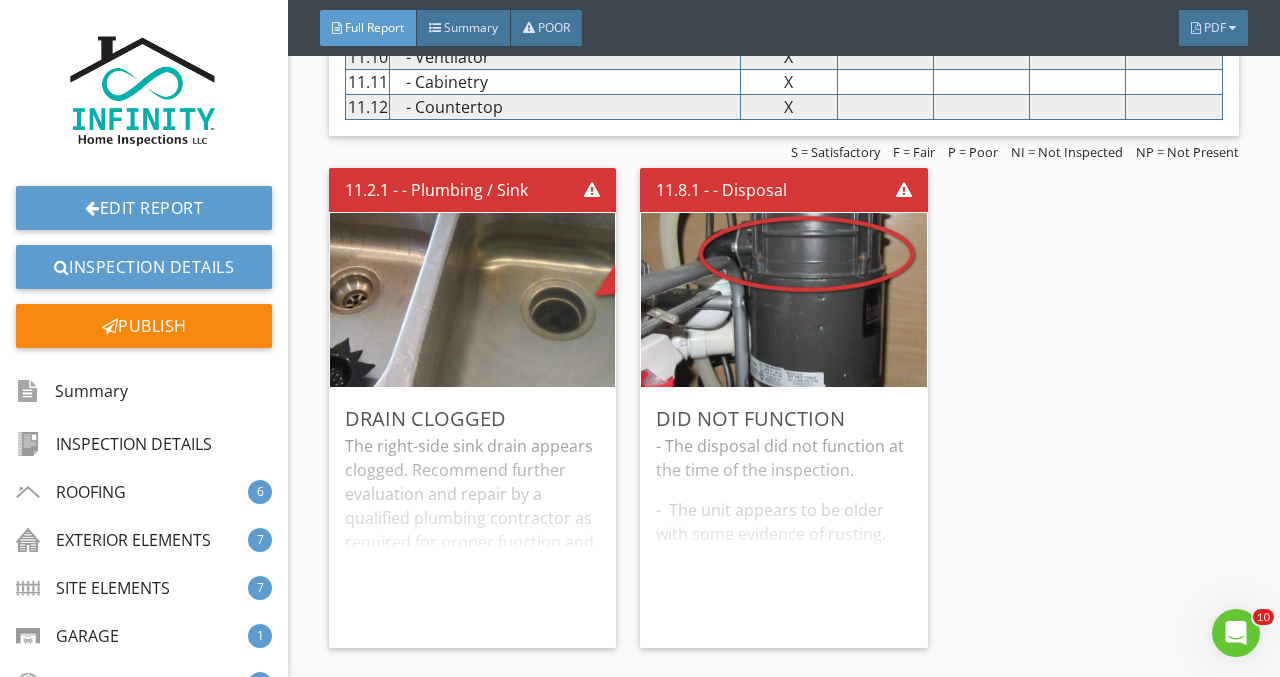 scroll, scrollTop: 16951, scrollLeft: 0, axis: vertical 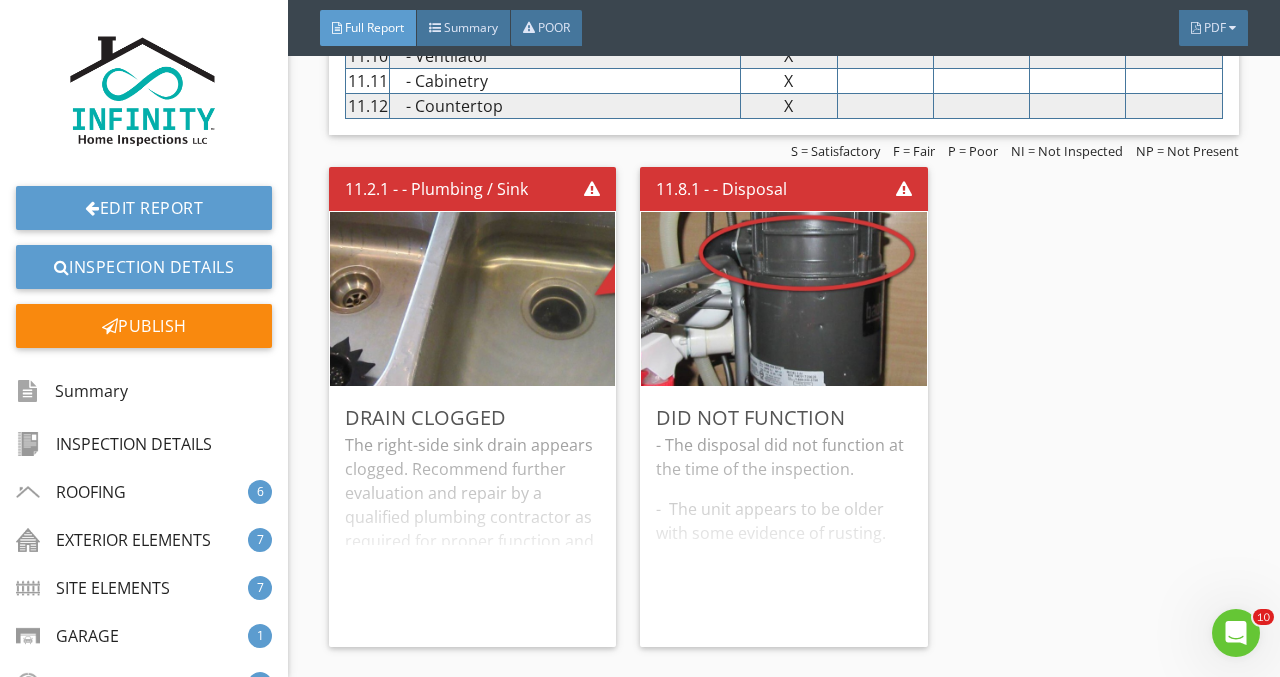 click on "The right-side sink drain appears clogged. Recommend further evaluation and repair by a qualified plumbing contractor as required for proper function and drainage." at bounding box center [472, 532] 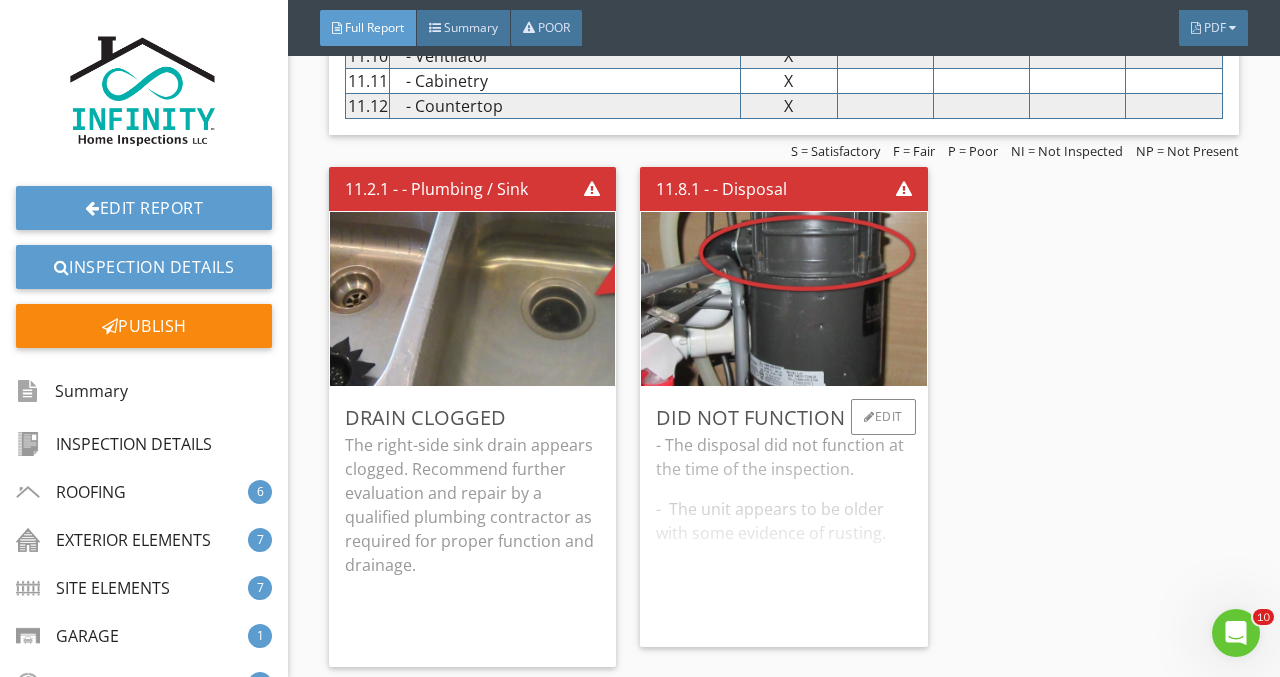 drag, startPoint x: 683, startPoint y: 627, endPoint x: 662, endPoint y: 608, distance: 28.319605 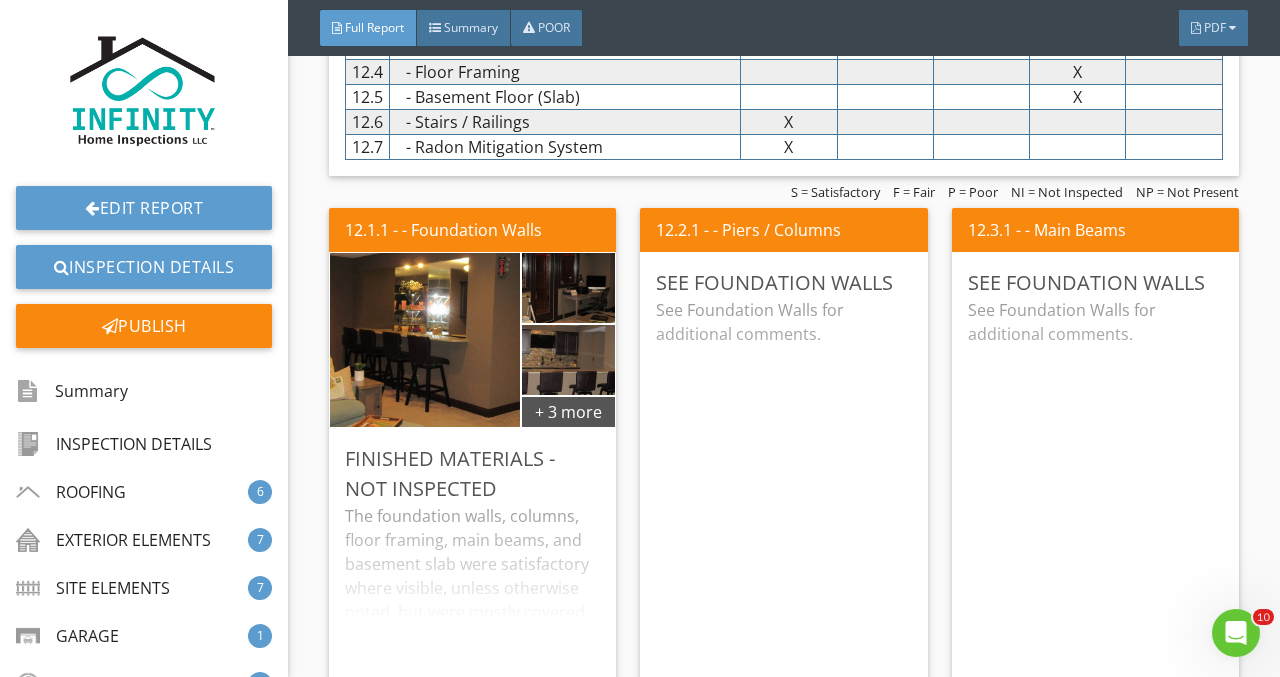 scroll, scrollTop: 17893, scrollLeft: 0, axis: vertical 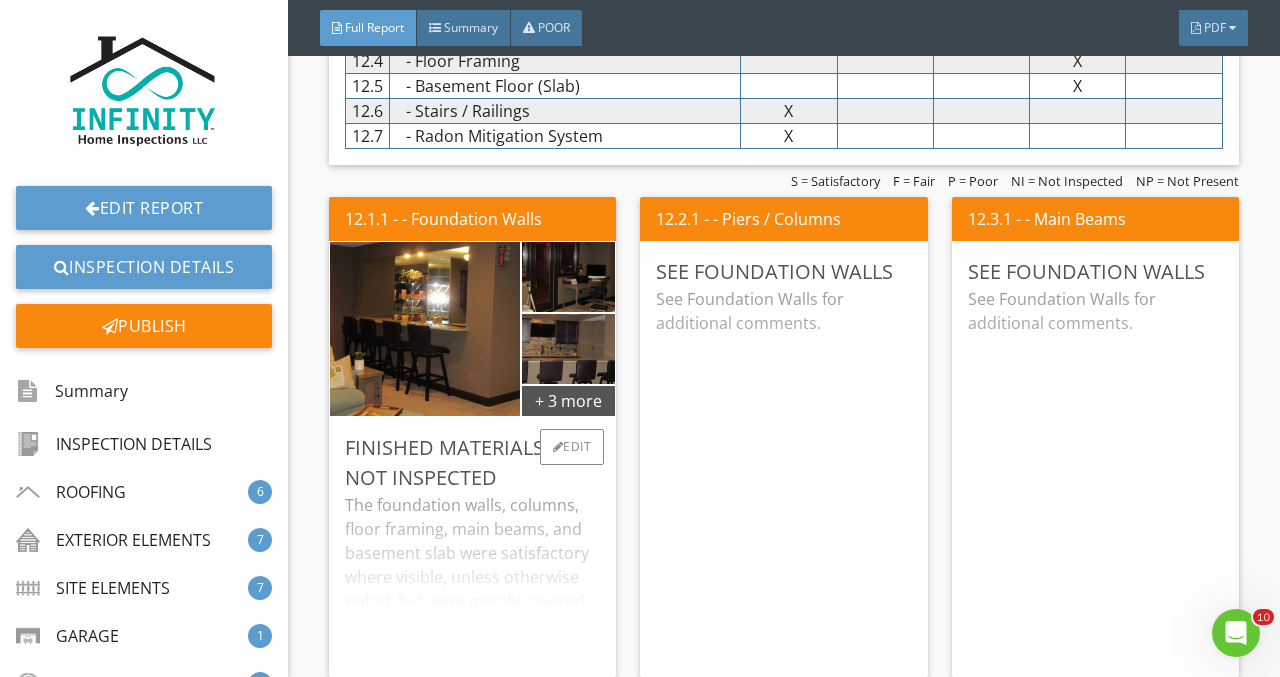 click on "The foundation walls, columns, floor framing, main beams, and basement slab were satisfactory where visible, unless otherwise noted, but were mostly covered by finished materials and therefore could not be fully inspected.  Recommend controlling all internal and external water intrusion factors, as well as routine monitoring and maintenance as required." at bounding box center (472, 577) 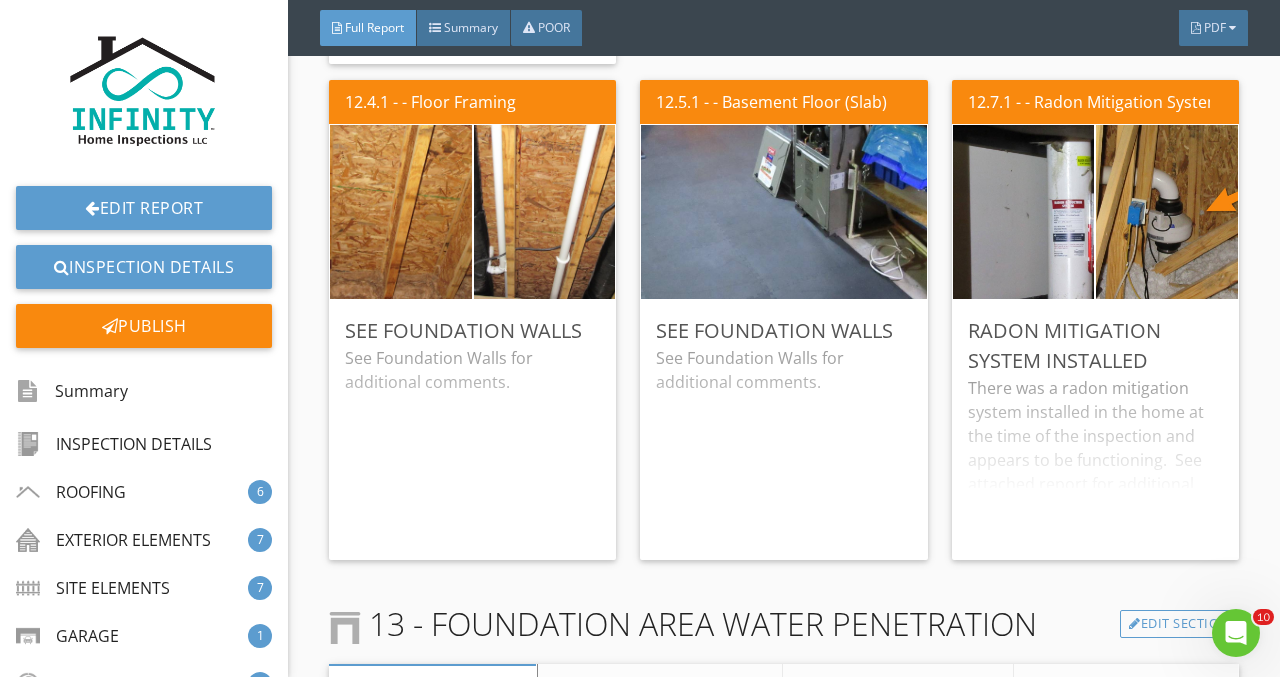 scroll, scrollTop: 18741, scrollLeft: 0, axis: vertical 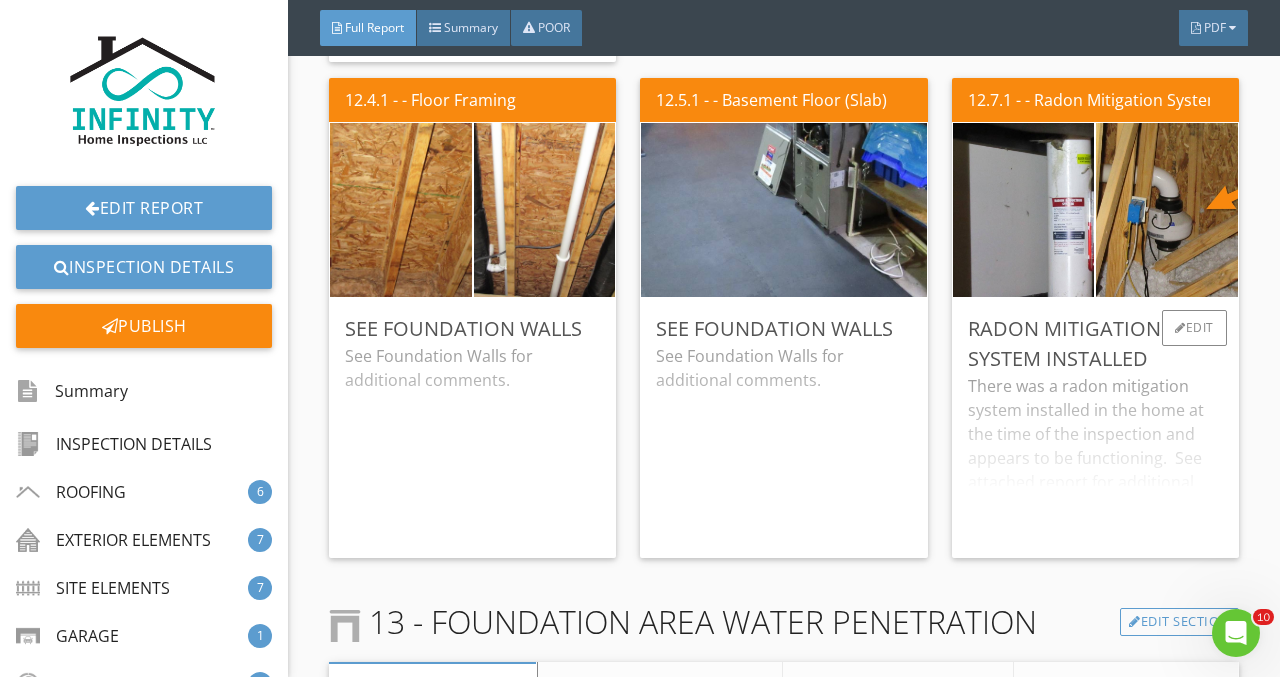 click on "There was a radon mitigation system installed in the home at the time of the inspection and appears to be functioning.  See attached report for additional information." at bounding box center (1095, 458) 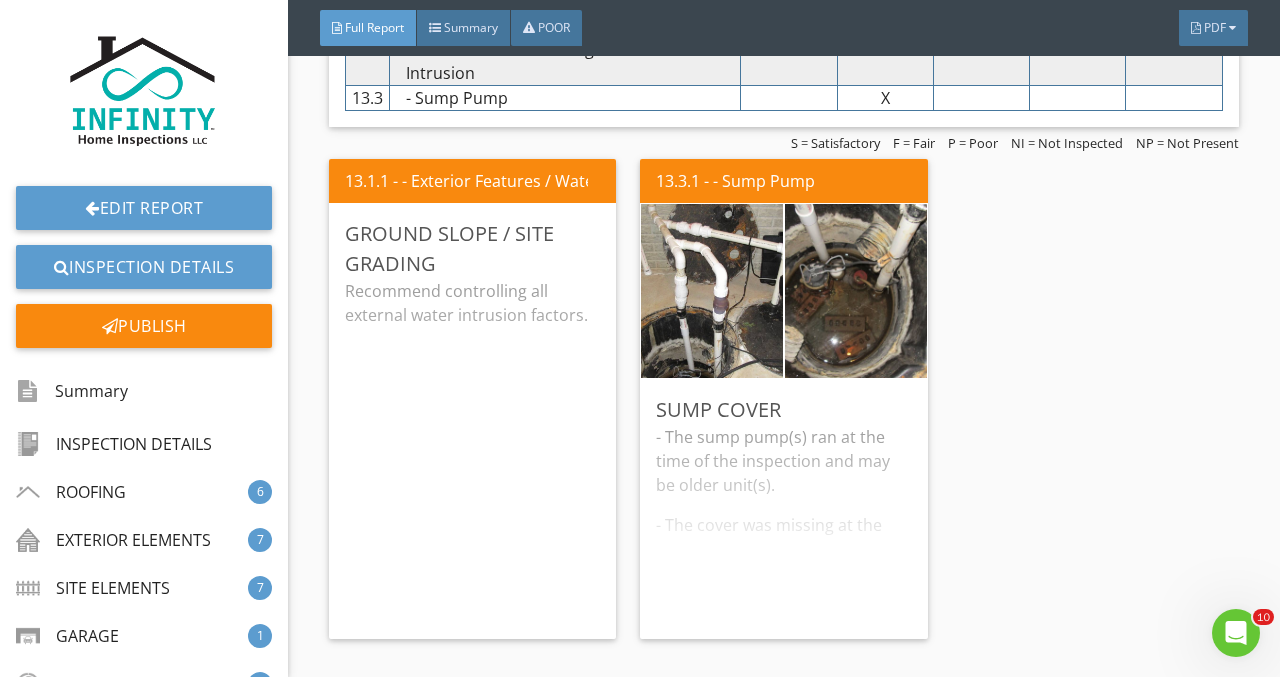 scroll, scrollTop: 19533, scrollLeft: 0, axis: vertical 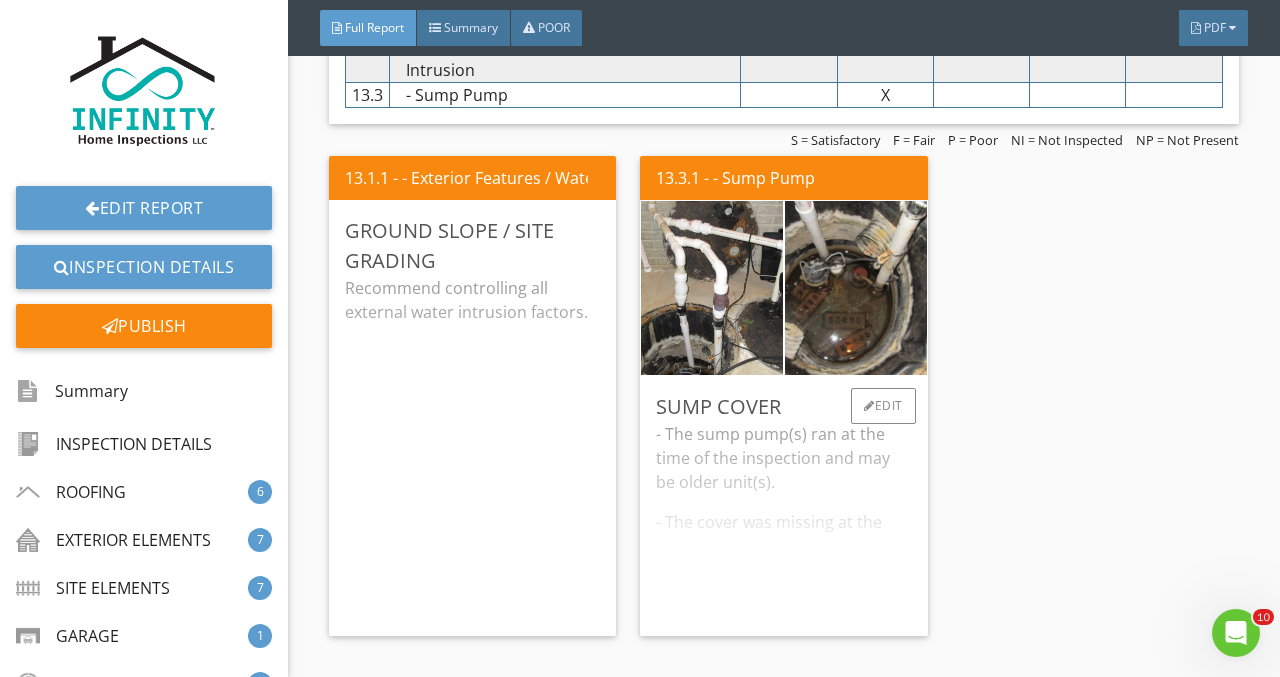 click on "- The sump pump(s) ran at the time of the inspection and may be older unit(s).  - The cover was missing at the front unit, and the other unit was sealed shut and could not be visually inspected. Recommend replacing the front unit cover as required for safety, as well as keeping the system(s) sealed when a radon mitigation system is installed. Recommend routine monitoring and maintenance as required." at bounding box center (783, 521) 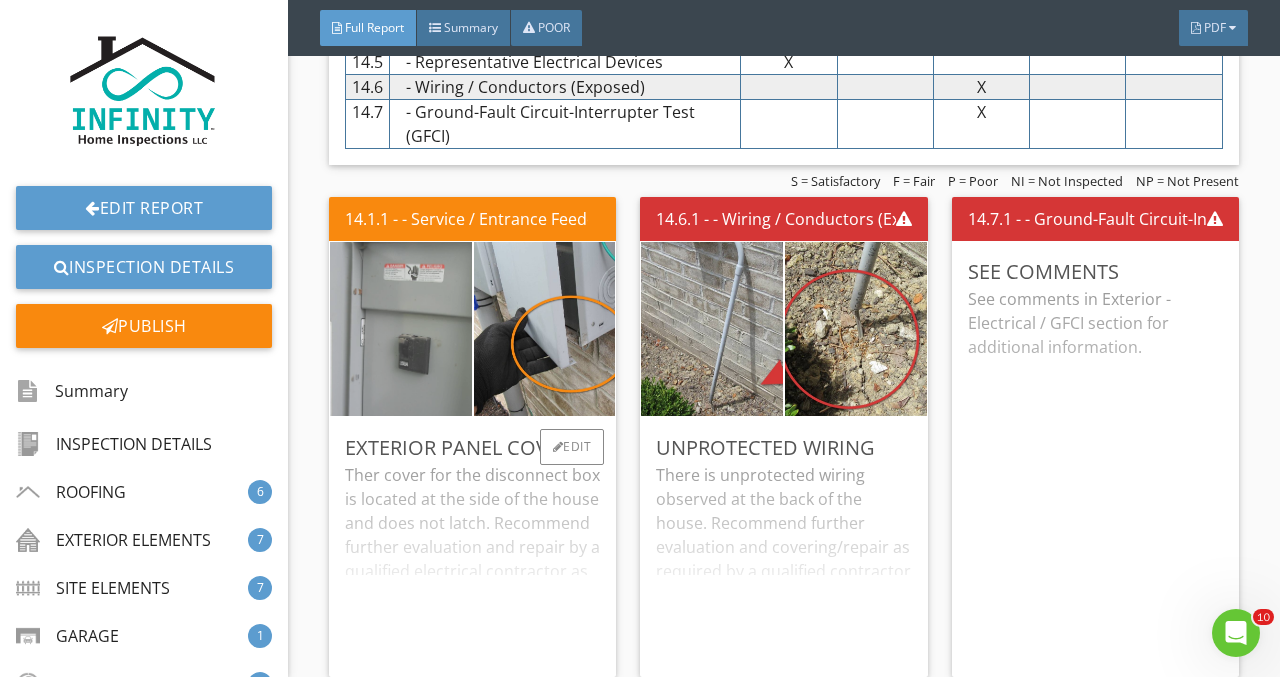 scroll, scrollTop: 20655, scrollLeft: 0, axis: vertical 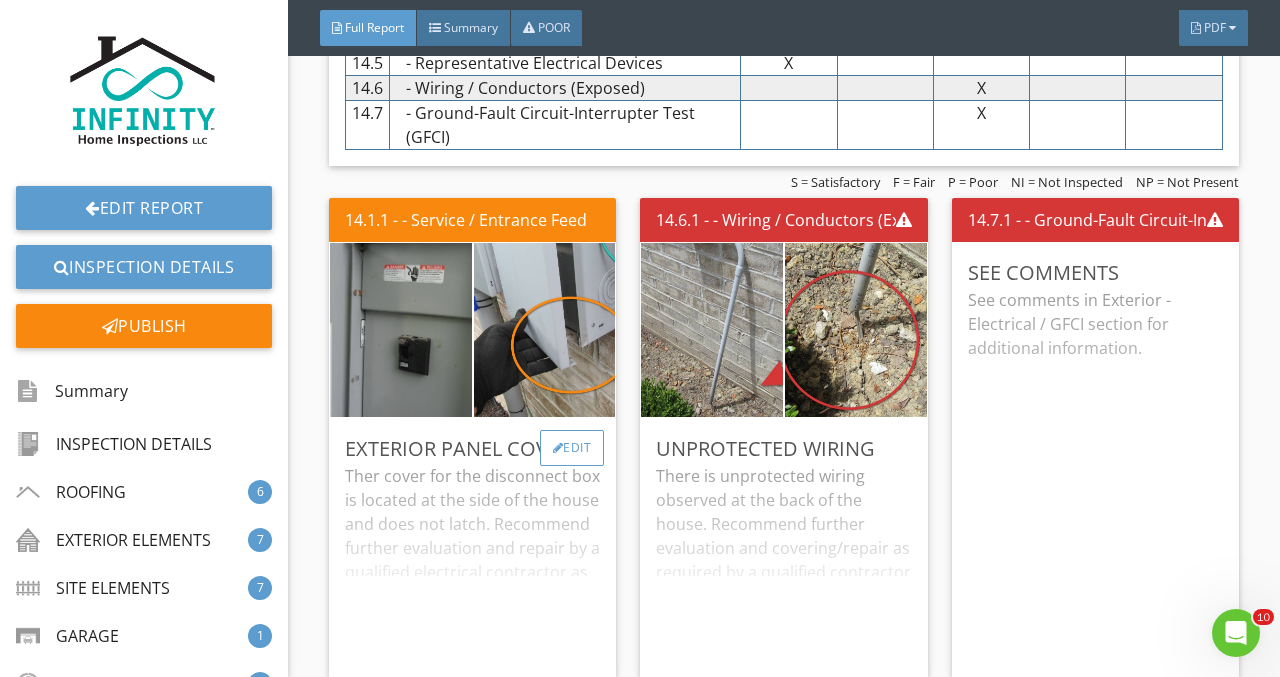click on "Edit" at bounding box center [572, 448] 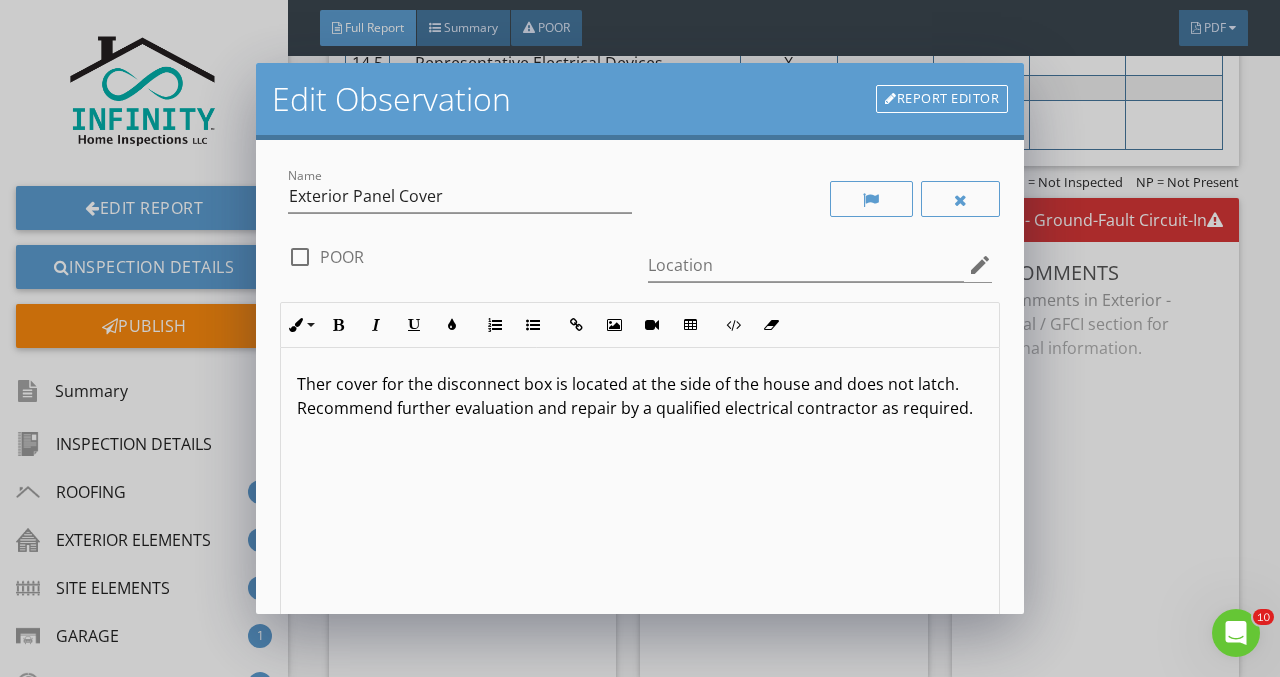 click on "Ther cover for the disconnect box is located at the side of the house and does not latch. Recommend further evaluation and repair by a qualified electrical contractor as required." at bounding box center (640, 396) 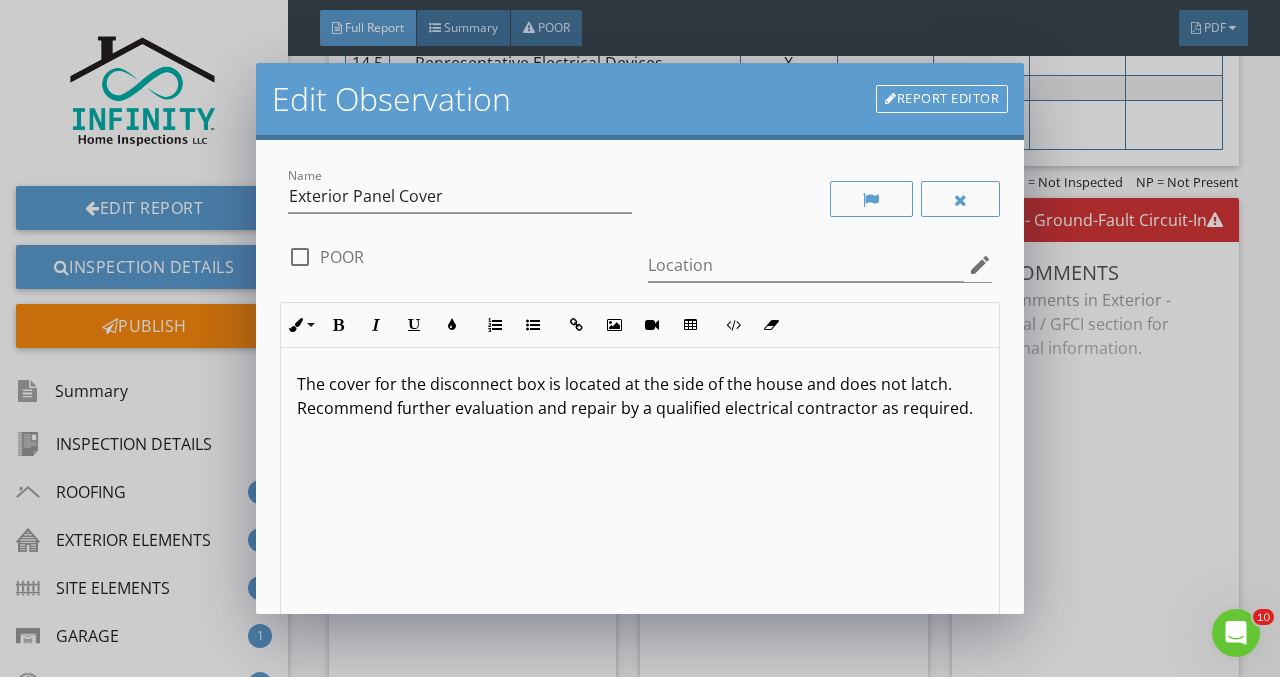 scroll, scrollTop: 1, scrollLeft: 0, axis: vertical 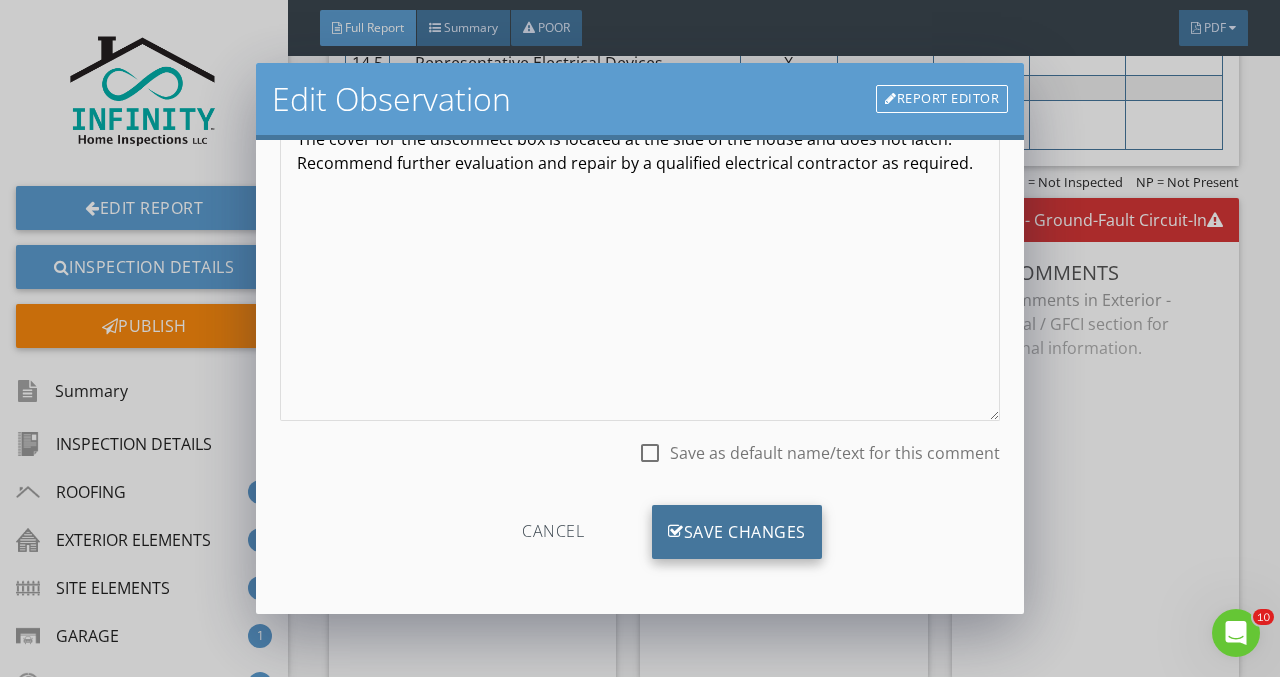 click on "Save Changes" at bounding box center [737, 532] 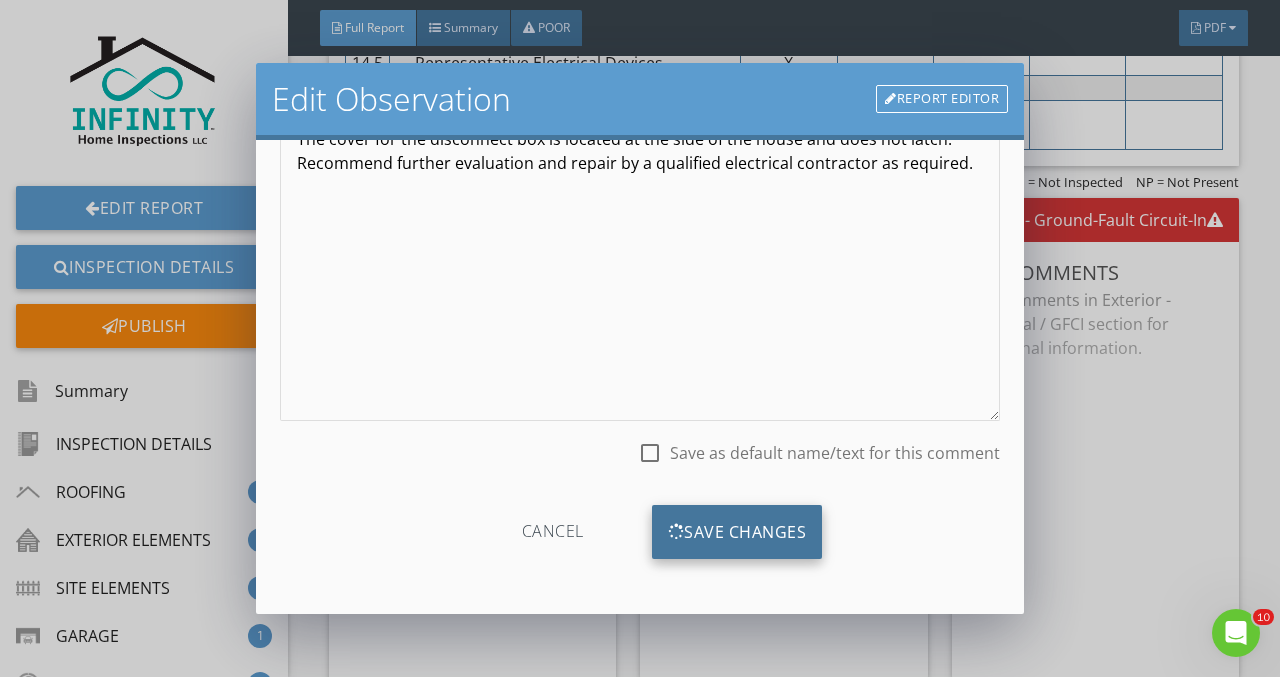 scroll, scrollTop: 7, scrollLeft: 0, axis: vertical 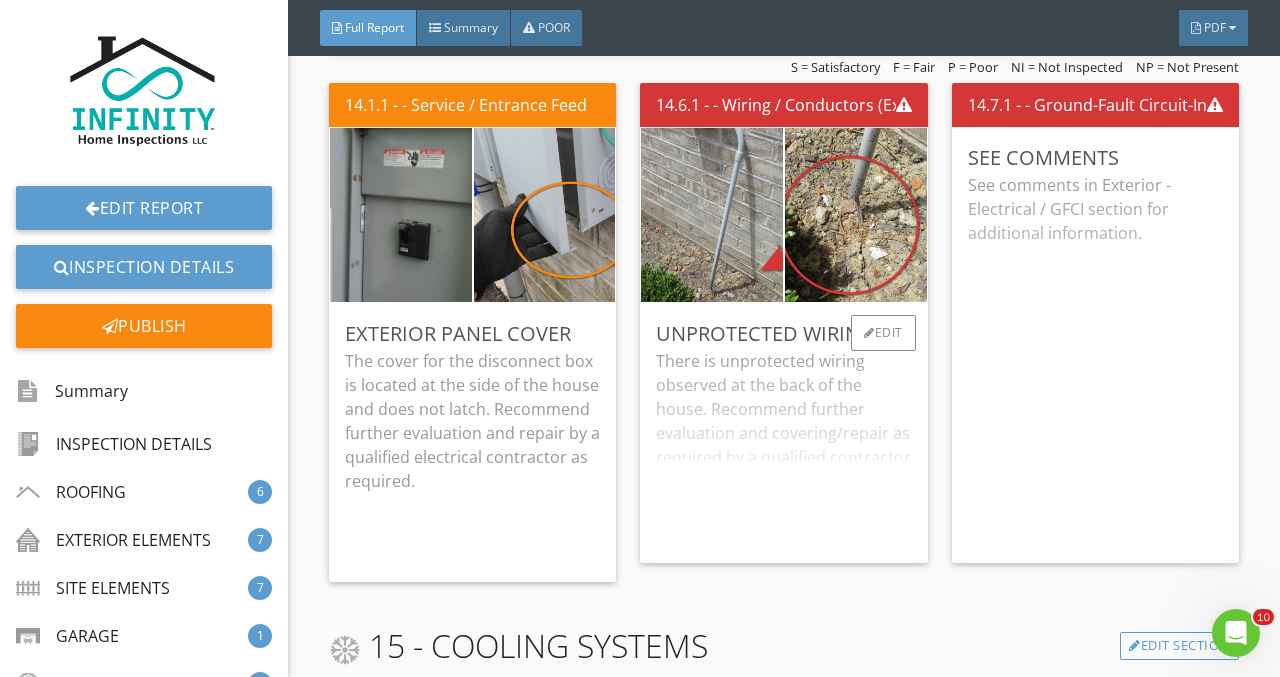 click on "There is unprotected wiring observed at the back of the house. Recommend further evaluation and covering/repair as required by a qualified contractor for safety." at bounding box center (783, 448) 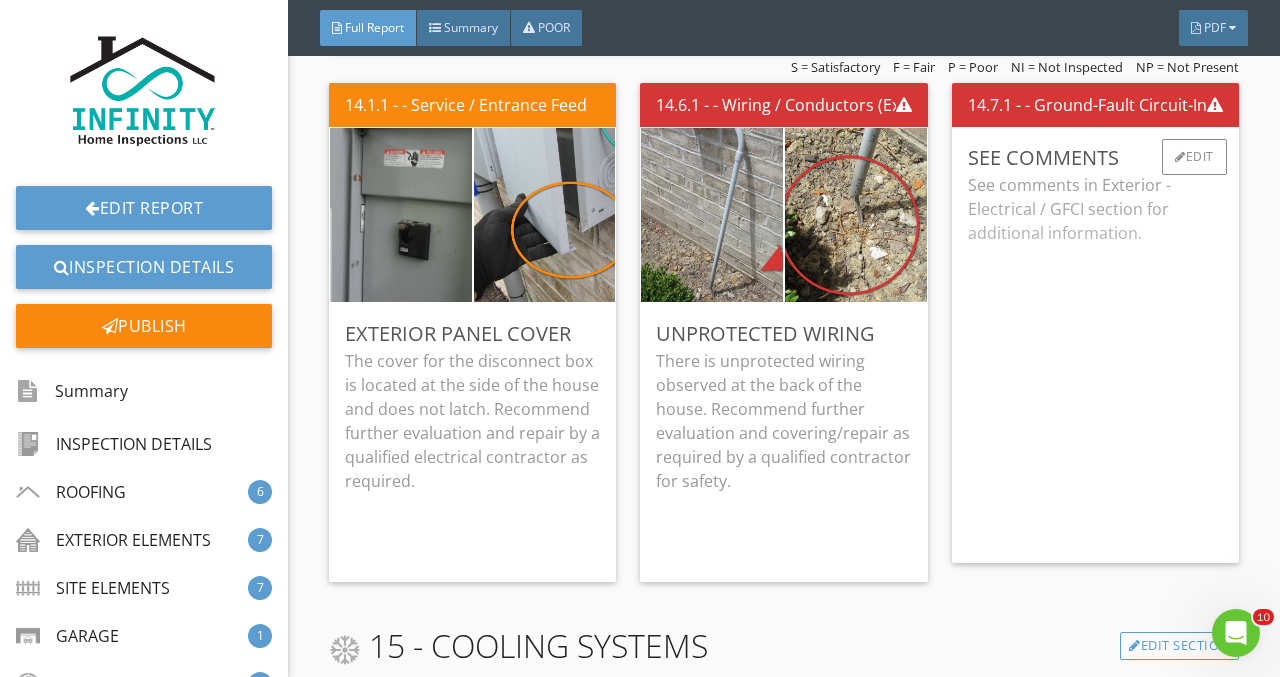 click on "See comments in Exterior - Electrical / GFCI section for additional information." at bounding box center [1095, 360] 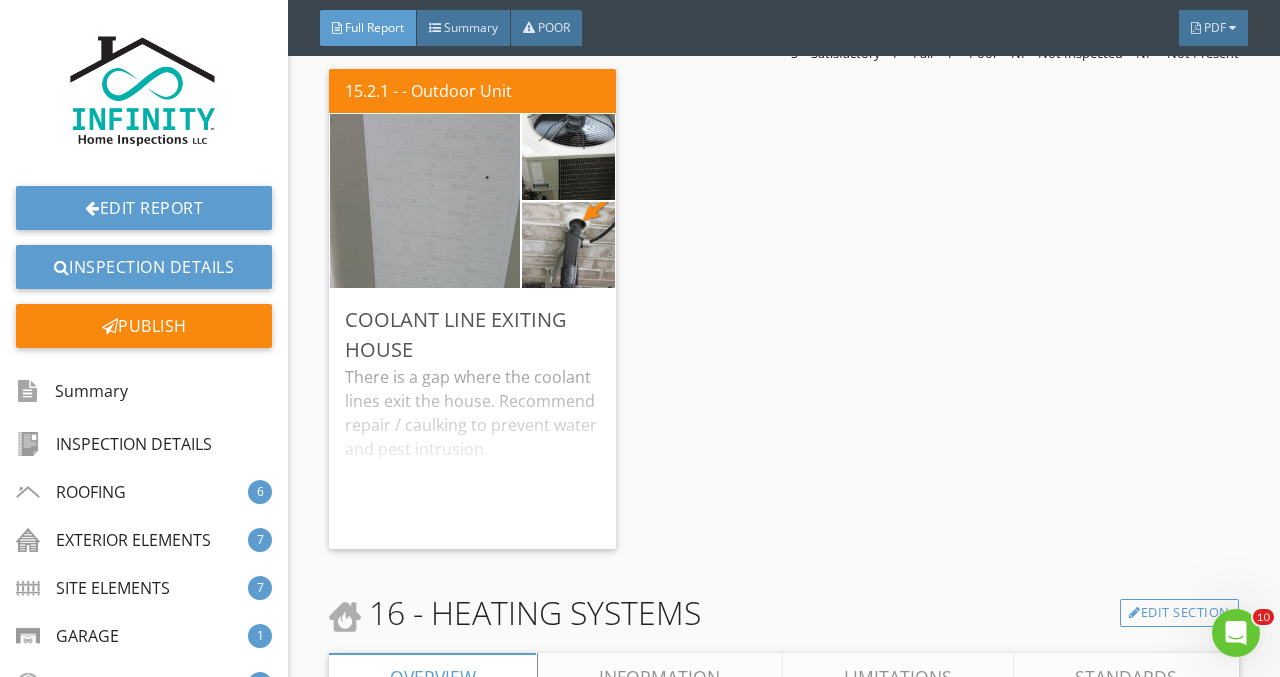 scroll, scrollTop: 21679, scrollLeft: 0, axis: vertical 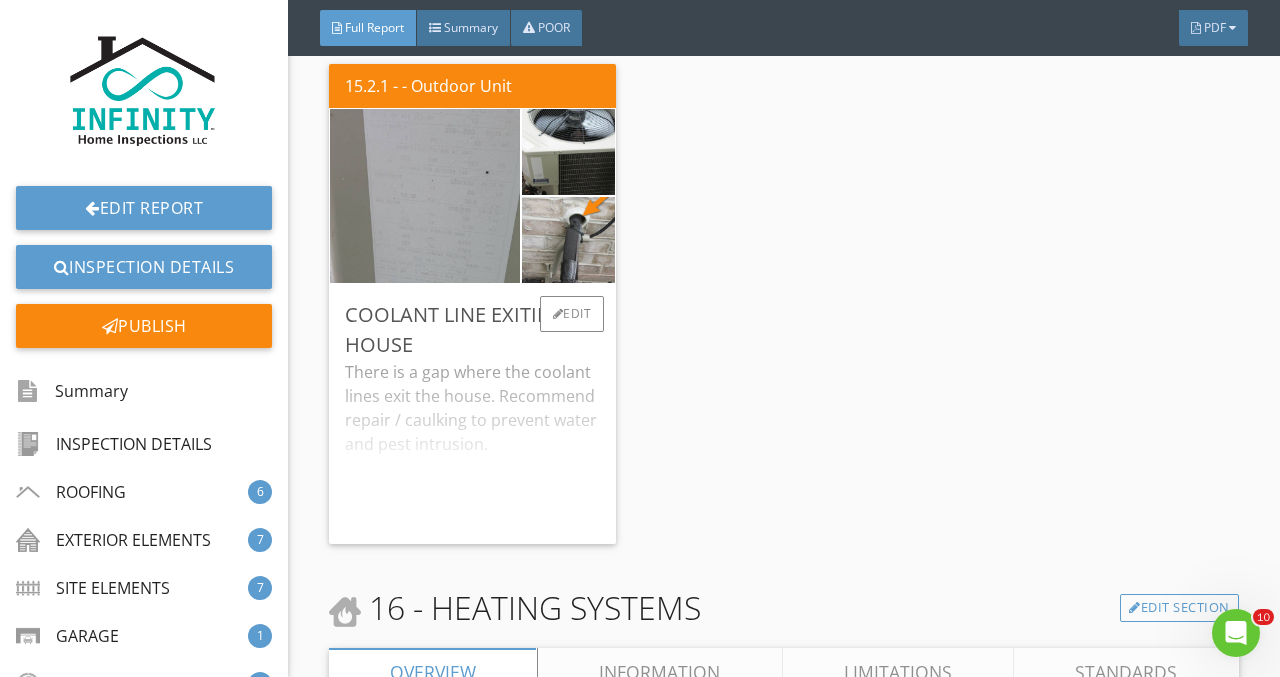 click on "There is a gap where the coolant lines exit the house. Recommend repair / caulking to prevent water and pest intrusion." at bounding box center [472, 444] 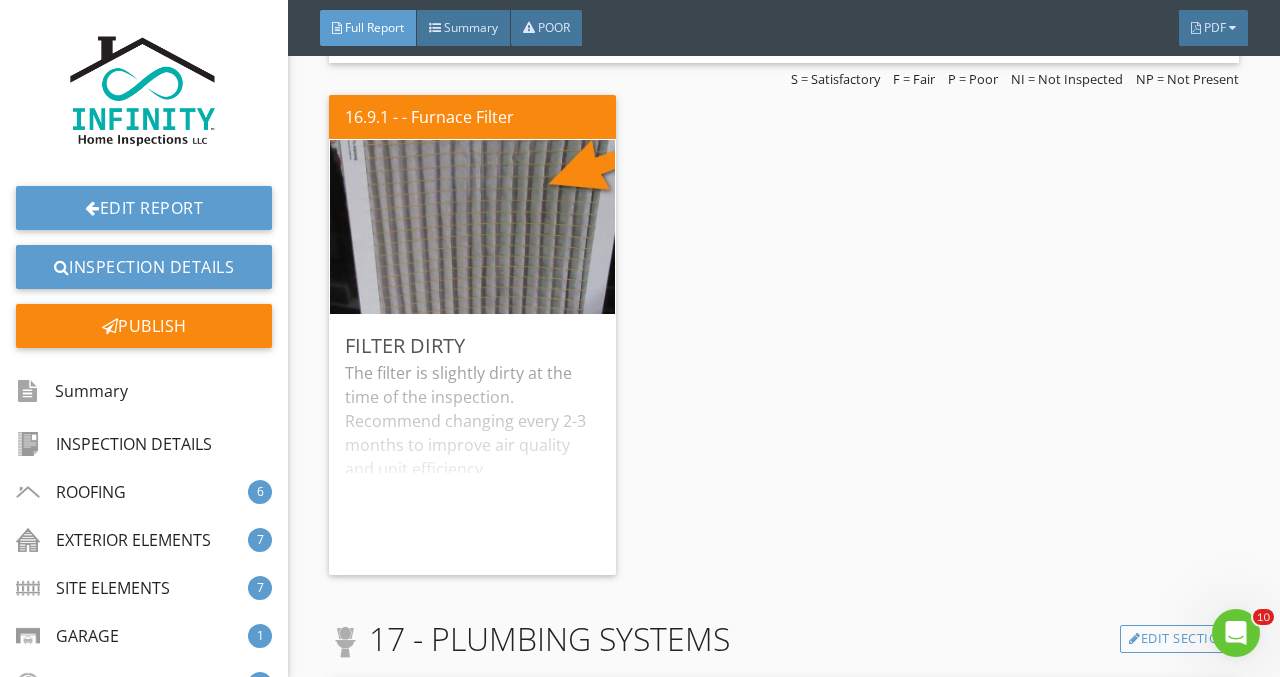 scroll, scrollTop: 22597, scrollLeft: 0, axis: vertical 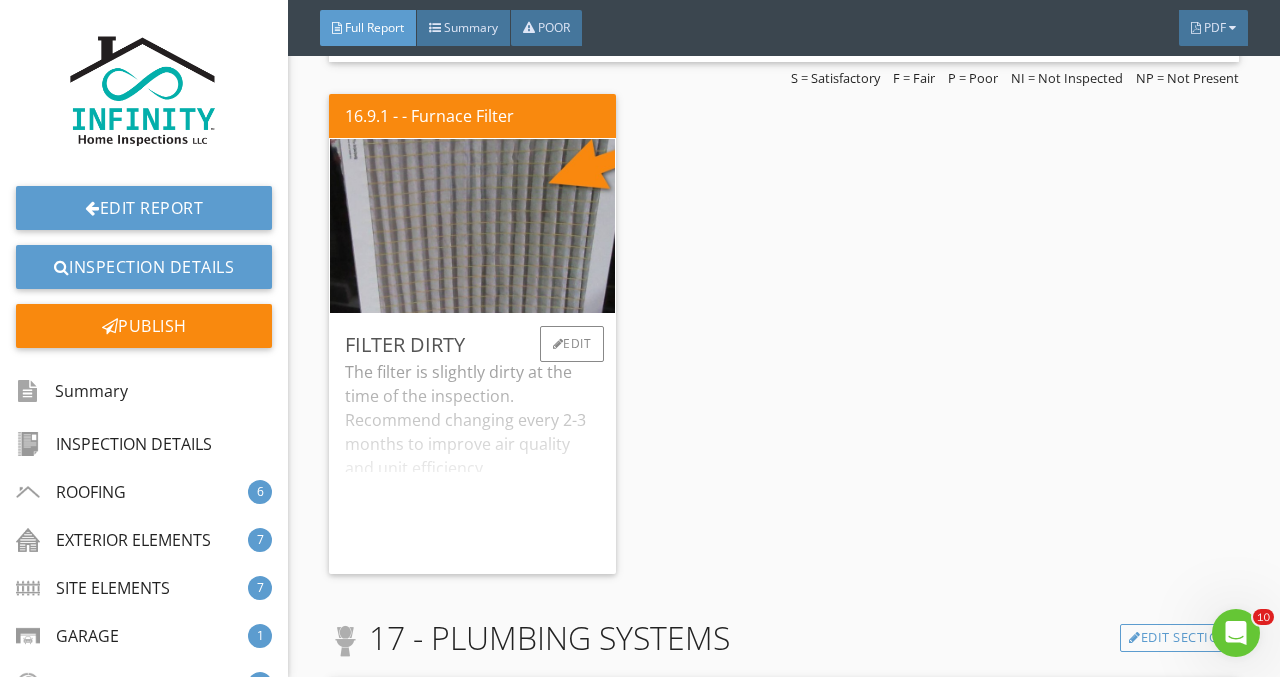 click on "The filter is slightly dirty at the time of the inspection. Recommend changing every 2-3 months to improve air quality and unit efficiency." at bounding box center (472, 459) 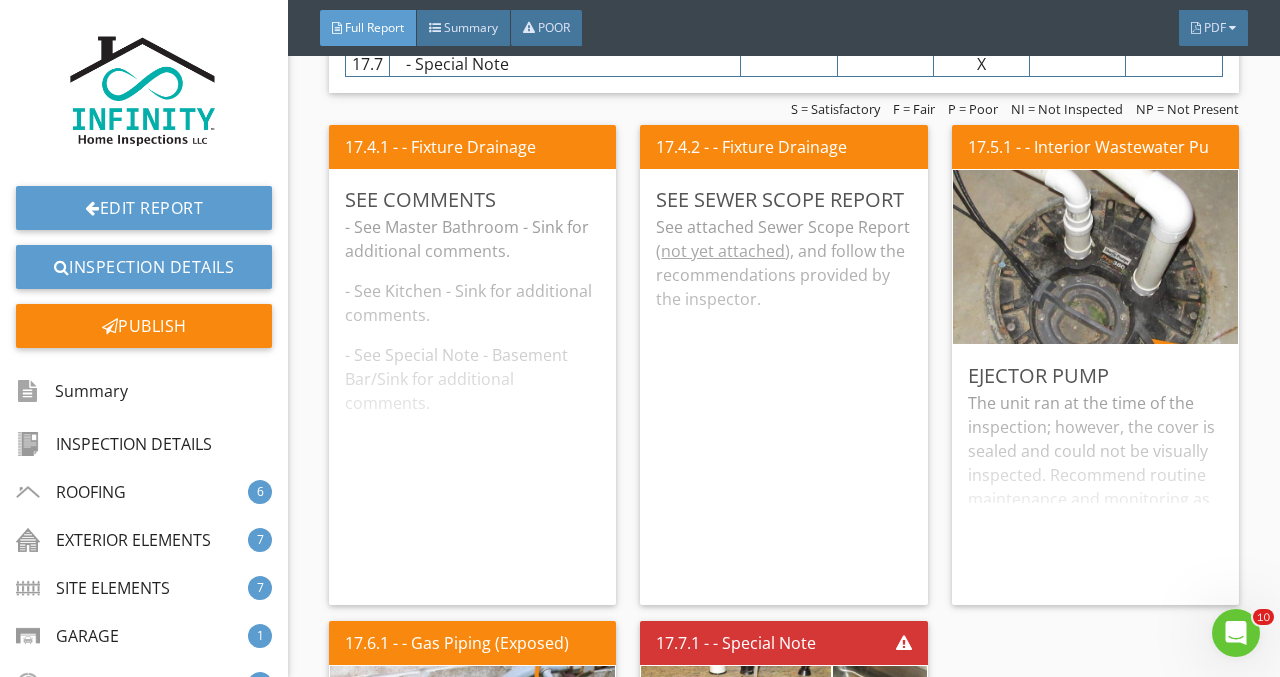scroll, scrollTop: 23463, scrollLeft: 0, axis: vertical 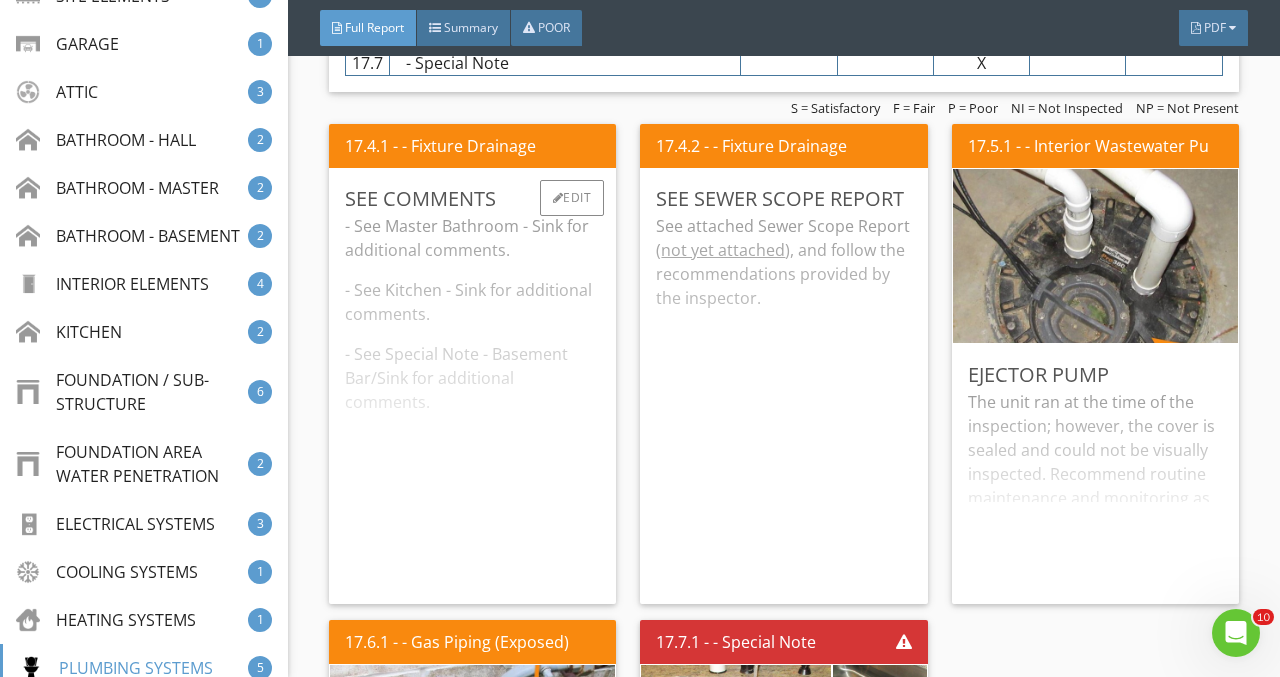 click on "- See Master Bathroom - Sink for additional comments. - See Kitchen - Sink for additional comments. - See Special Note - Basement Bar/Sink for additional comments." at bounding box center [472, 401] 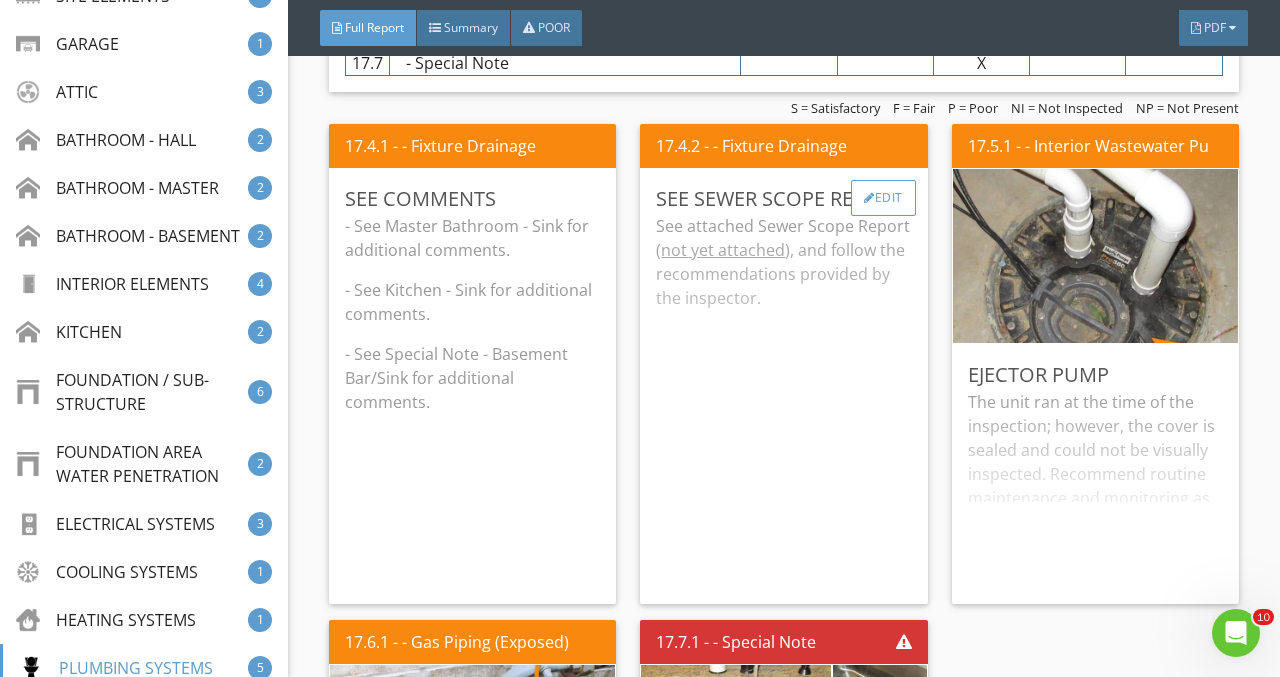 click on "Edit" at bounding box center (883, 198) 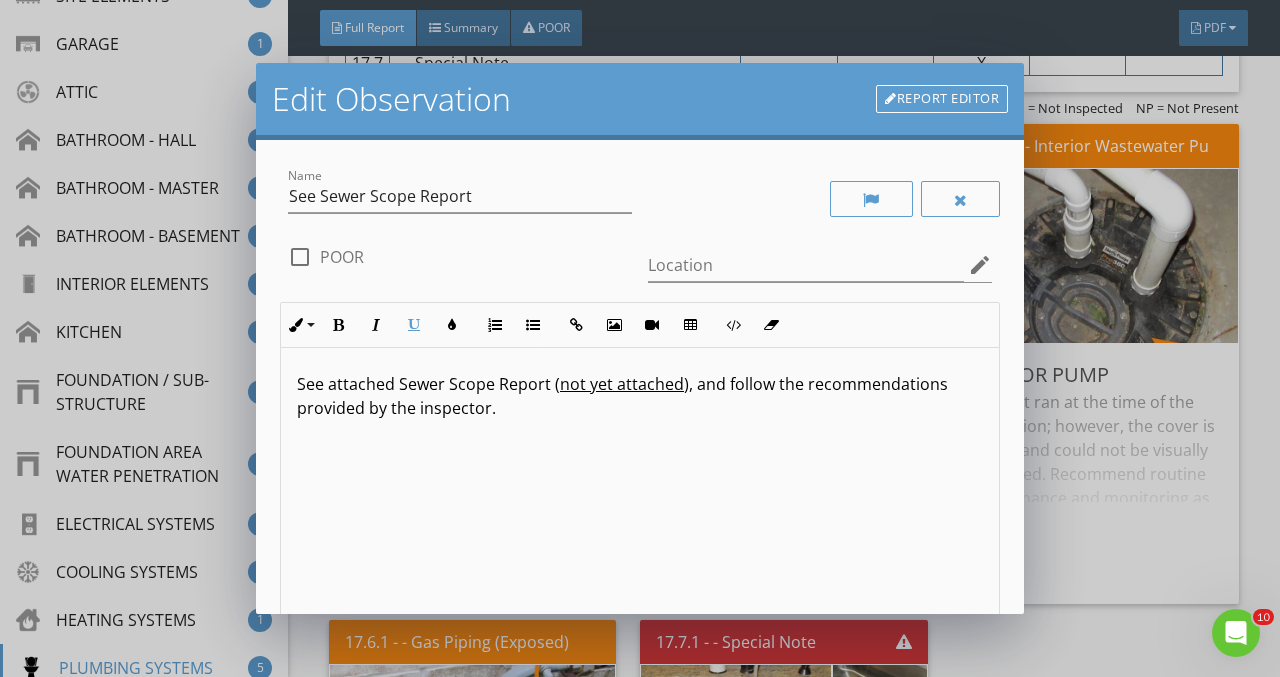click on "See attached Sewer Scope Report ( not yet attached ), and follow the recommendations provided by the inspector." at bounding box center [640, 396] 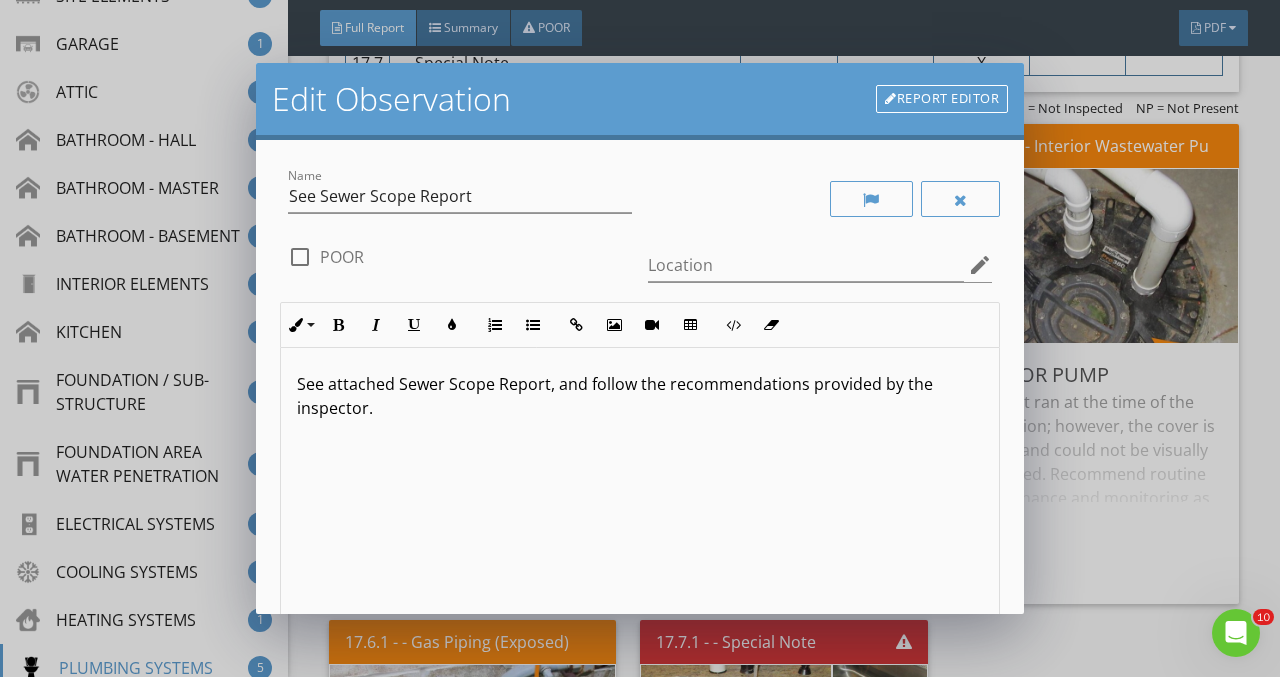 scroll, scrollTop: 1, scrollLeft: 0, axis: vertical 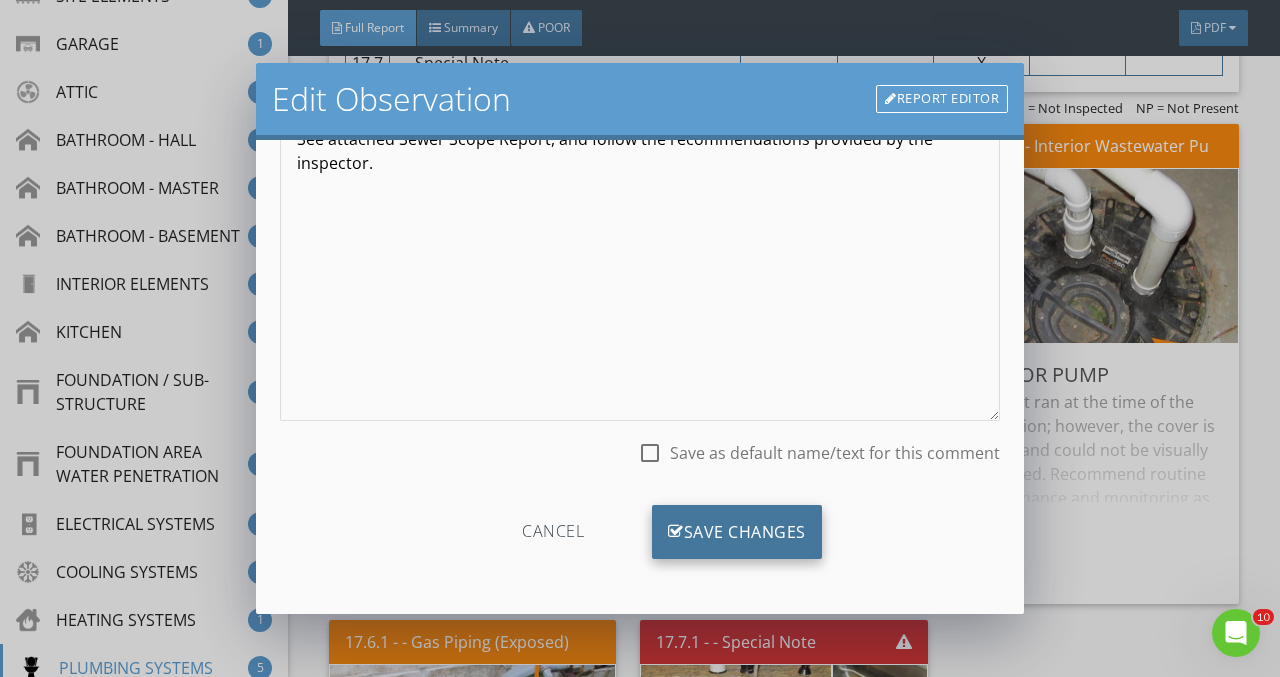 click on "Save Changes" at bounding box center [737, 532] 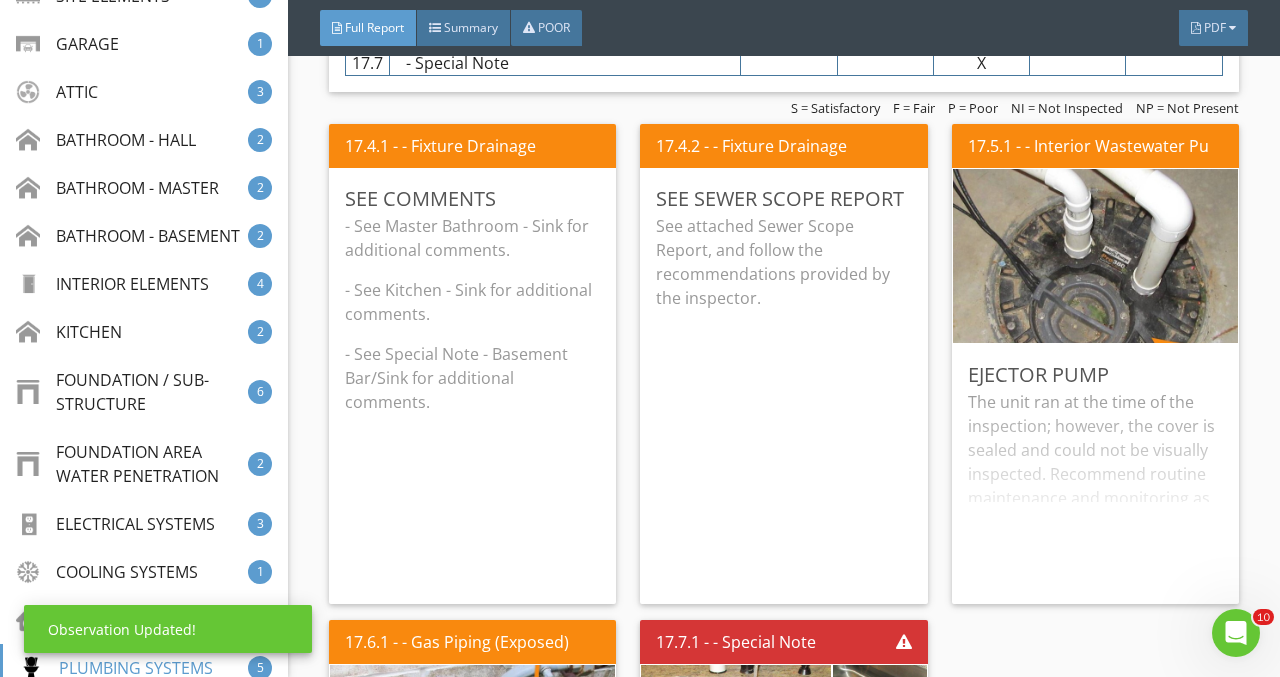 scroll, scrollTop: 7, scrollLeft: 0, axis: vertical 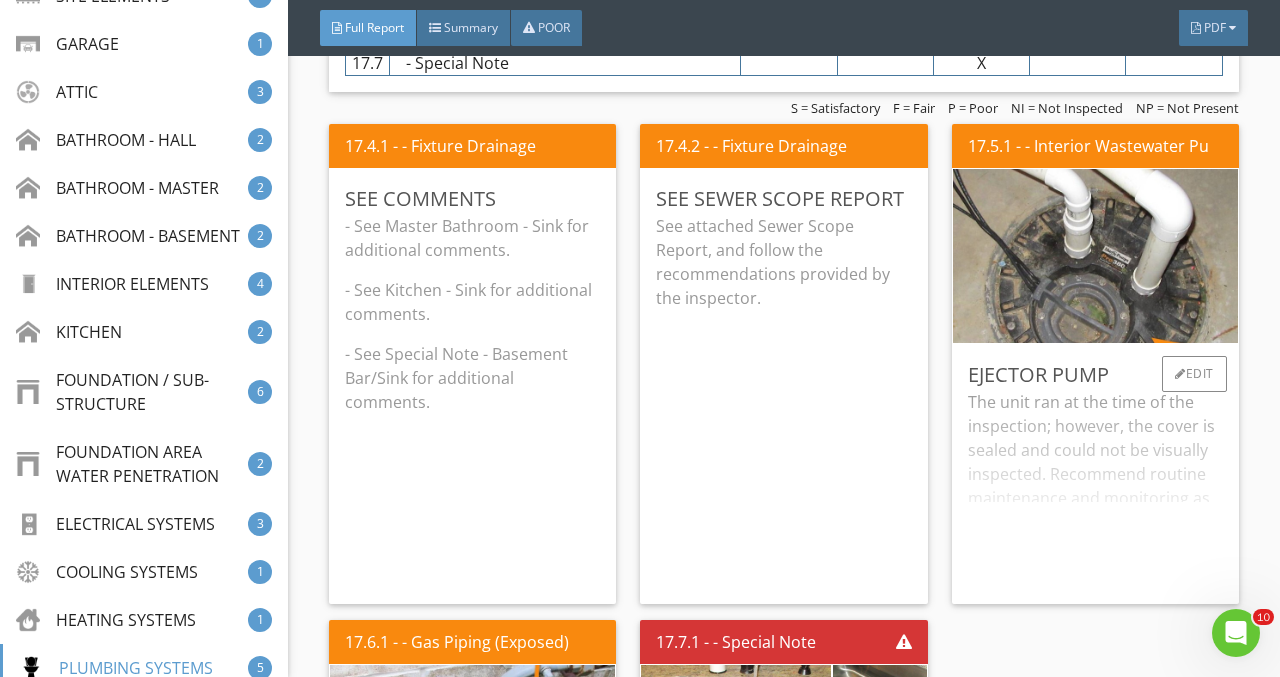 click on "The unit ran at the time of the inspection; however, the cover is sealed and could not be visually inspected. Recommend routine maintenance and monitoring as required for proper function." at bounding box center [1095, 489] 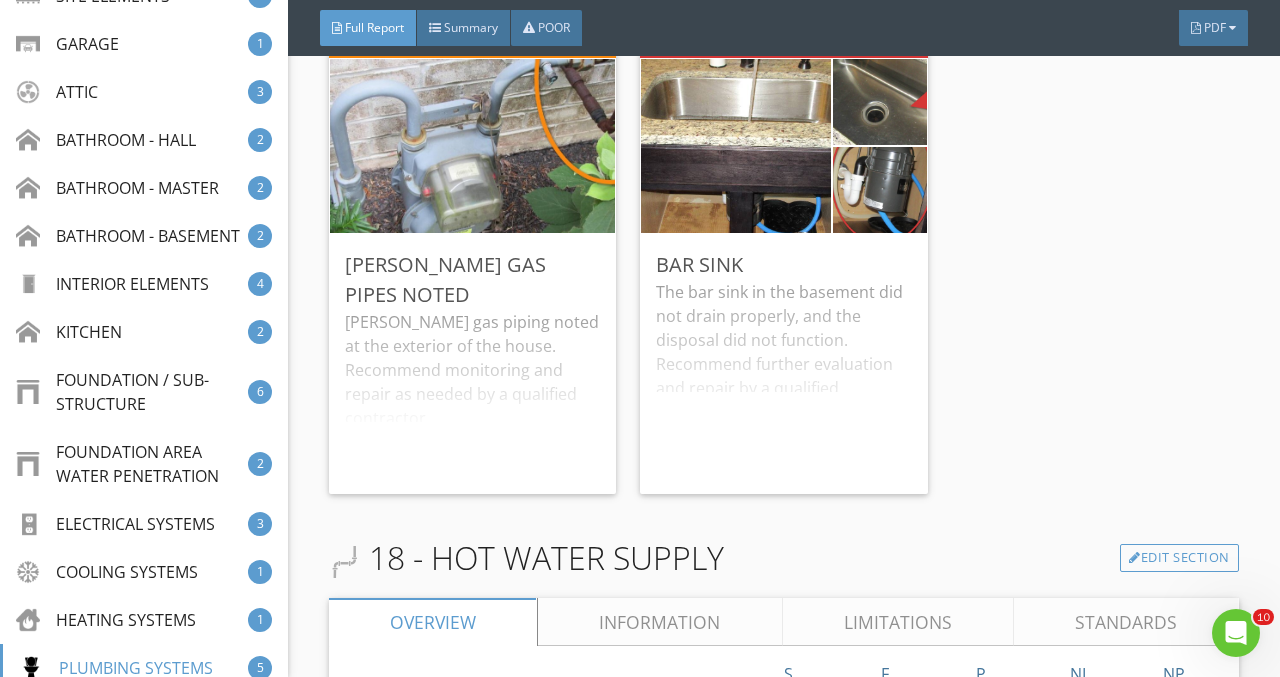 scroll, scrollTop: 24089, scrollLeft: 0, axis: vertical 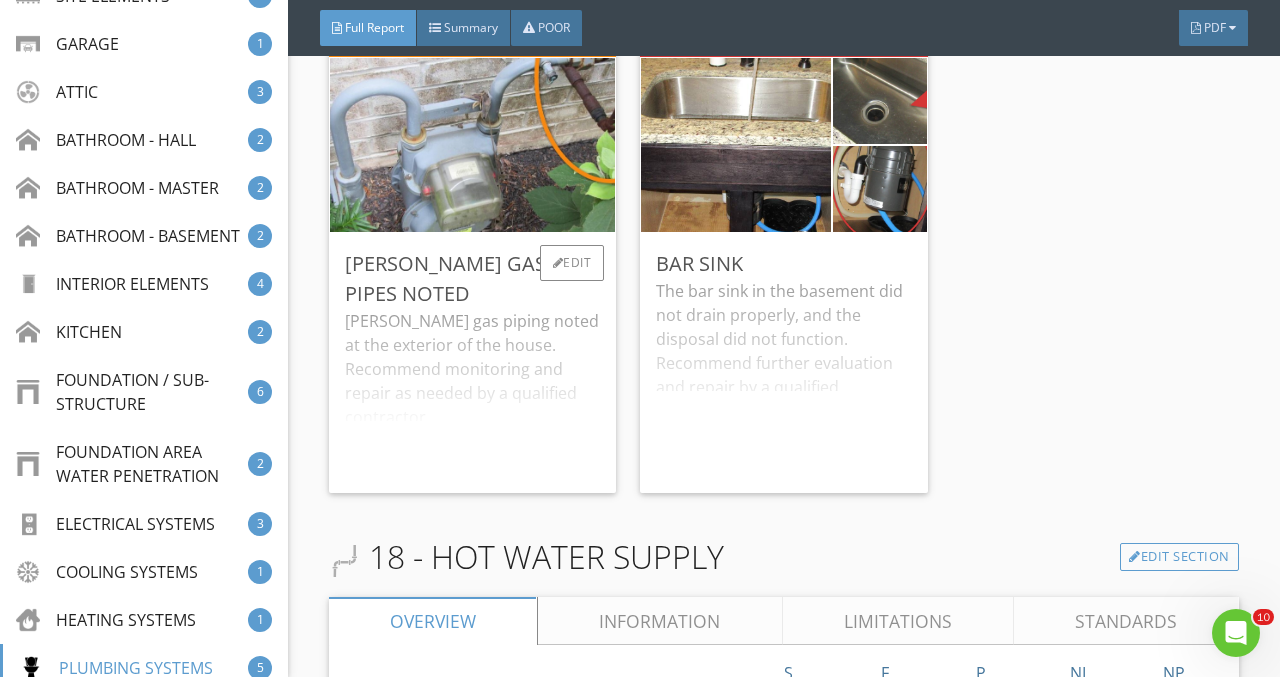 click on "Rusty gas piping noted at the exterior of the house. Recommend monitoring and repair as needed by a qualified contractor." at bounding box center [472, 393] 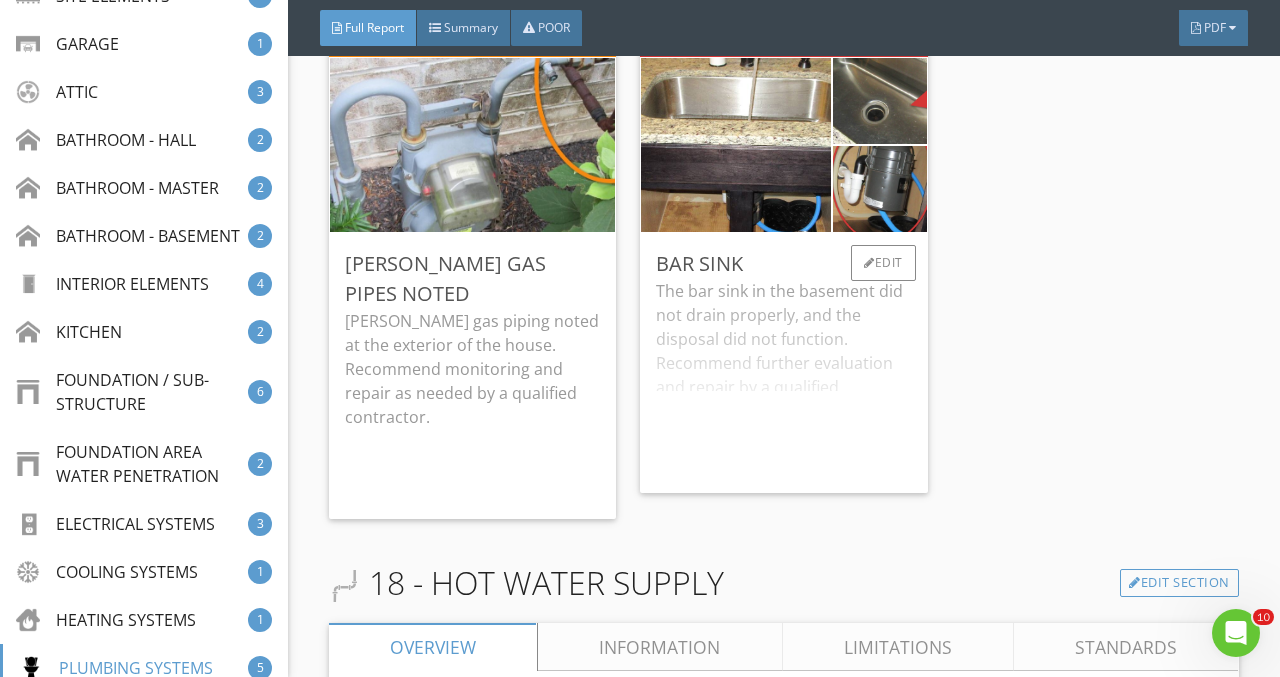 click on "The bar sink in the basement did not drain properly, and the disposal did not function. Recommend further evaluation and repair by a qualified plumbing contractor as required for proper function and drainage." at bounding box center [783, 378] 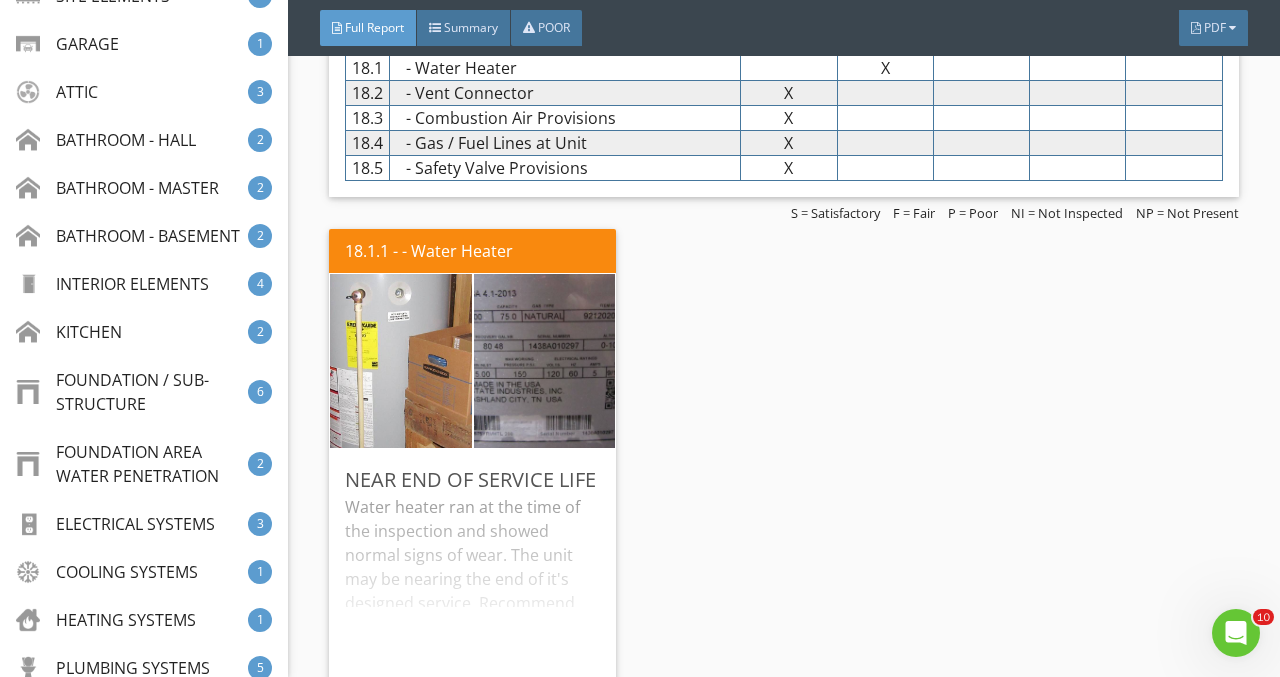 scroll, scrollTop: 24864, scrollLeft: 0, axis: vertical 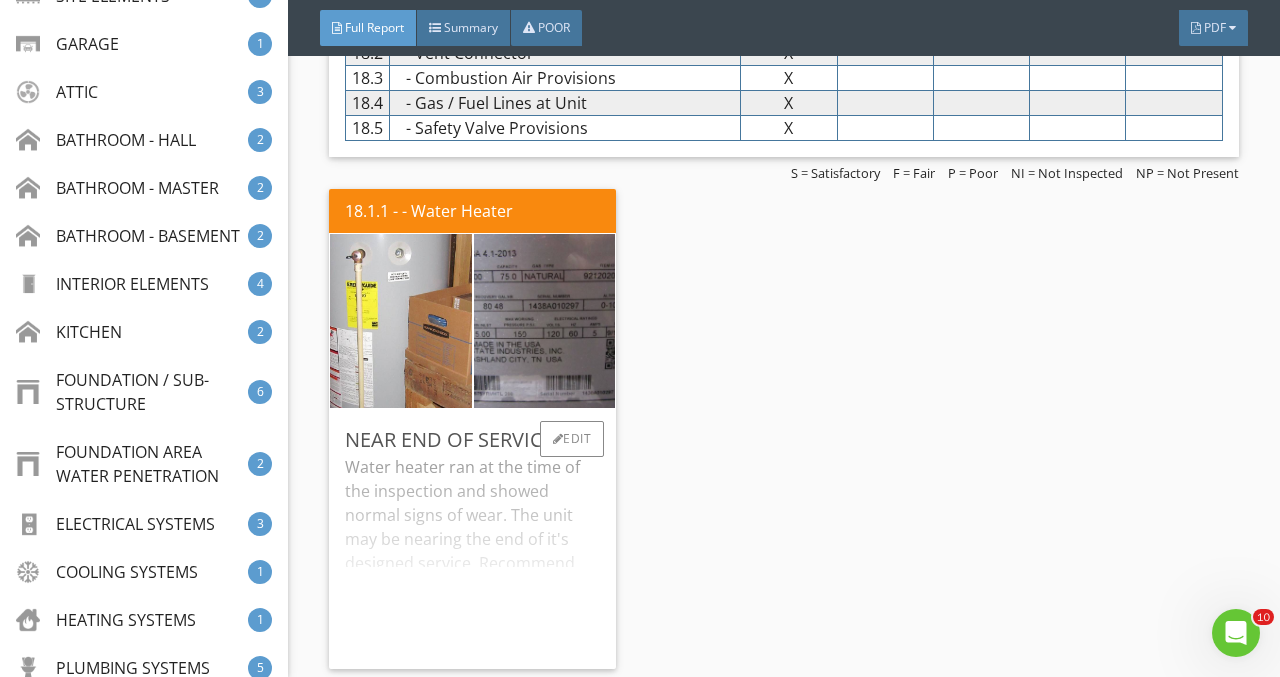click on "Water heater ran at the time of the inspection and showed normal signs of wear. The unit may be nearing the end of it's designed service. Recommend monitoring its overall effectiveness and budgeting got future replacement needs." at bounding box center [472, 554] 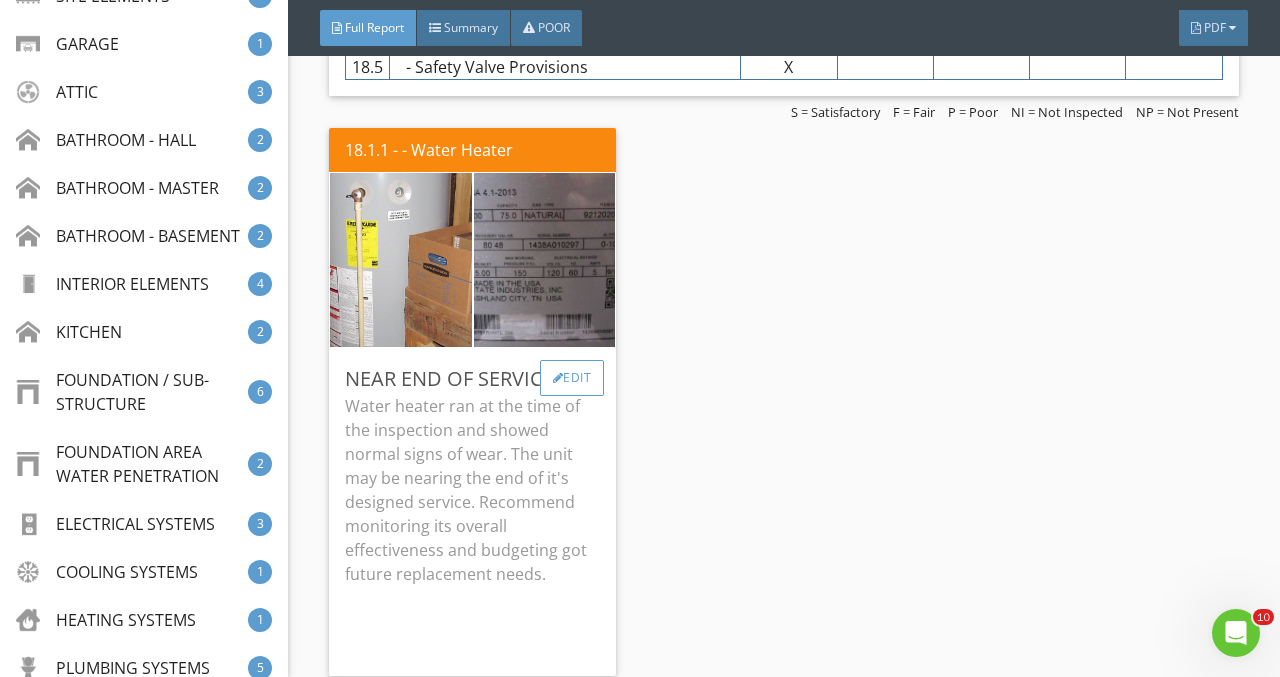 click on "Edit" at bounding box center [572, 378] 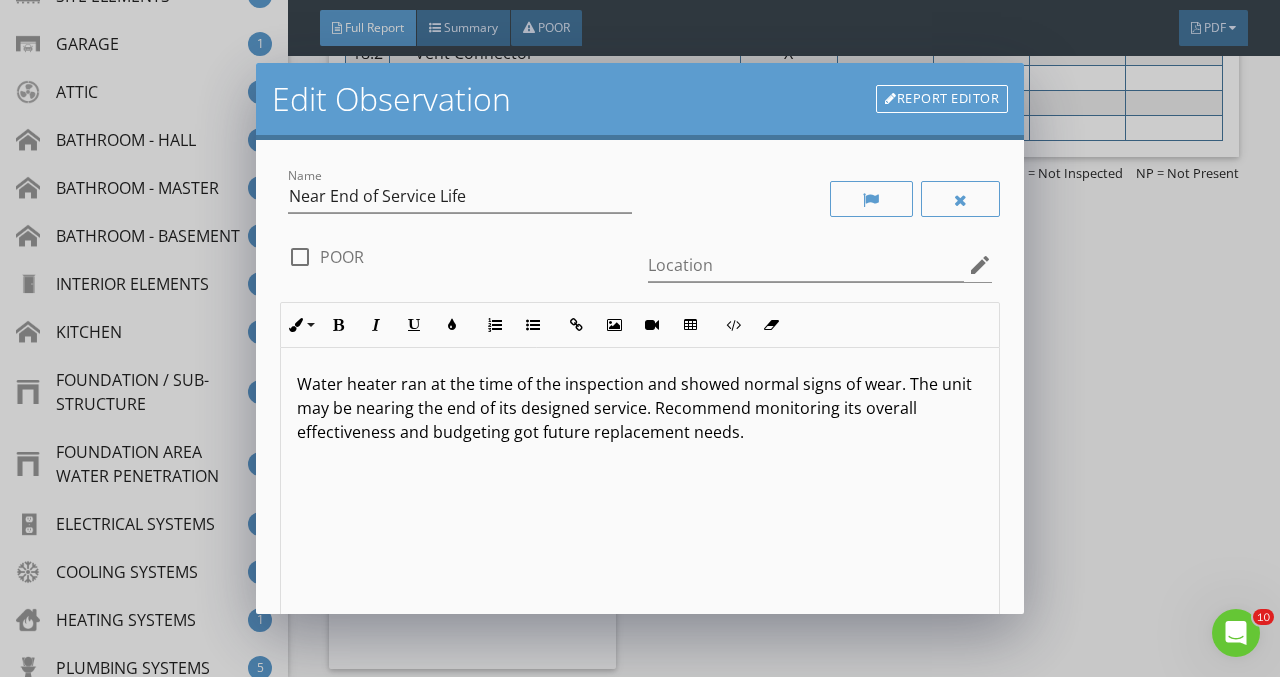 click on "Water heater ran at the time of the inspection and showed normal signs of wear. The unit may be nearing the end of its designed service. Recommend monitoring its overall effectiveness and budgeting got future replacement needs." at bounding box center [640, 506] 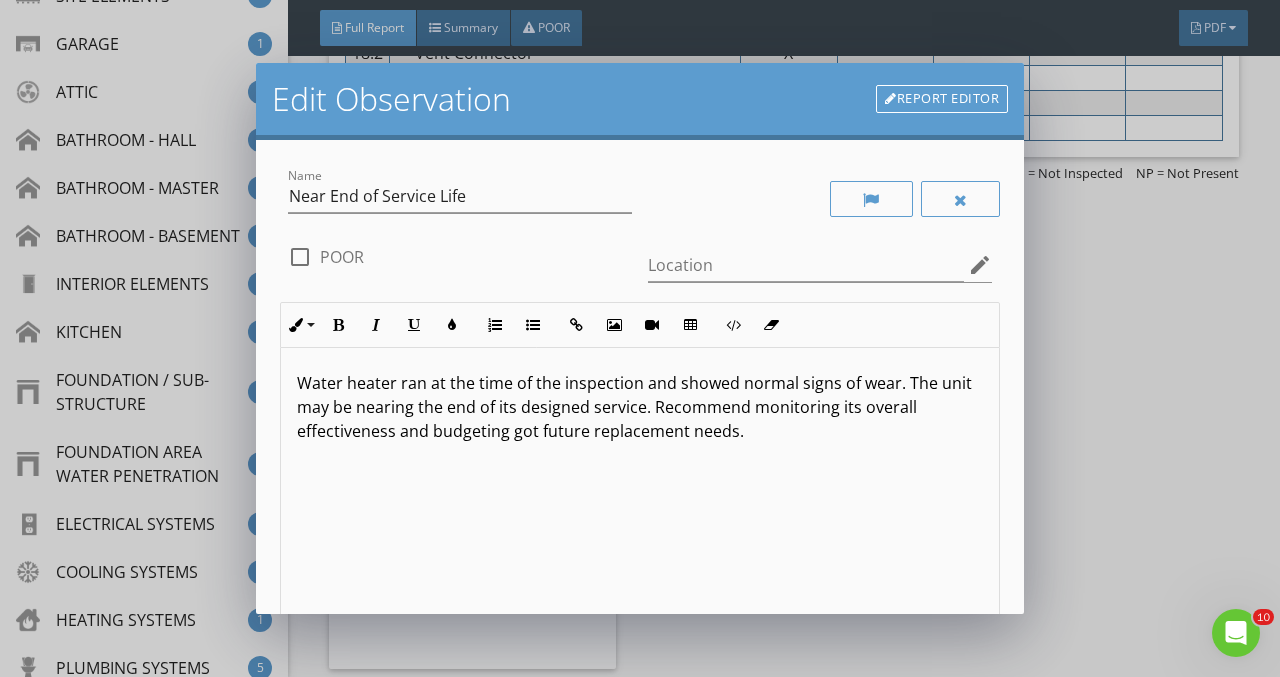 click on "Water heater ran at the time of the inspection and showed normal signs of wear. The unit may be nearing the end of its designed service. Recommend monitoring its overall effectiveness and budgeting got future replacement needs." at bounding box center (640, 407) 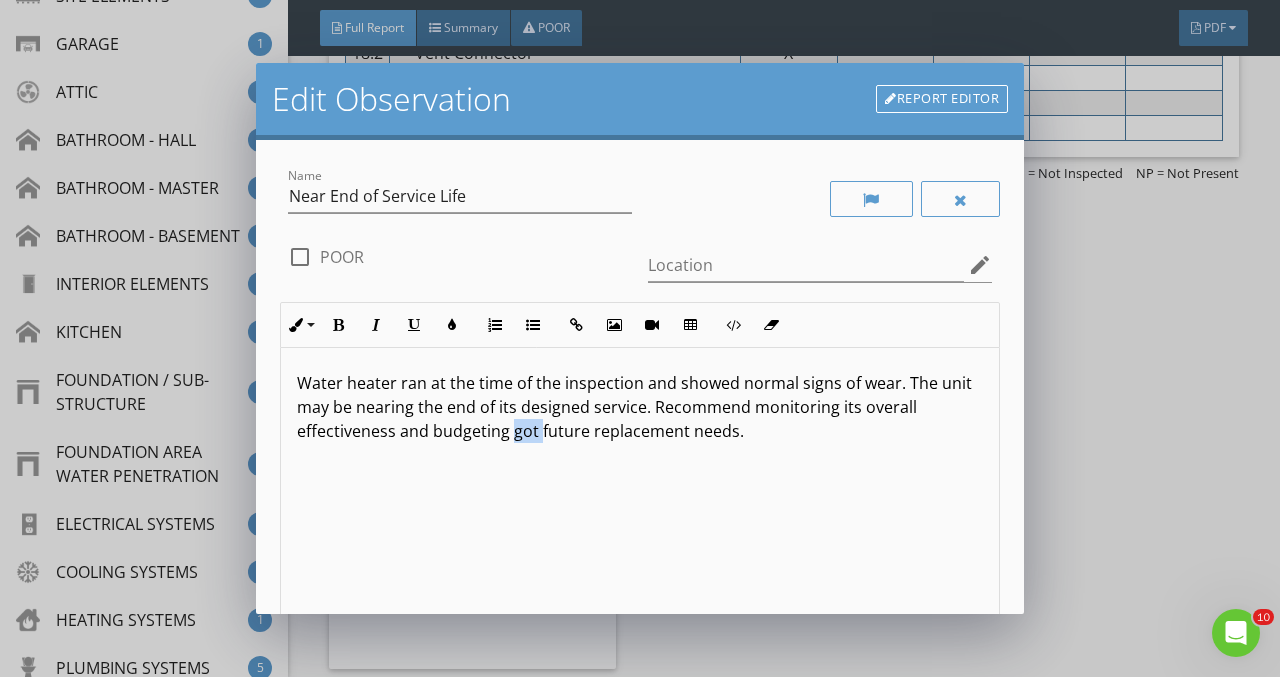click on "Water heater ran at the time of the inspection and showed normal signs of wear. The unit may be nearing the end of its designed service. Recommend monitoring its overall effectiveness and budgeting got future replacement needs." at bounding box center (640, 407) 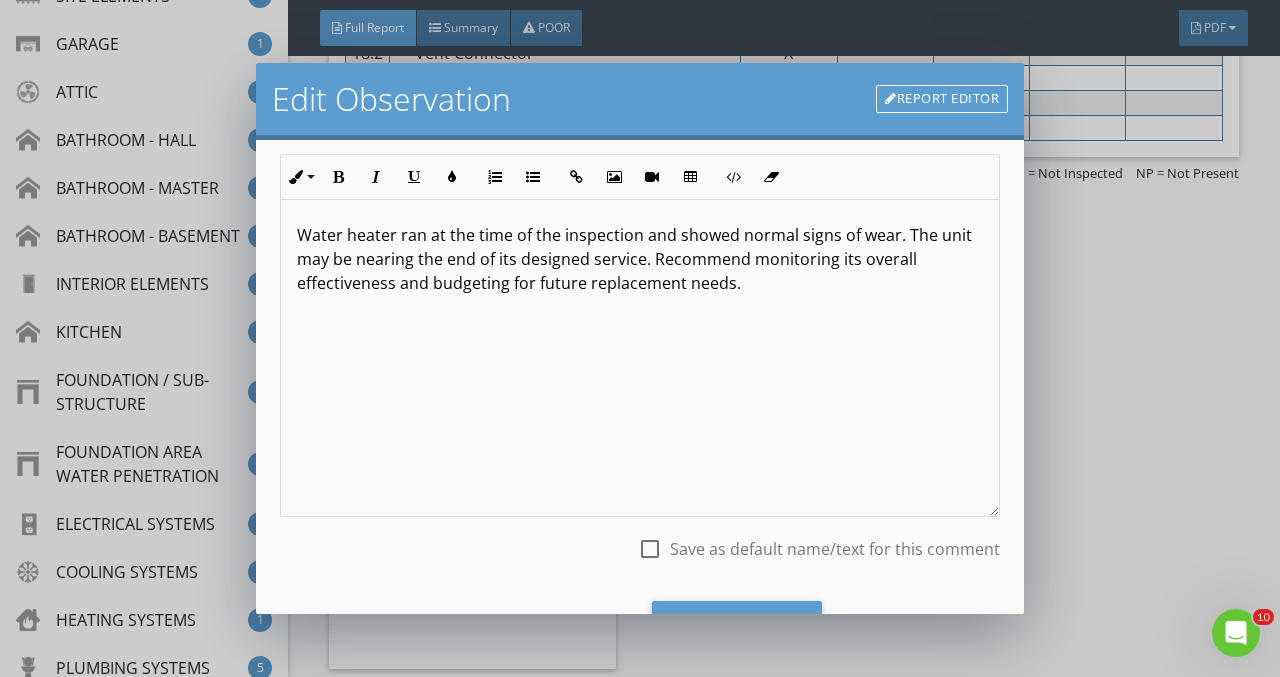 scroll, scrollTop: 244, scrollLeft: 0, axis: vertical 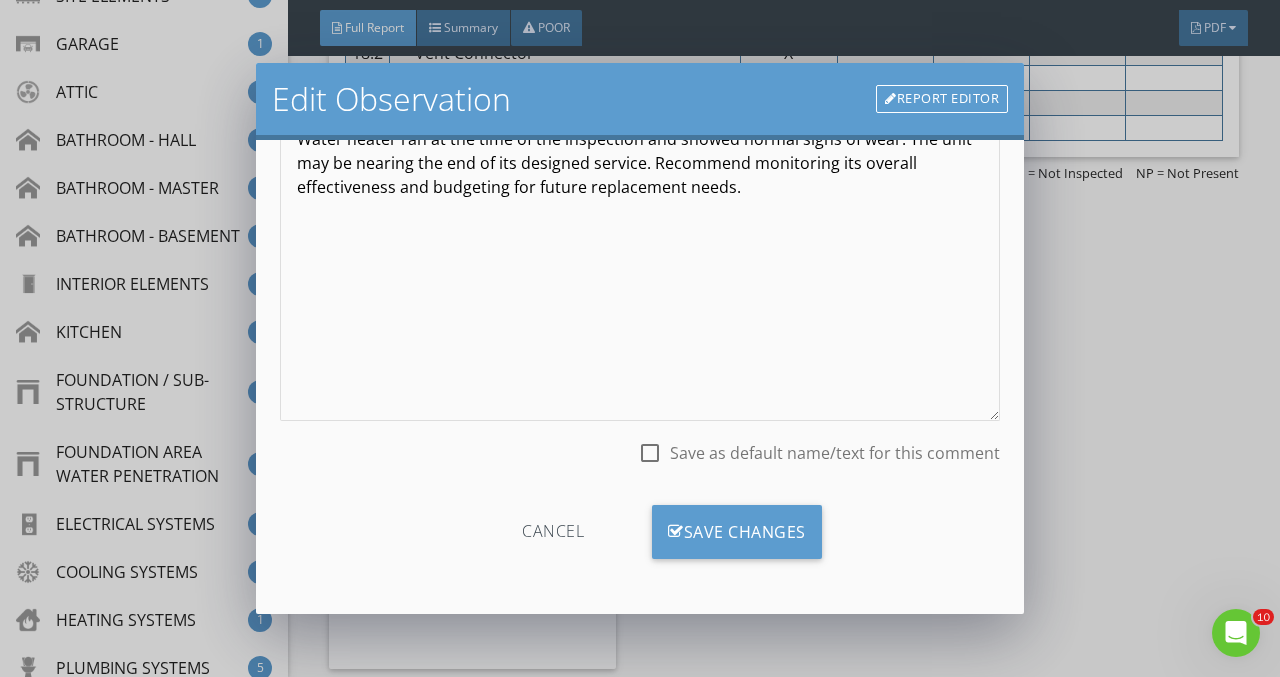 click on "check_box_outline_blank Save as default name/text for this comment" at bounding box center [819, 465] 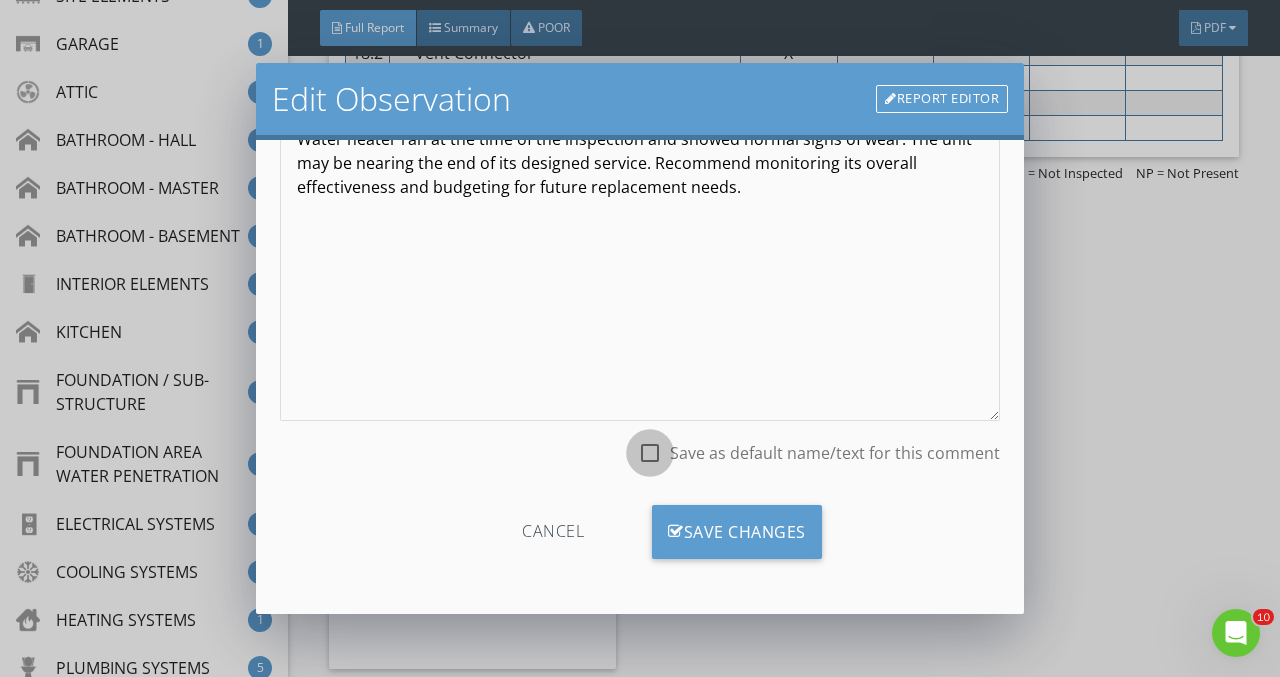 click at bounding box center [650, 453] 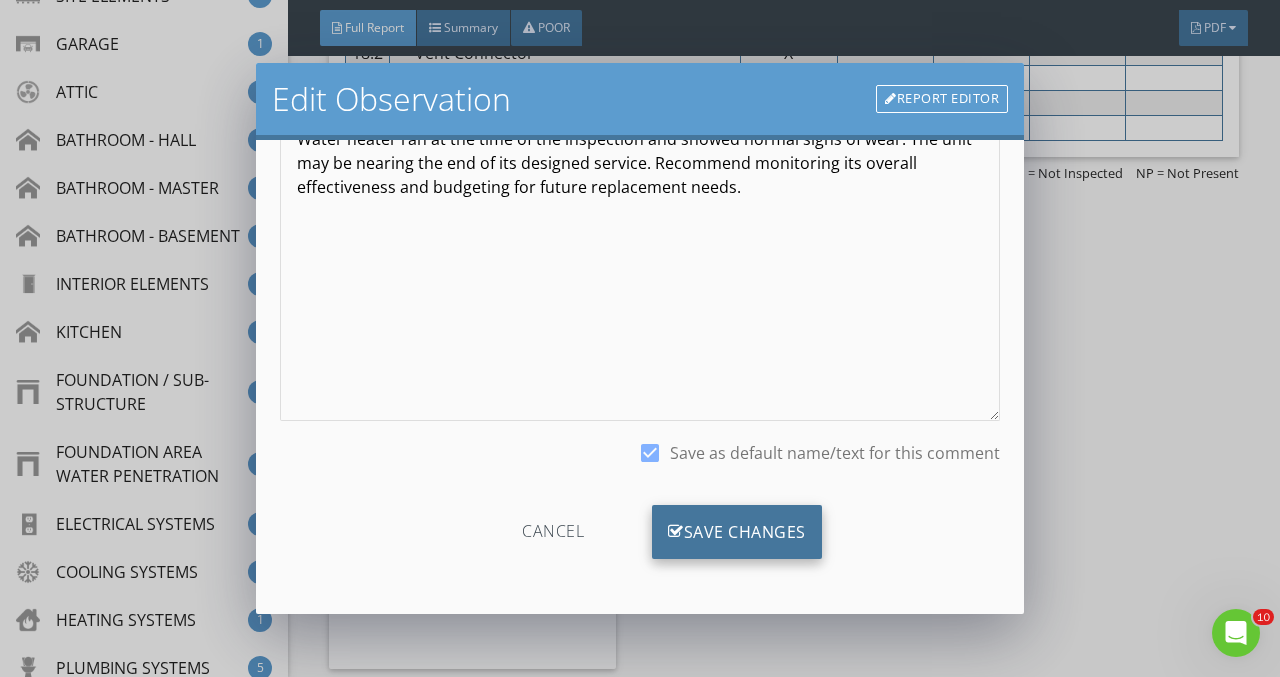 click on "Save Changes" at bounding box center (737, 532) 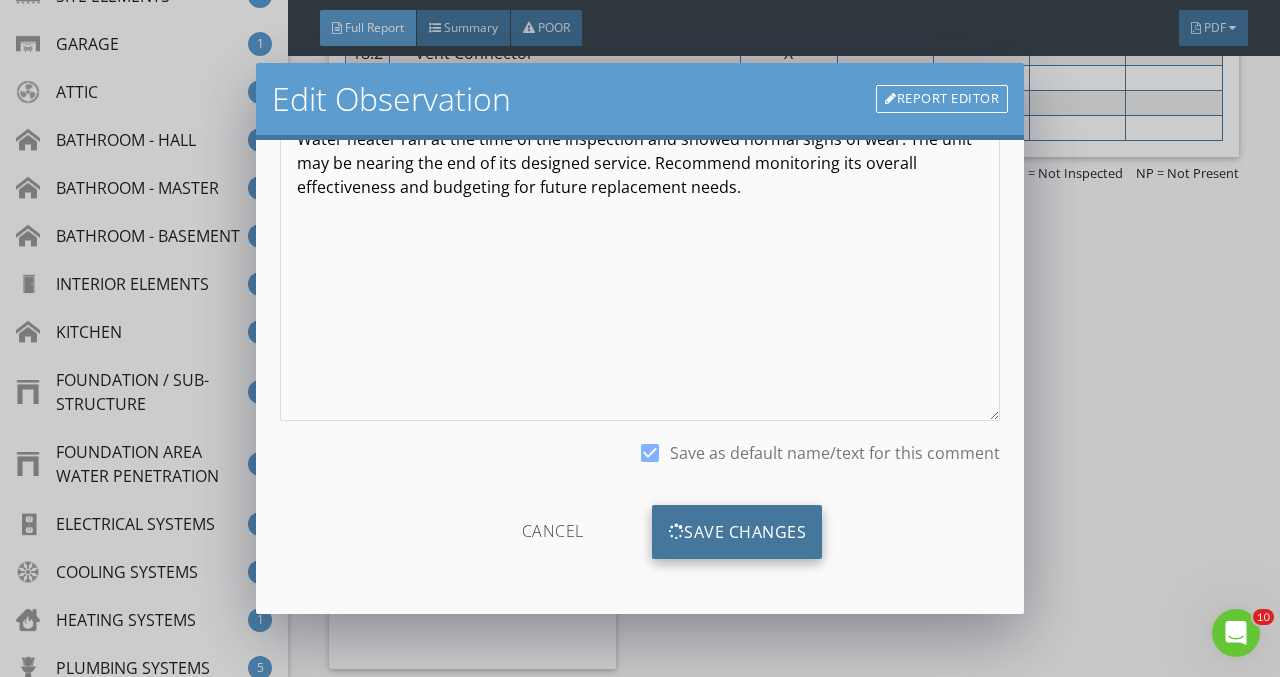 scroll, scrollTop: 7, scrollLeft: 0, axis: vertical 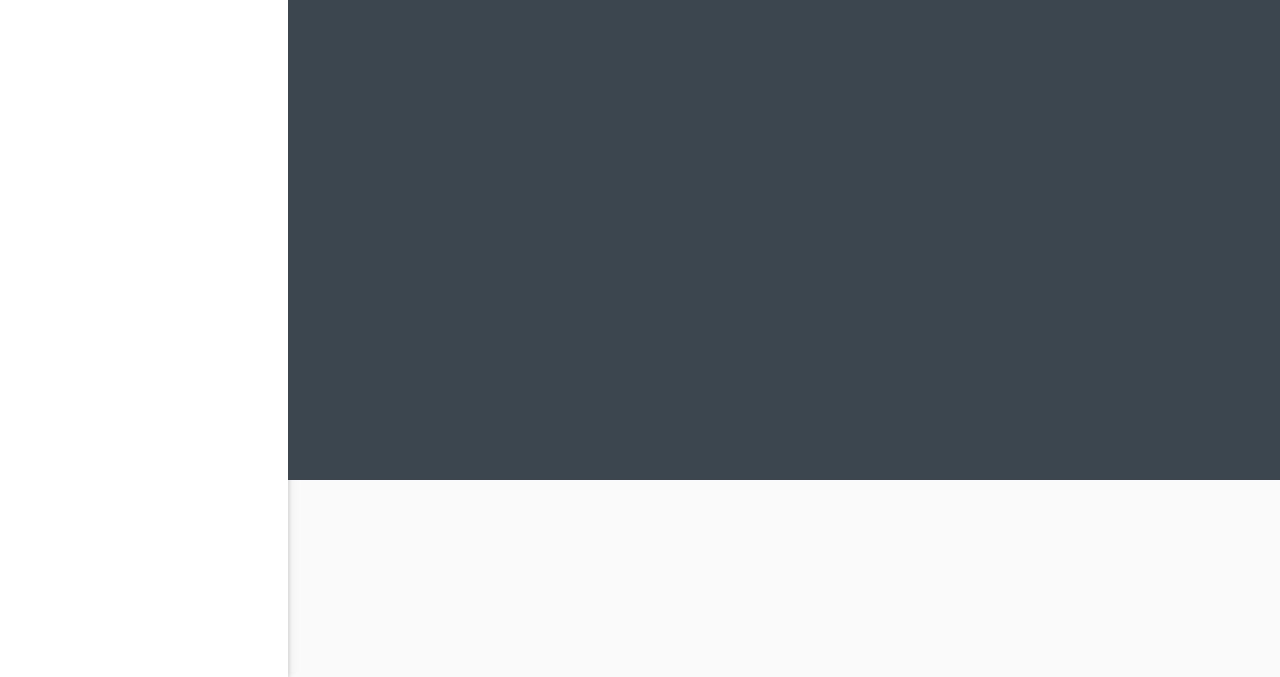 click at bounding box center (784, 240) 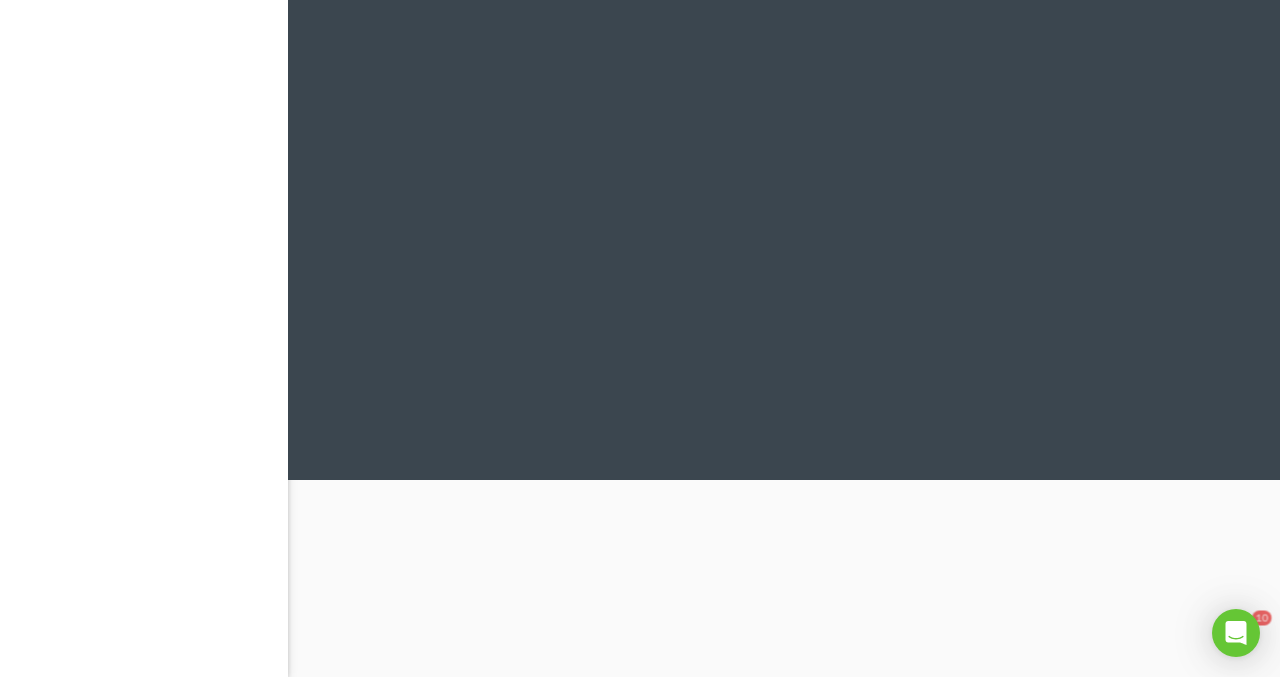 scroll, scrollTop: 0, scrollLeft: 0, axis: both 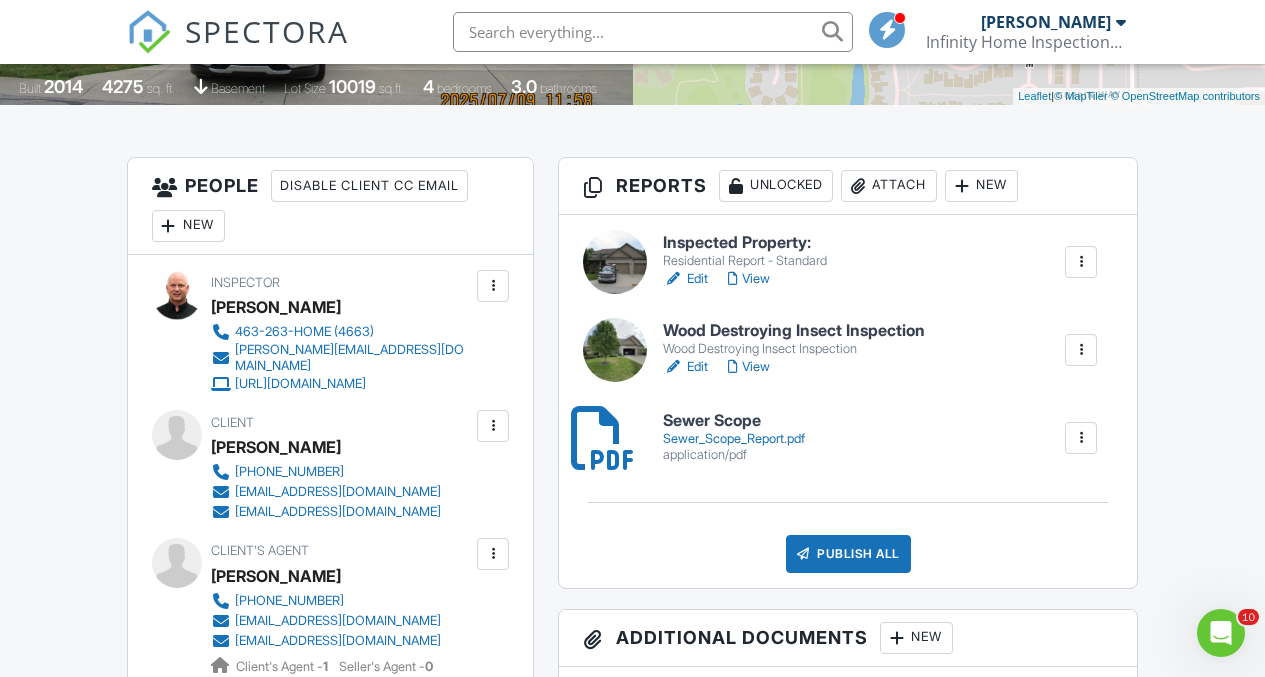 click on "Sewer_Scope_Report.pdf" at bounding box center (734, 439) 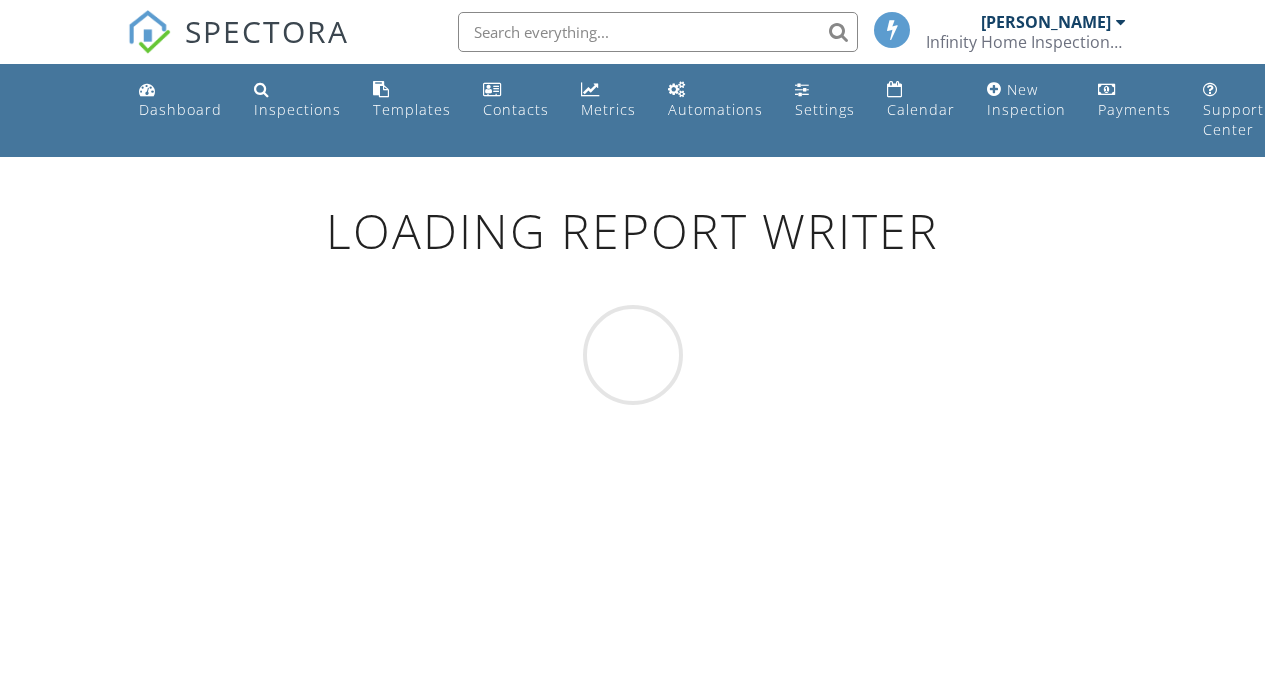 scroll, scrollTop: 0, scrollLeft: 0, axis: both 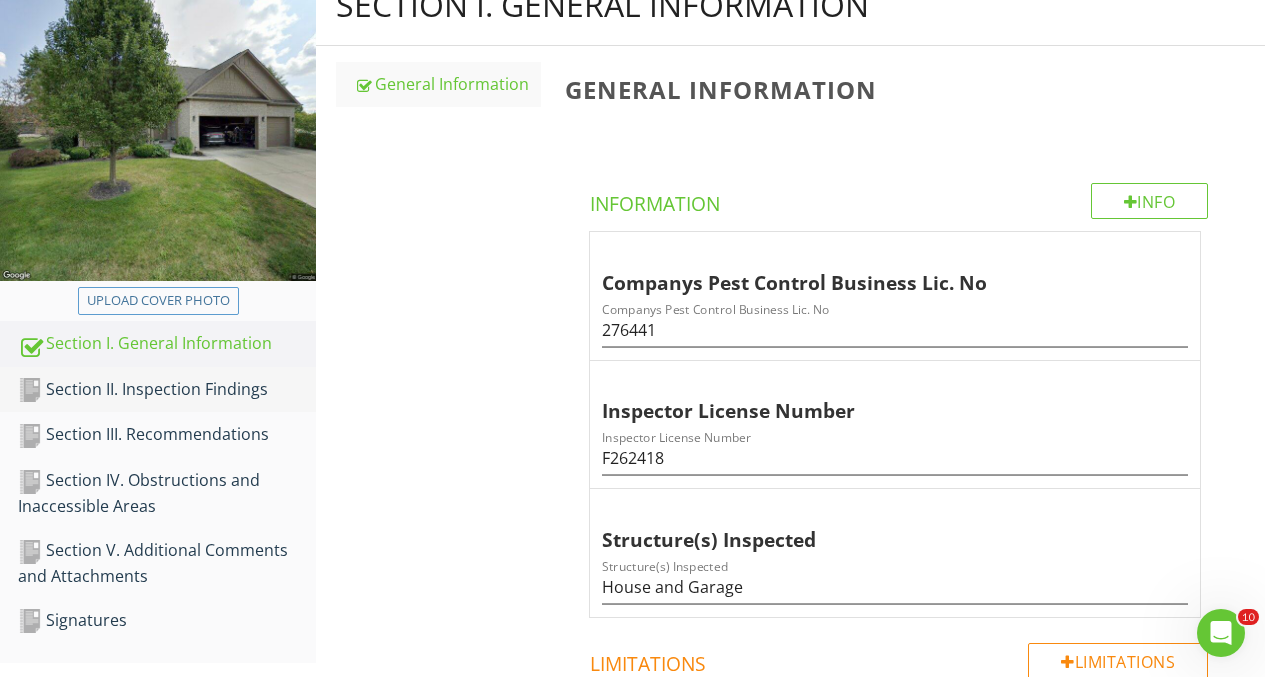 click on "Section II. Inspection Findings" at bounding box center (167, 390) 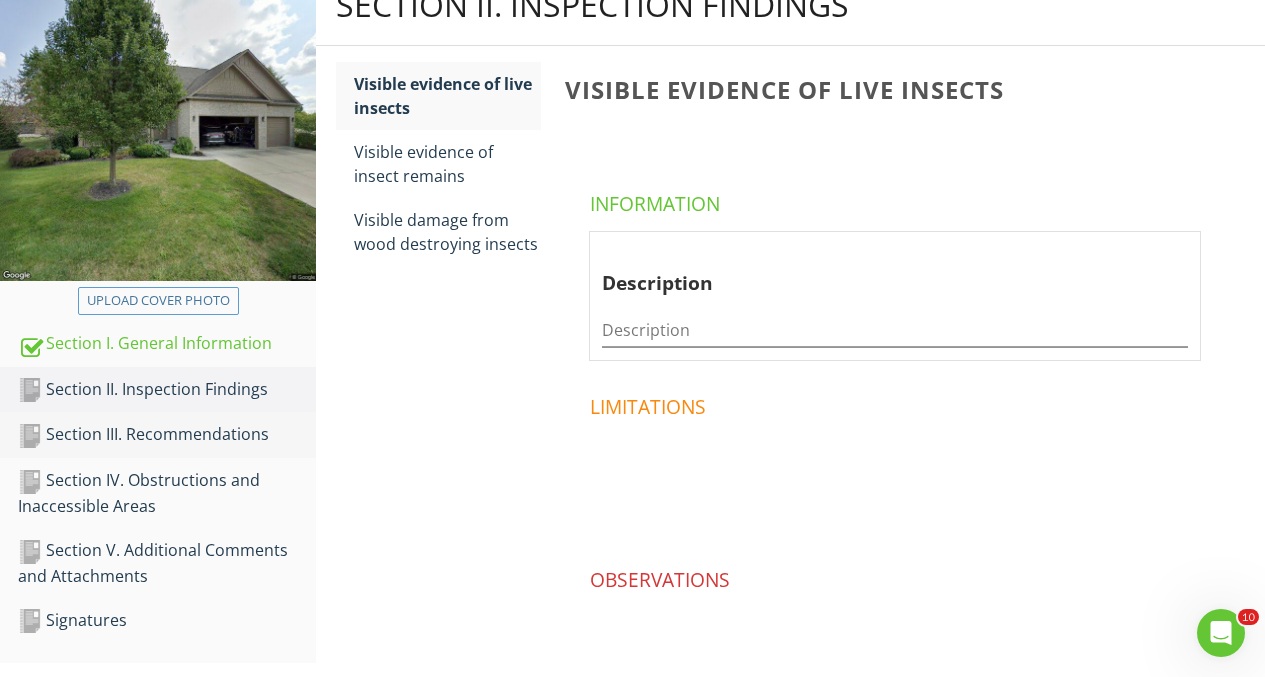 click on "Section III. Recommendations" at bounding box center [167, 435] 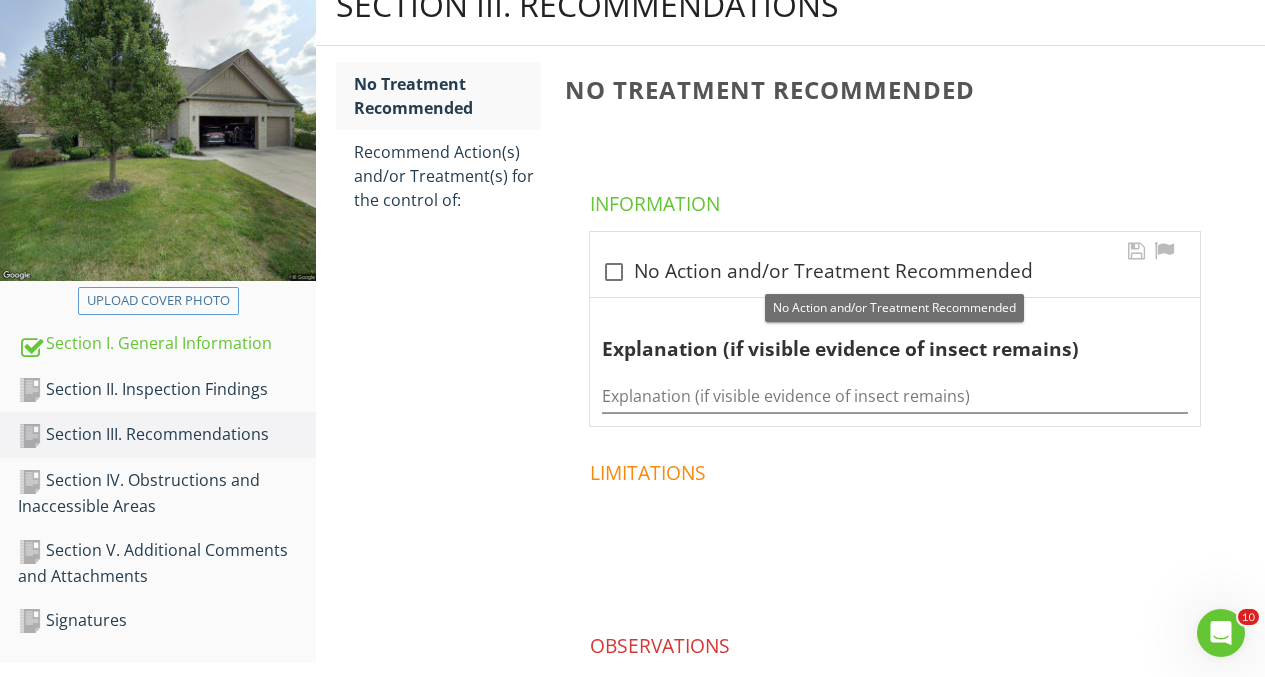 click at bounding box center (614, 272) 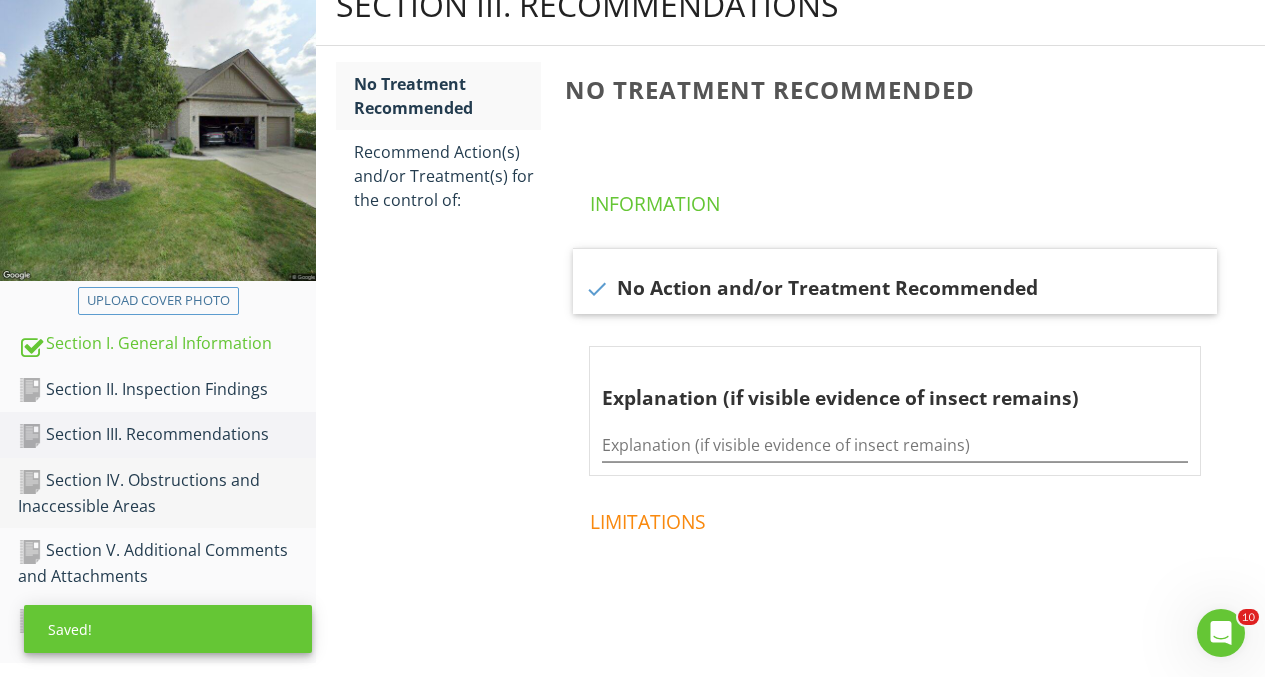 click on "Section IV. Obstructions and Inaccessible Areas" at bounding box center [167, 493] 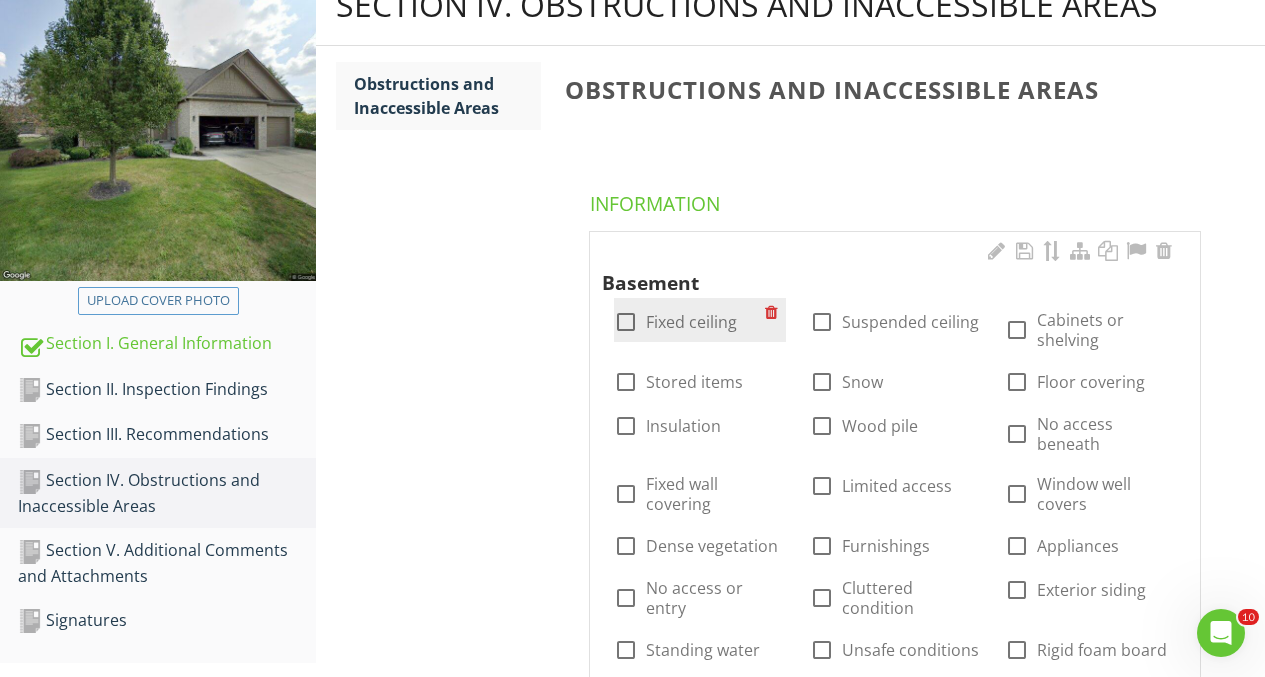 click at bounding box center (626, 322) 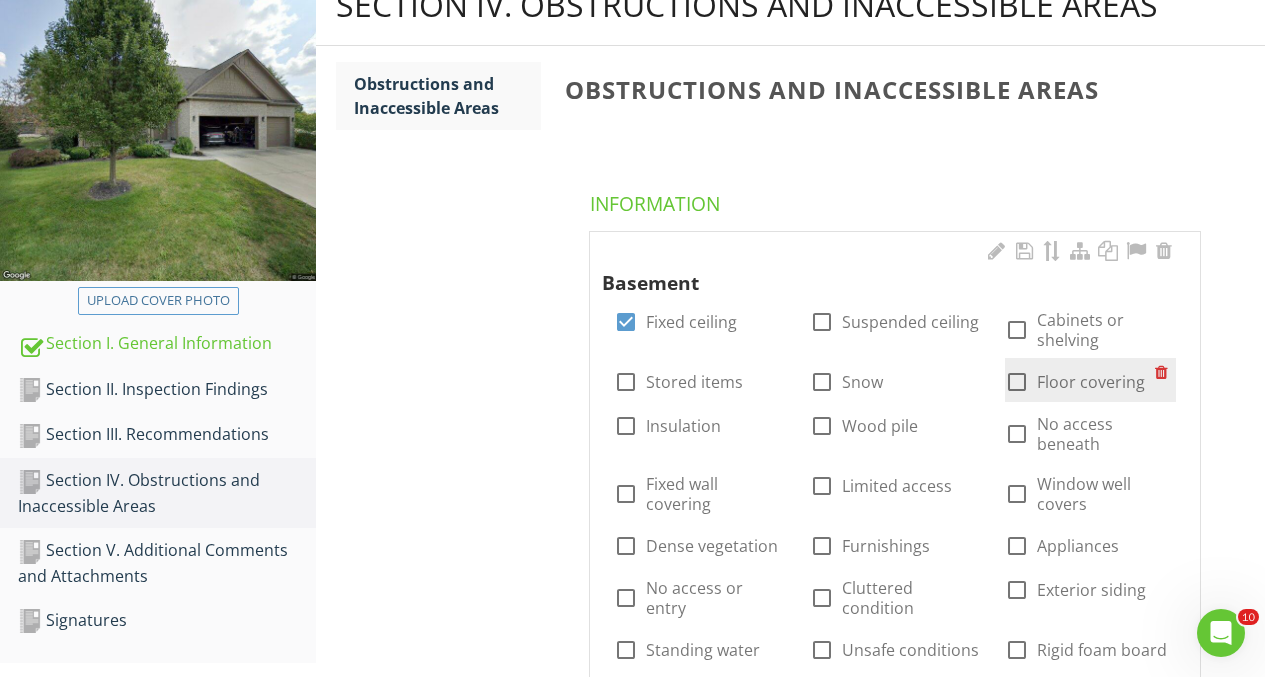click on "Floor covering" at bounding box center (1091, 382) 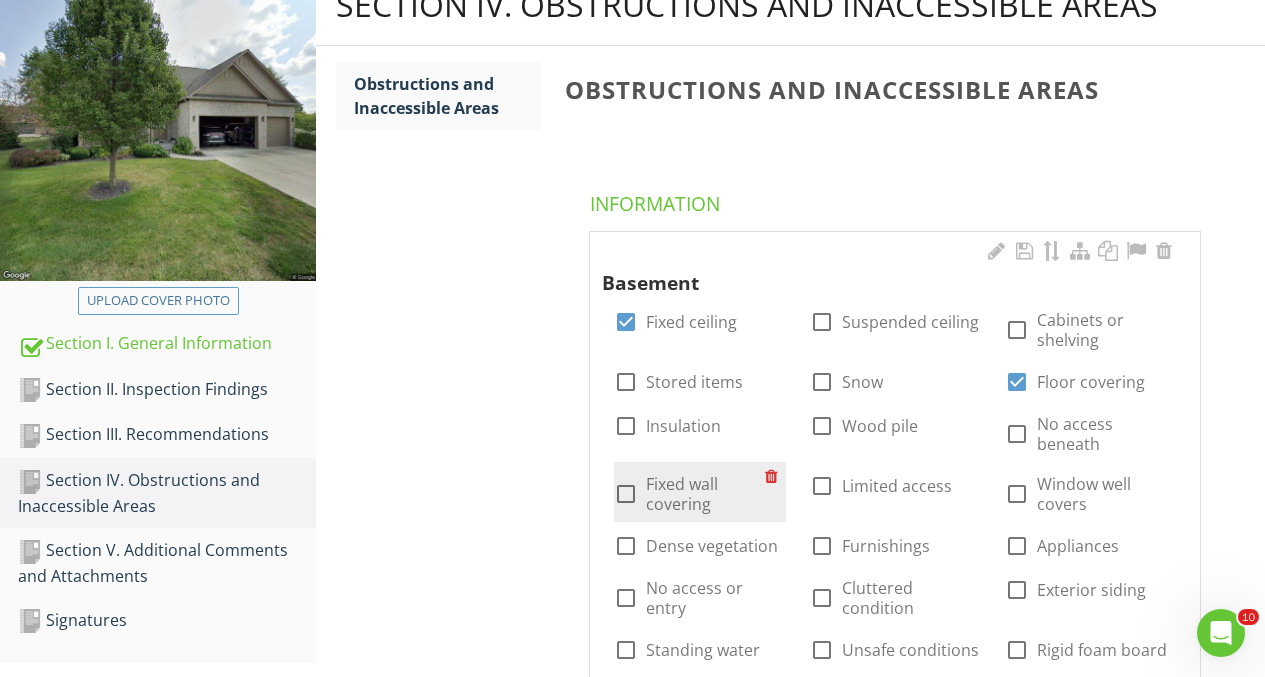 click on "Fixed wall covering" at bounding box center (705, 494) 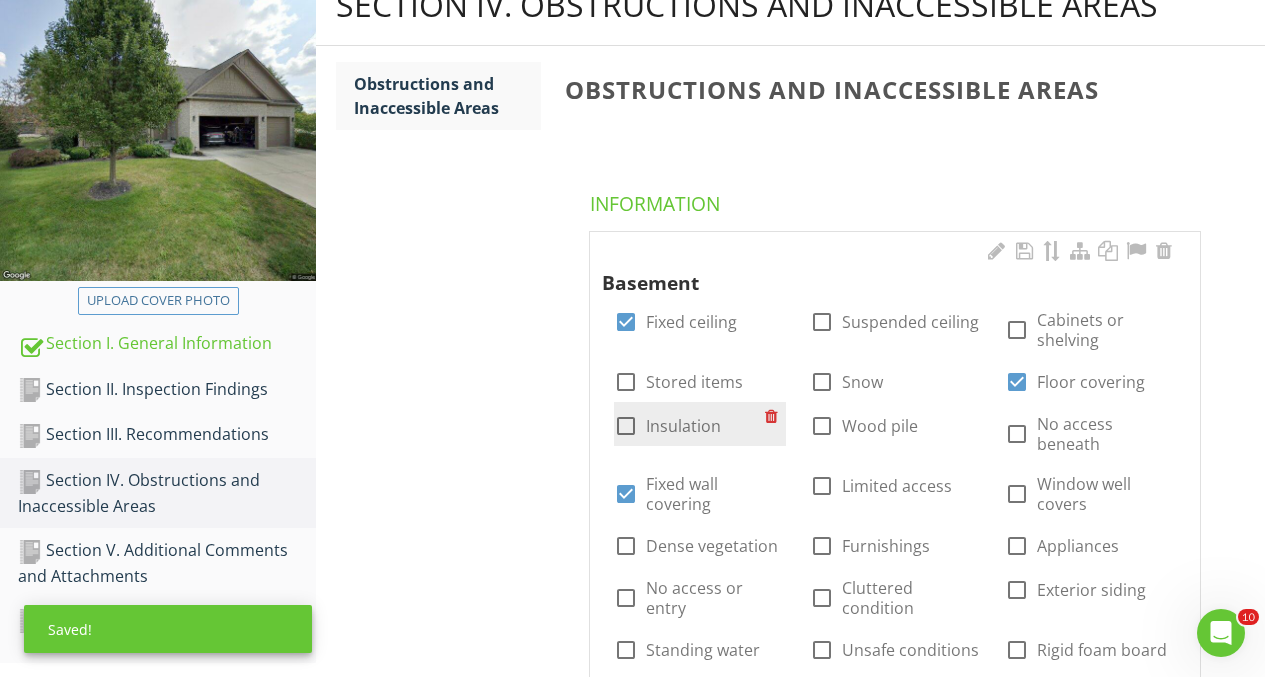 click at bounding box center [626, 426] 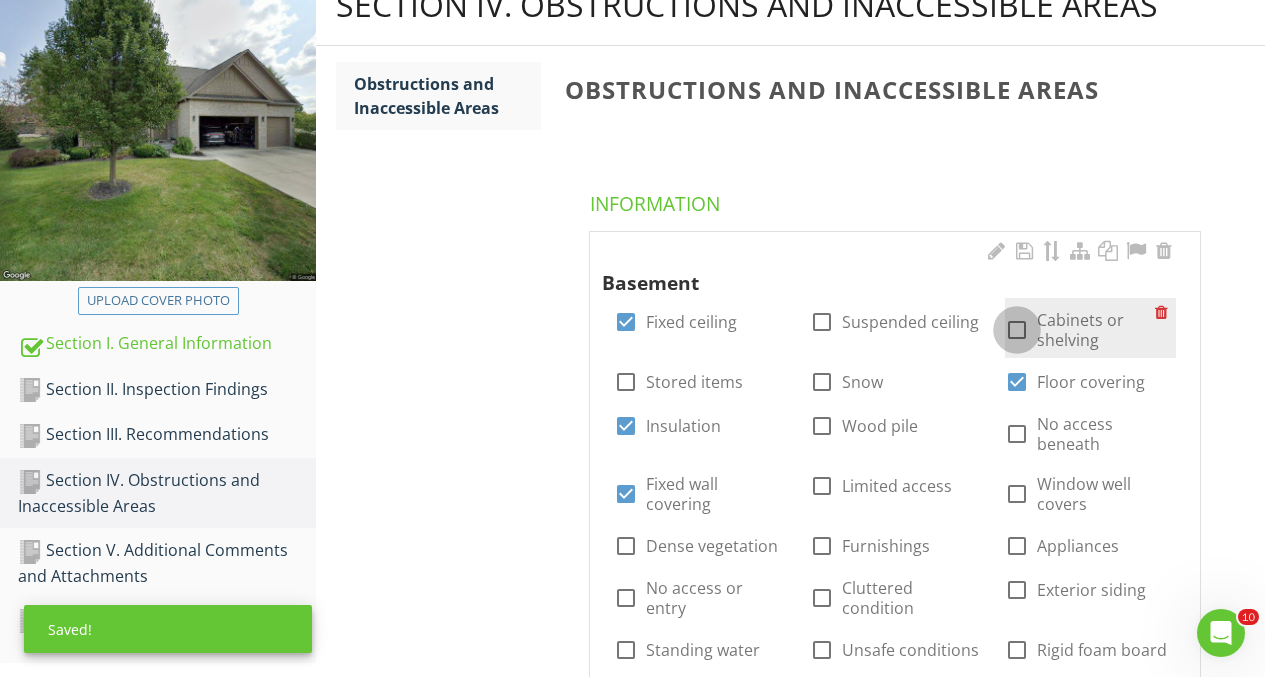 click at bounding box center [1017, 330] 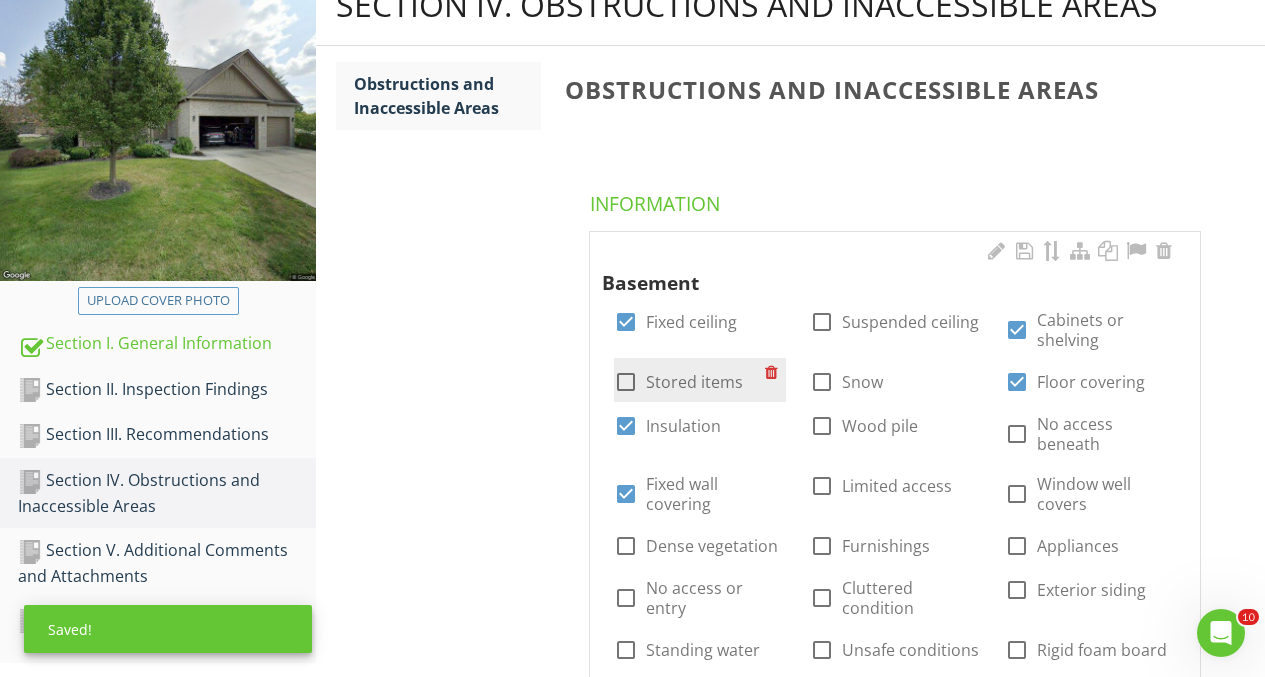 click on "Stored items" at bounding box center [694, 382] 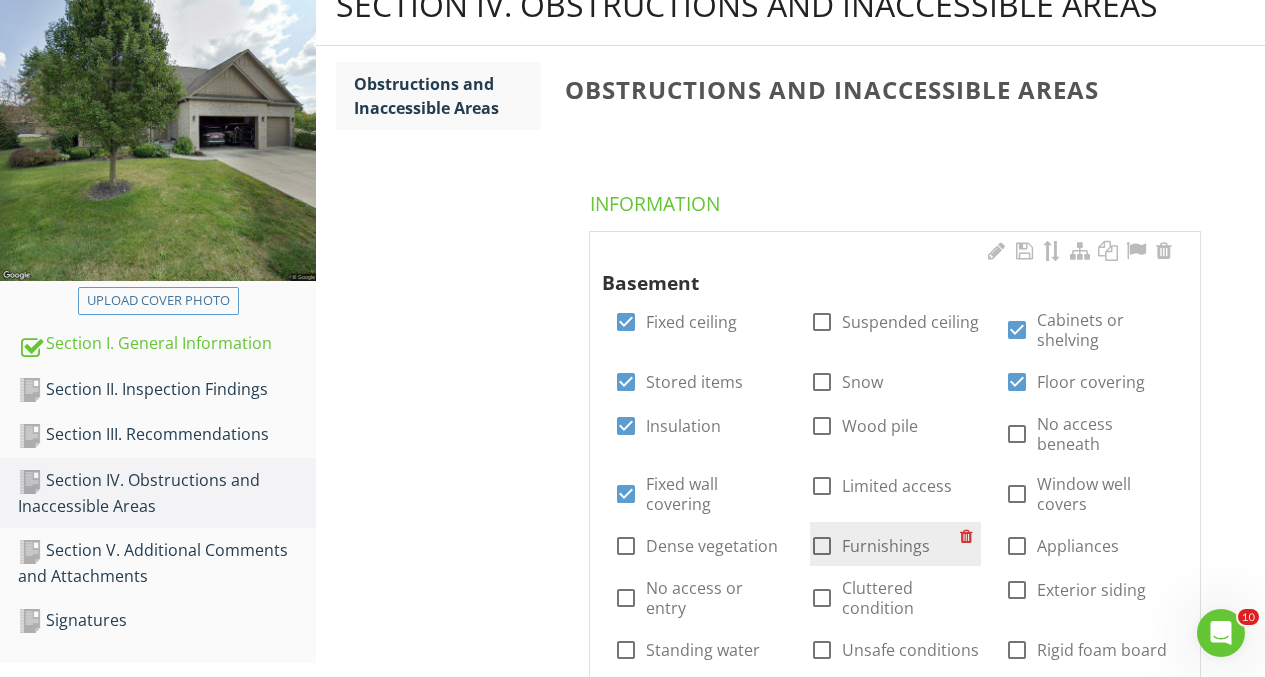 click on "Furnishings" at bounding box center [886, 546] 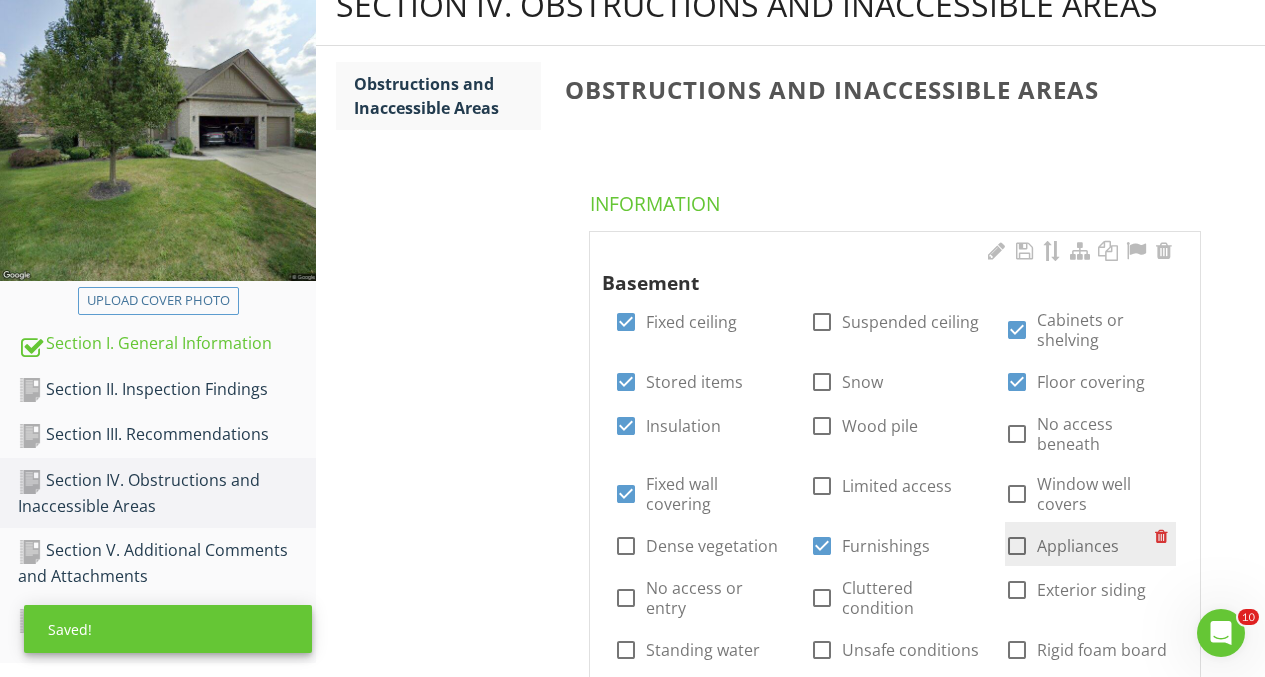 click on "Appliances" at bounding box center [1078, 546] 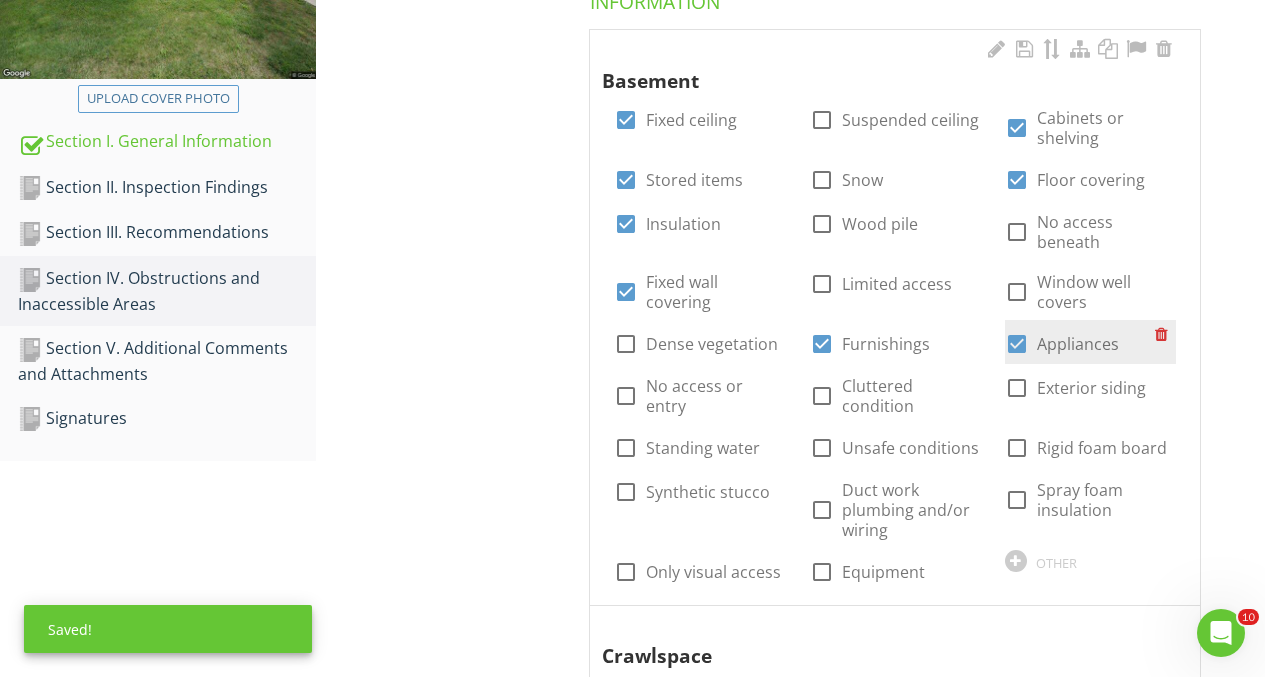 scroll, scrollTop: 483, scrollLeft: 0, axis: vertical 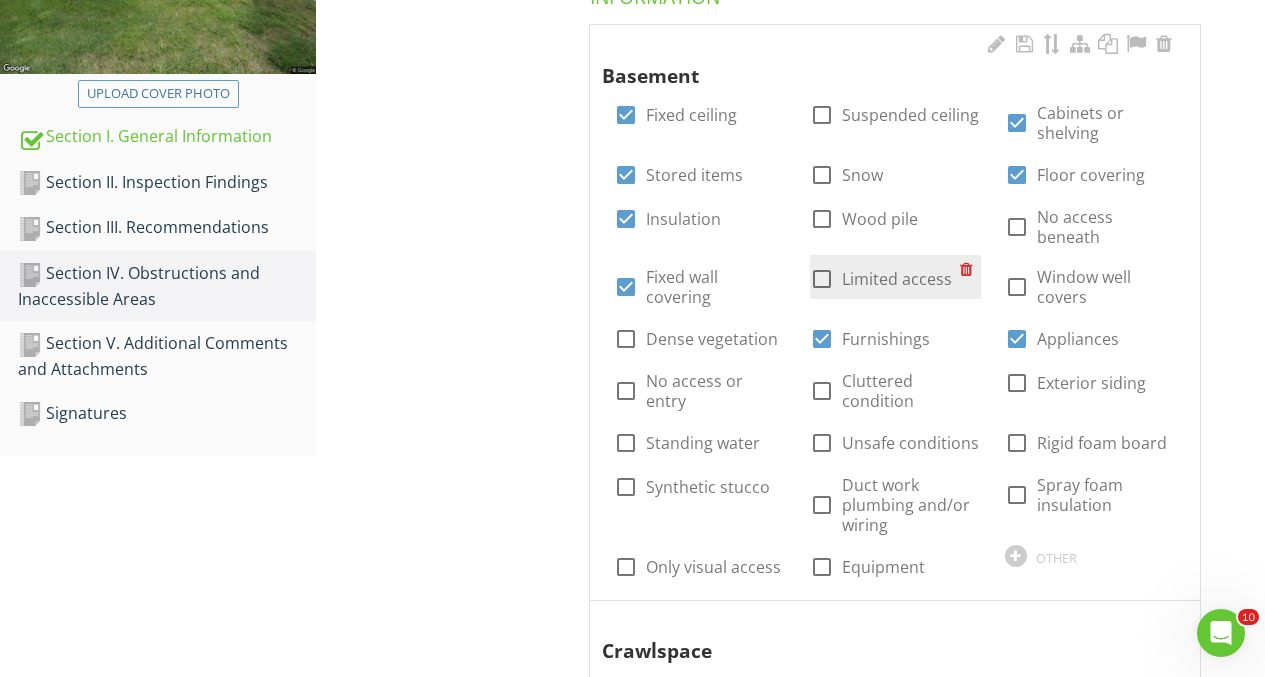 click on "Limited access" at bounding box center [897, 279] 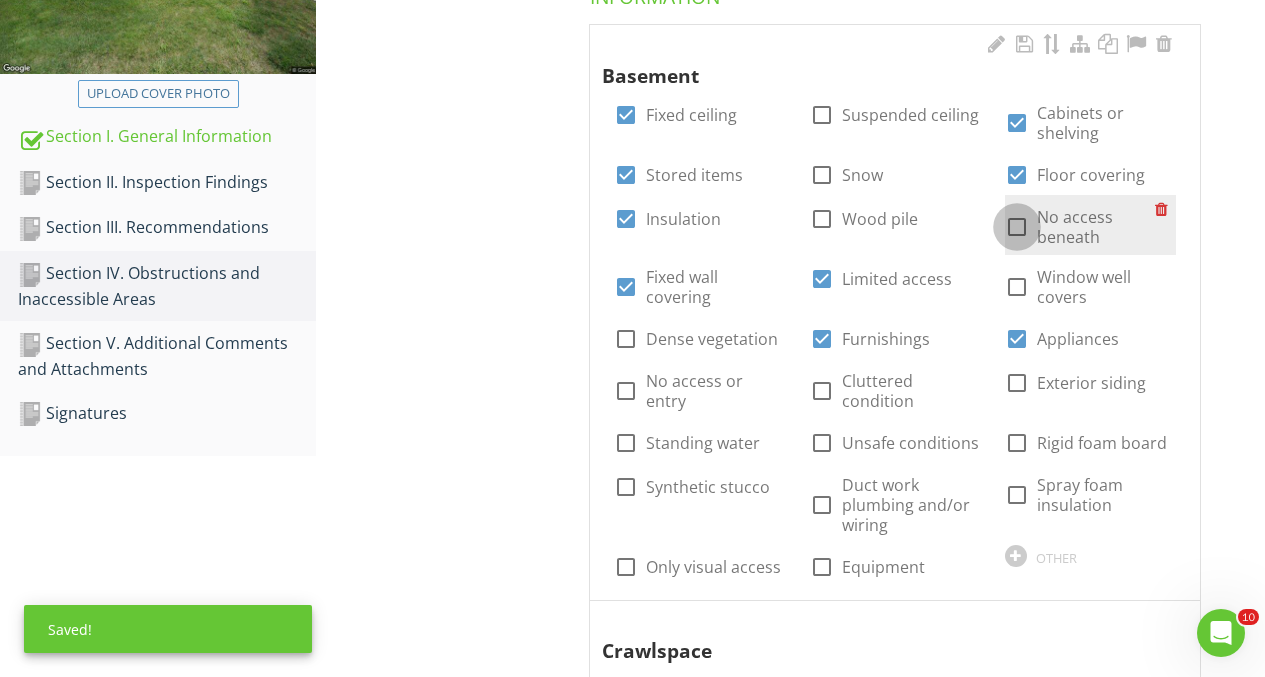 click at bounding box center (1017, 227) 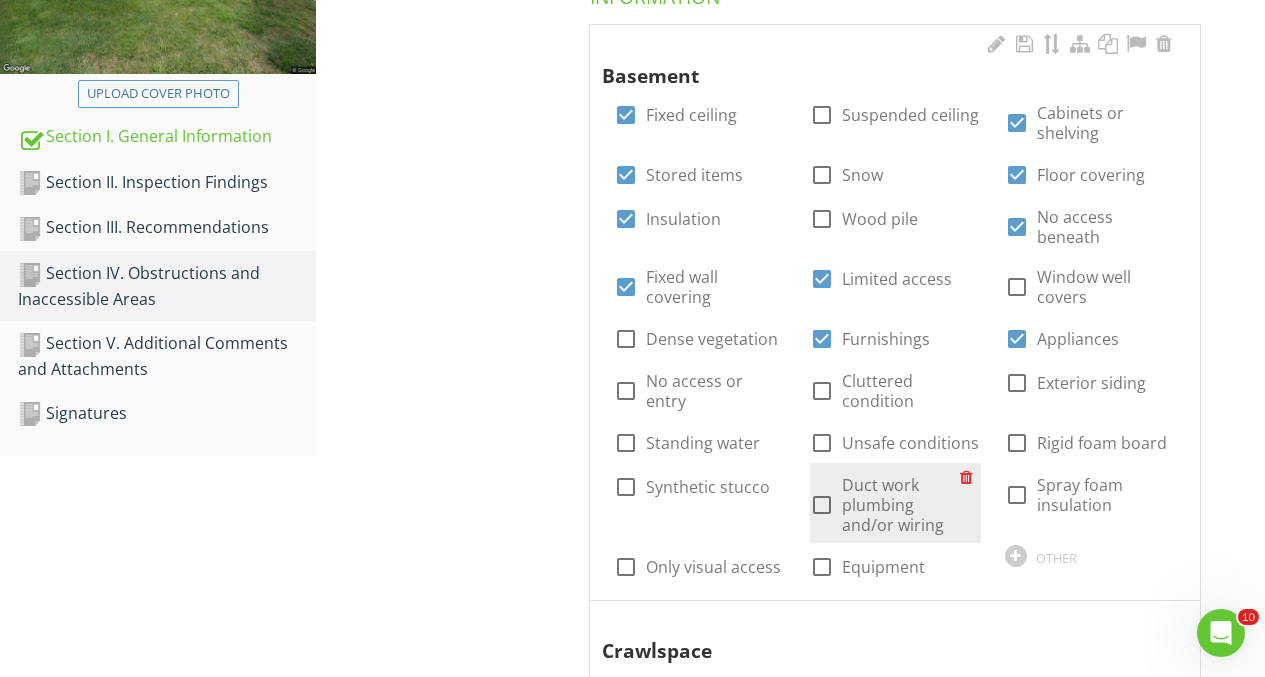 drag, startPoint x: 1020, startPoint y: 340, endPoint x: 829, endPoint y: 490, distance: 242.86005 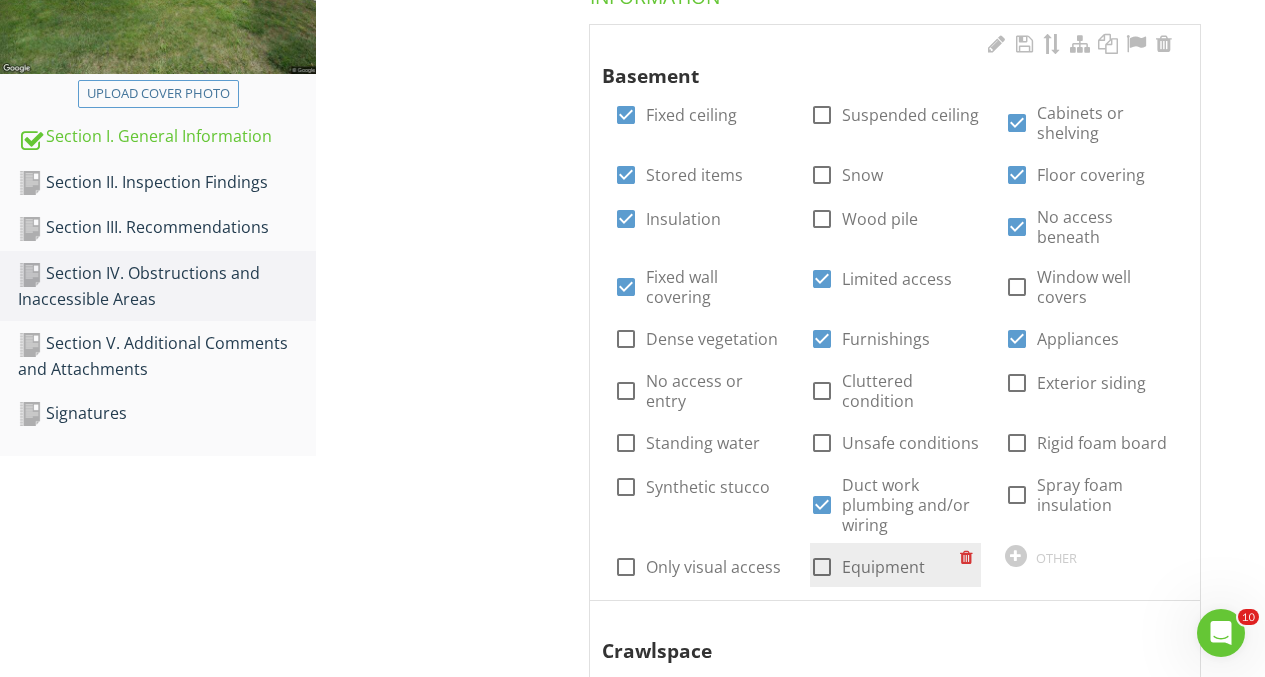 click at bounding box center [822, 567] 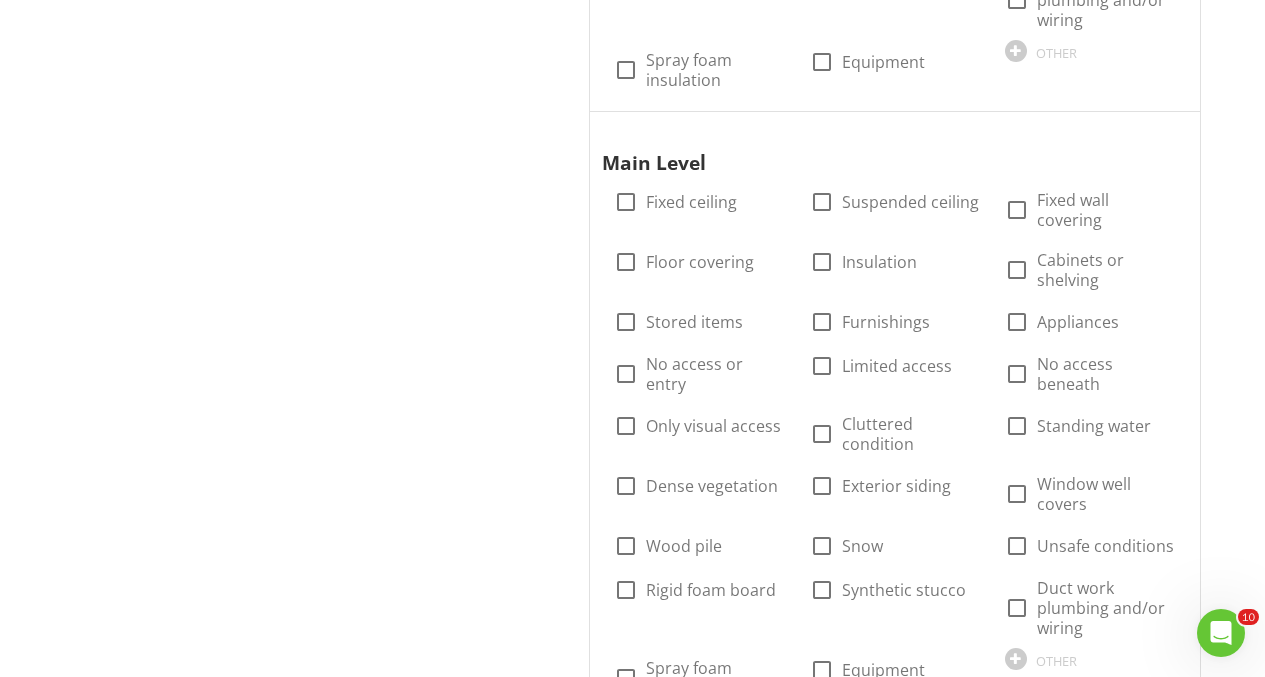 scroll, scrollTop: 1562, scrollLeft: 0, axis: vertical 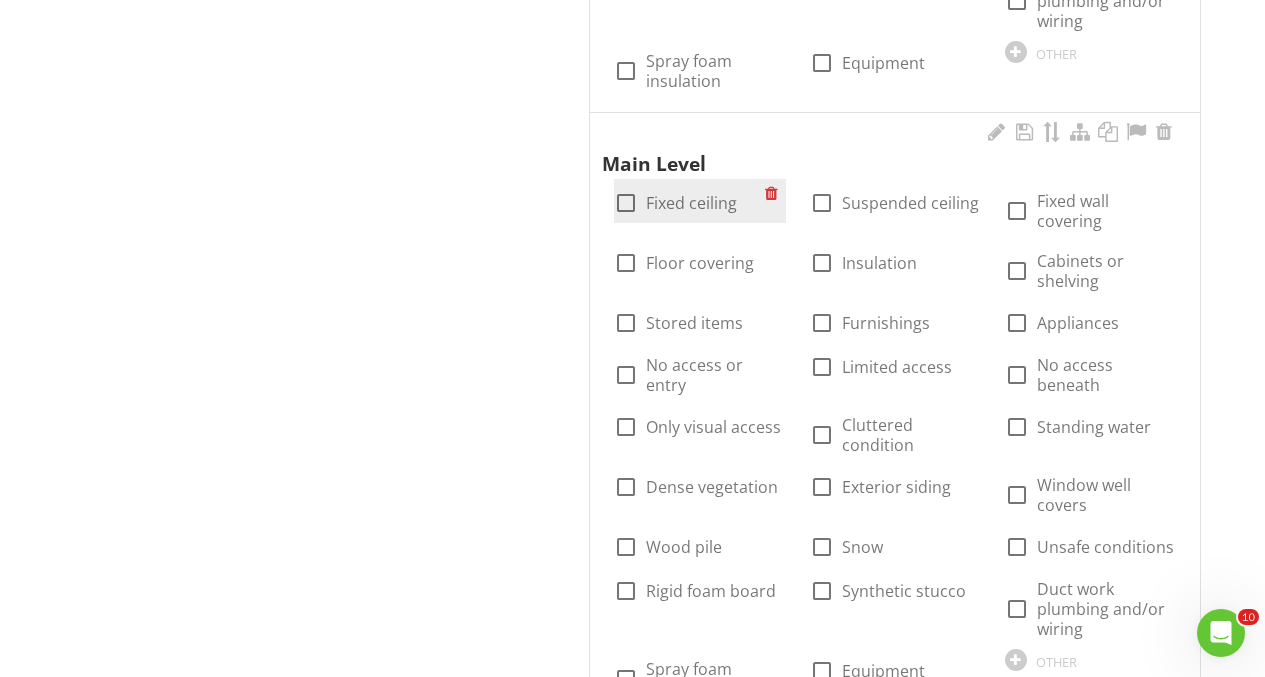 click at bounding box center [626, 203] 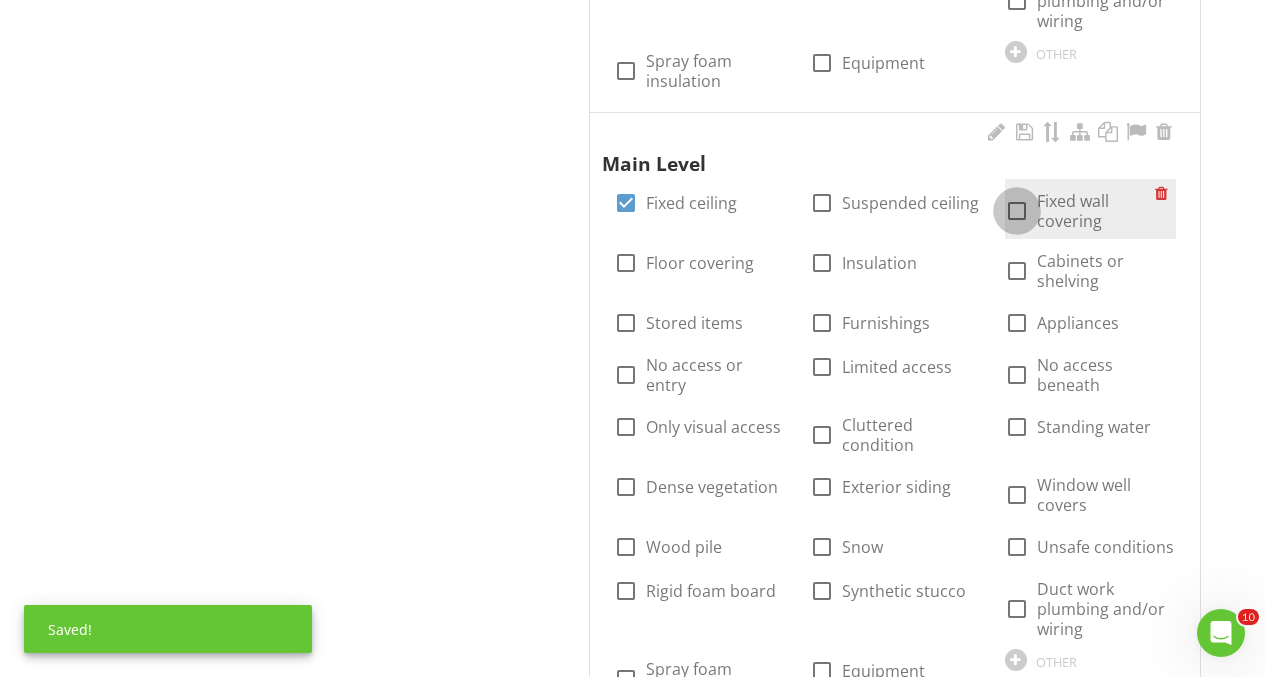 click at bounding box center (1017, 211) 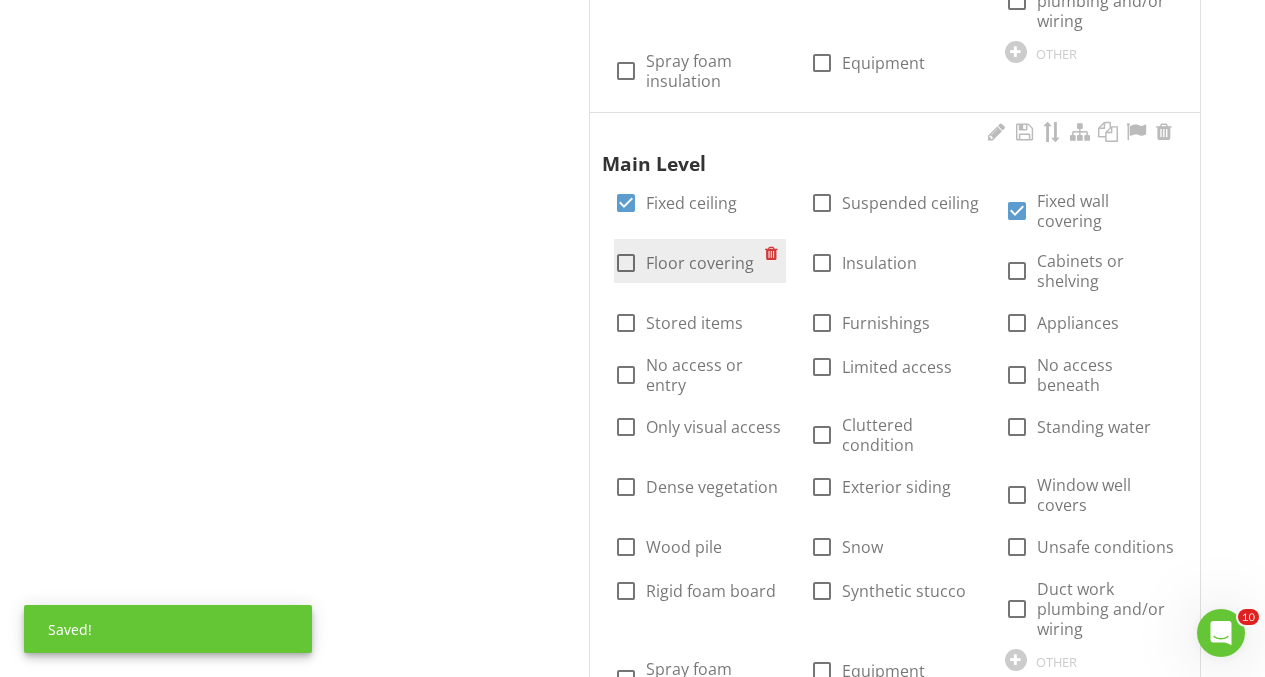 click on "Floor covering" at bounding box center [700, 263] 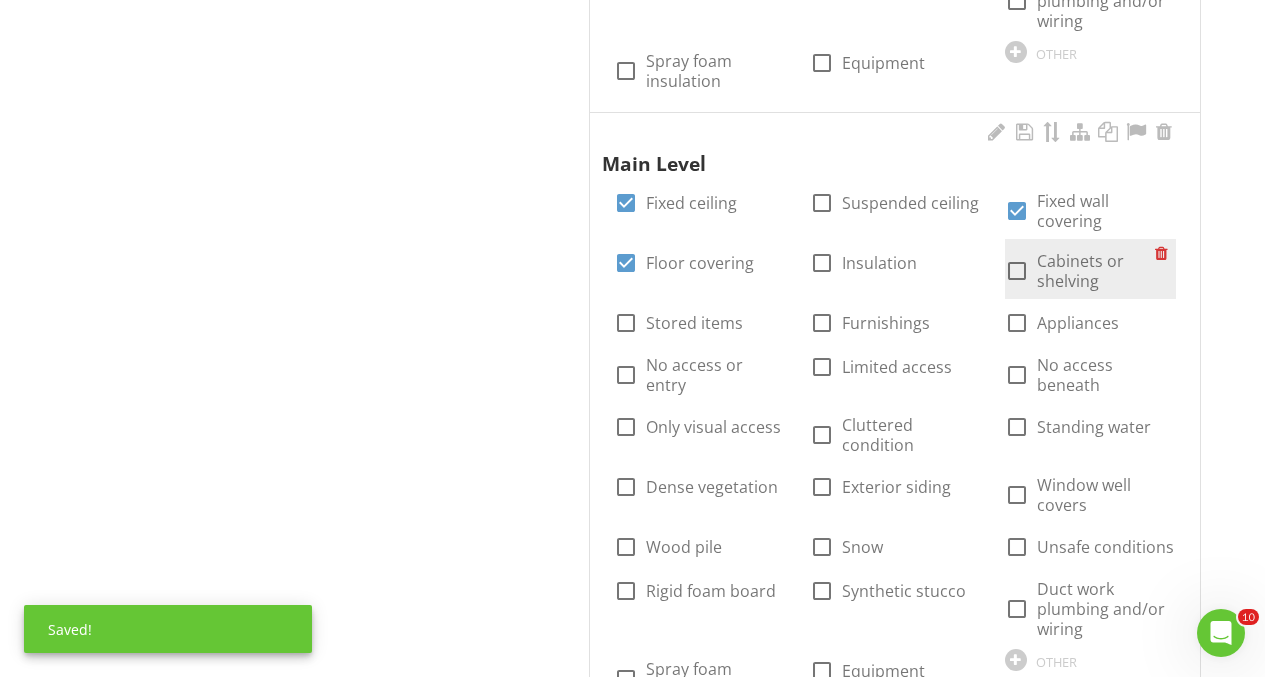 click on "Cabinets or shelving" at bounding box center (1096, 271) 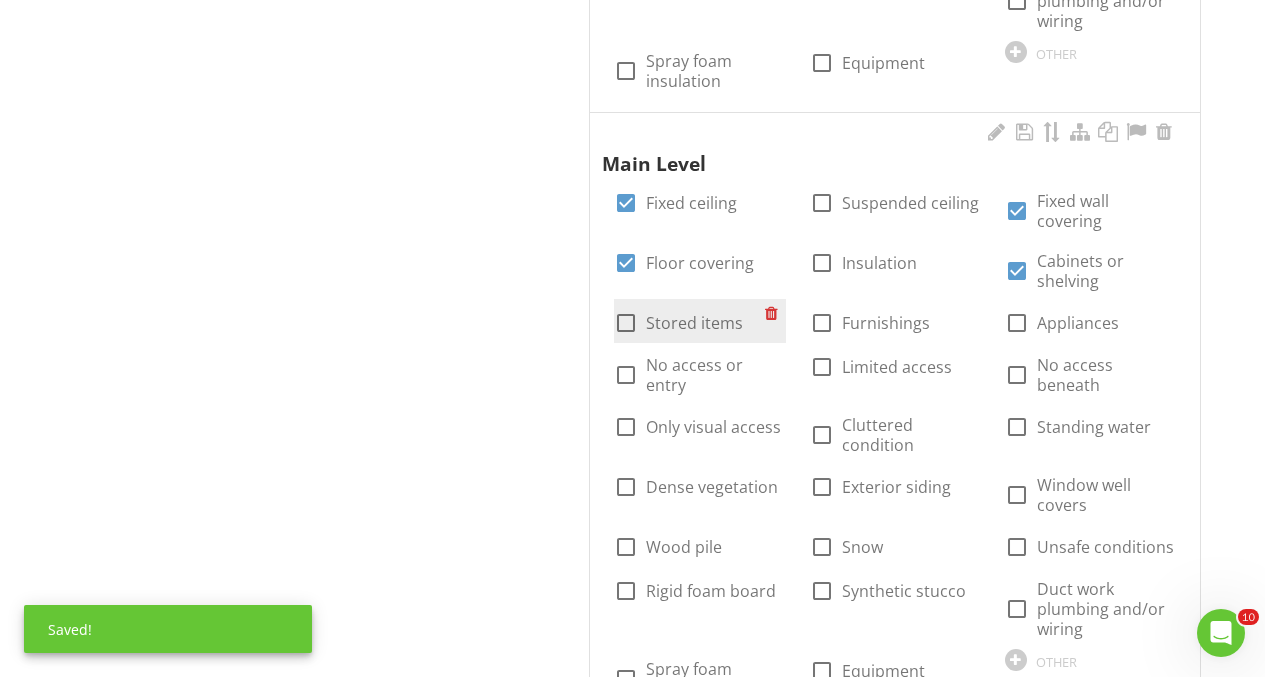 click on "Stored items" at bounding box center [694, 323] 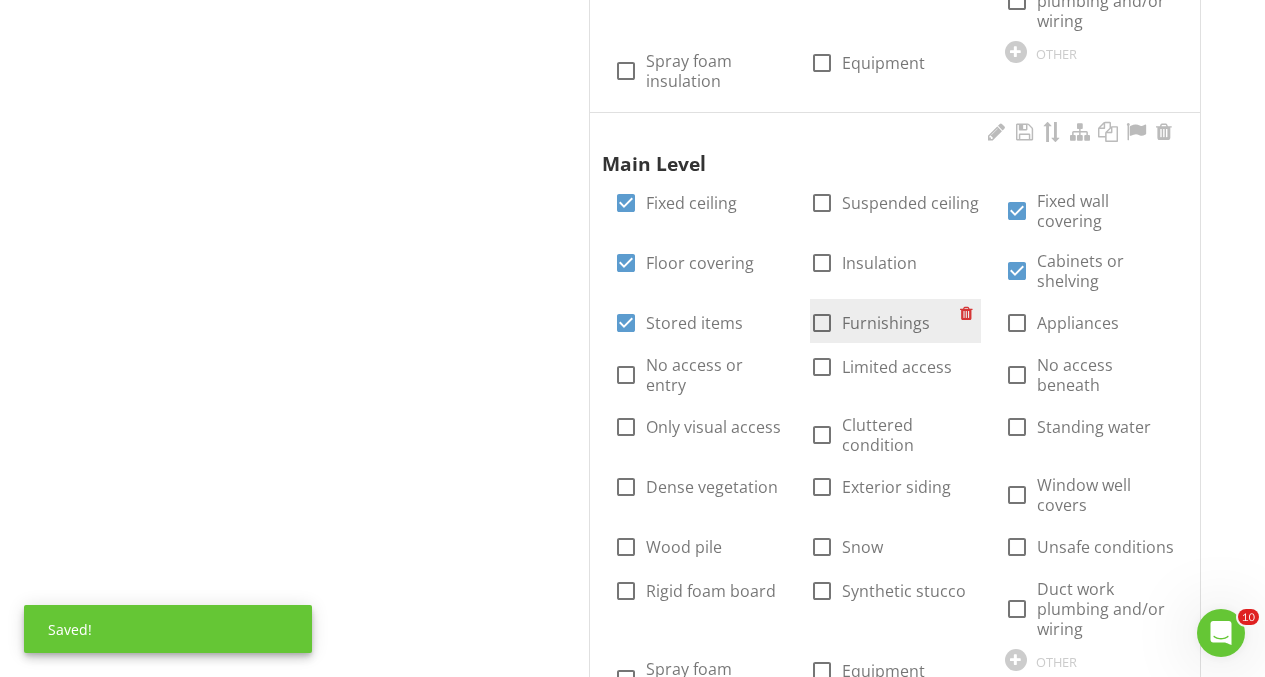 click on "Furnishings" at bounding box center [886, 323] 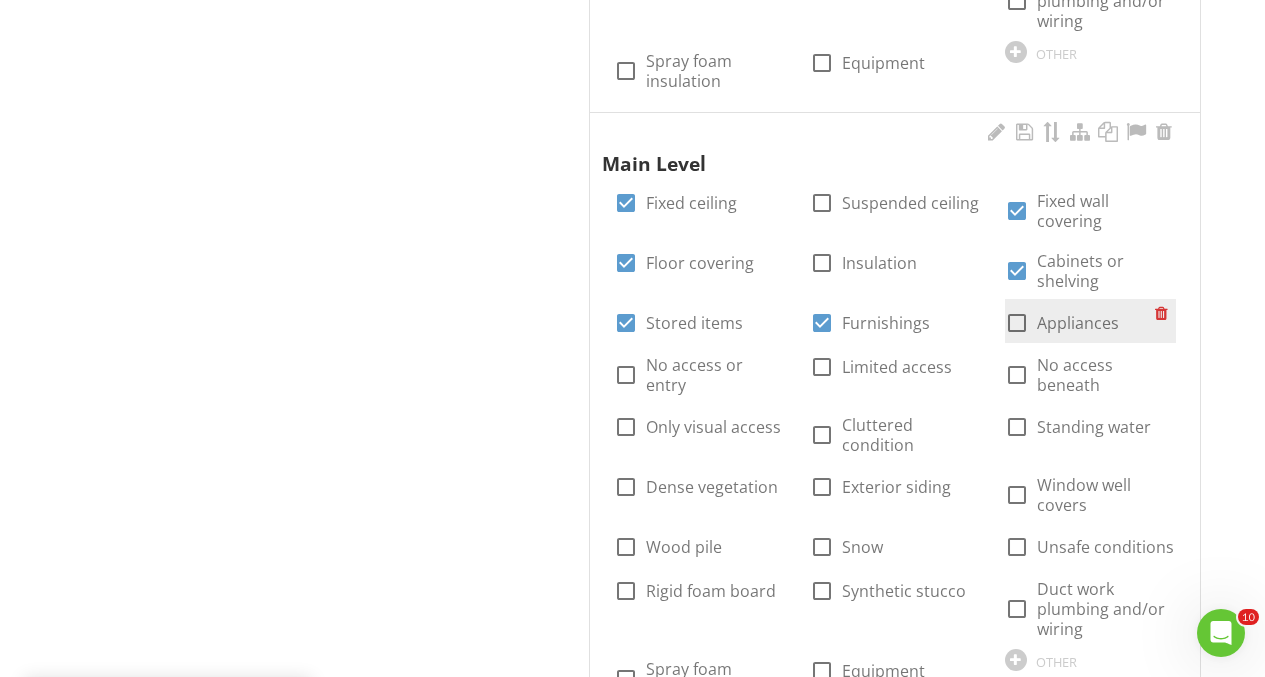 click on "Appliances" at bounding box center (1078, 323) 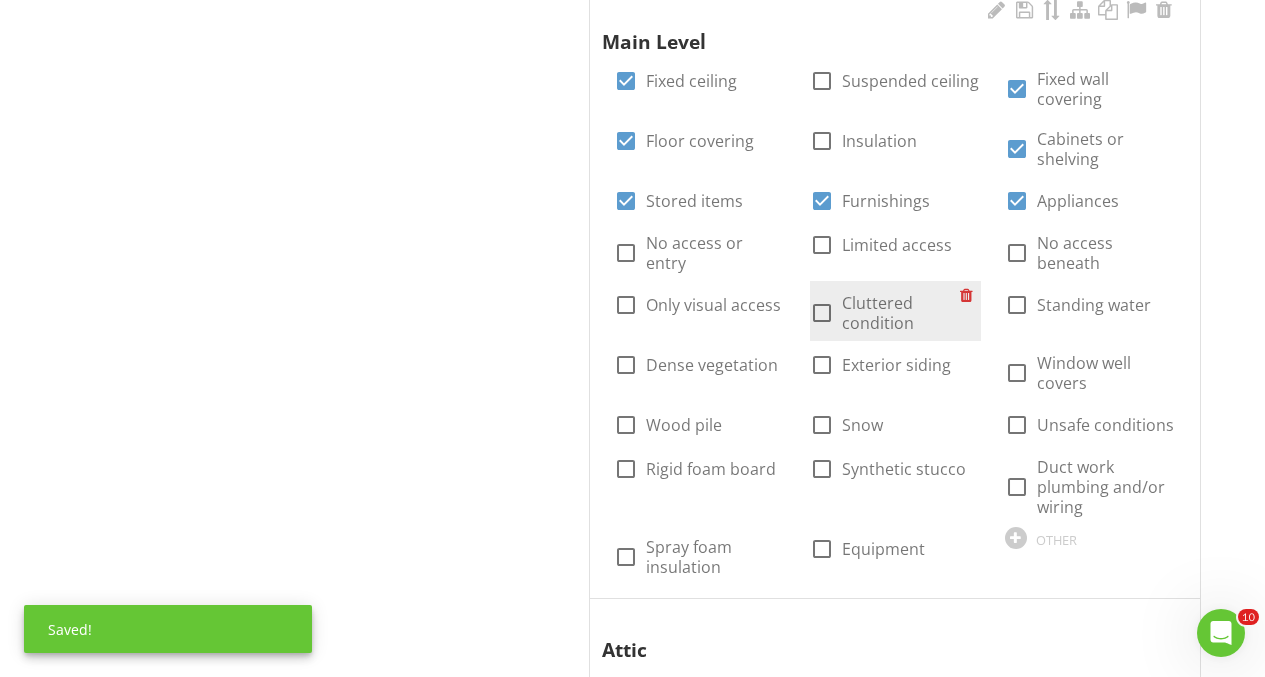 scroll, scrollTop: 1689, scrollLeft: 0, axis: vertical 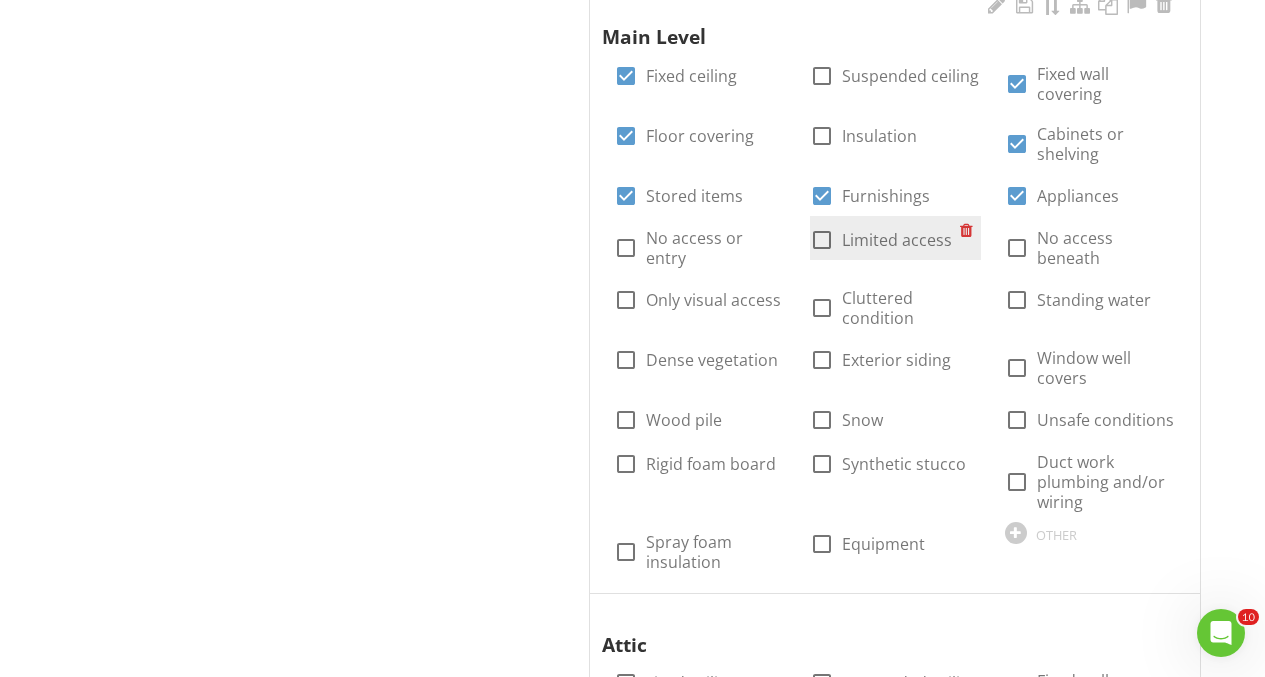 click on "Limited access" at bounding box center (897, 240) 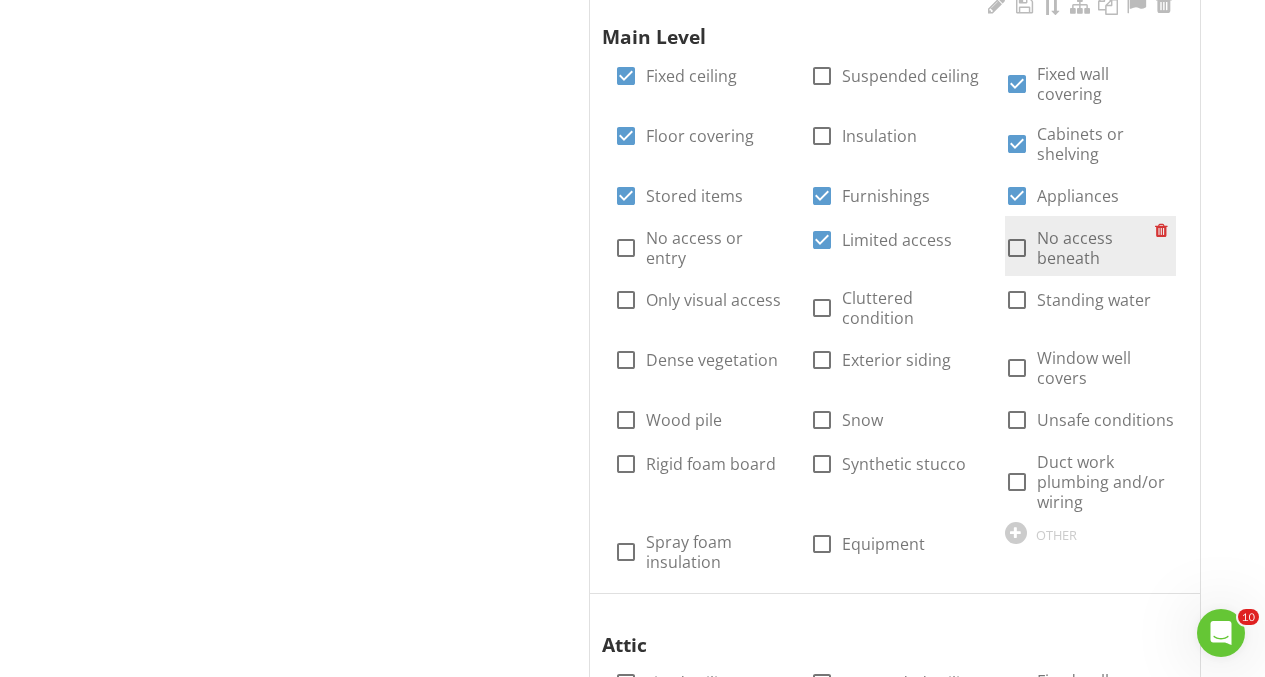 click on "No access beneath" at bounding box center (1096, 248) 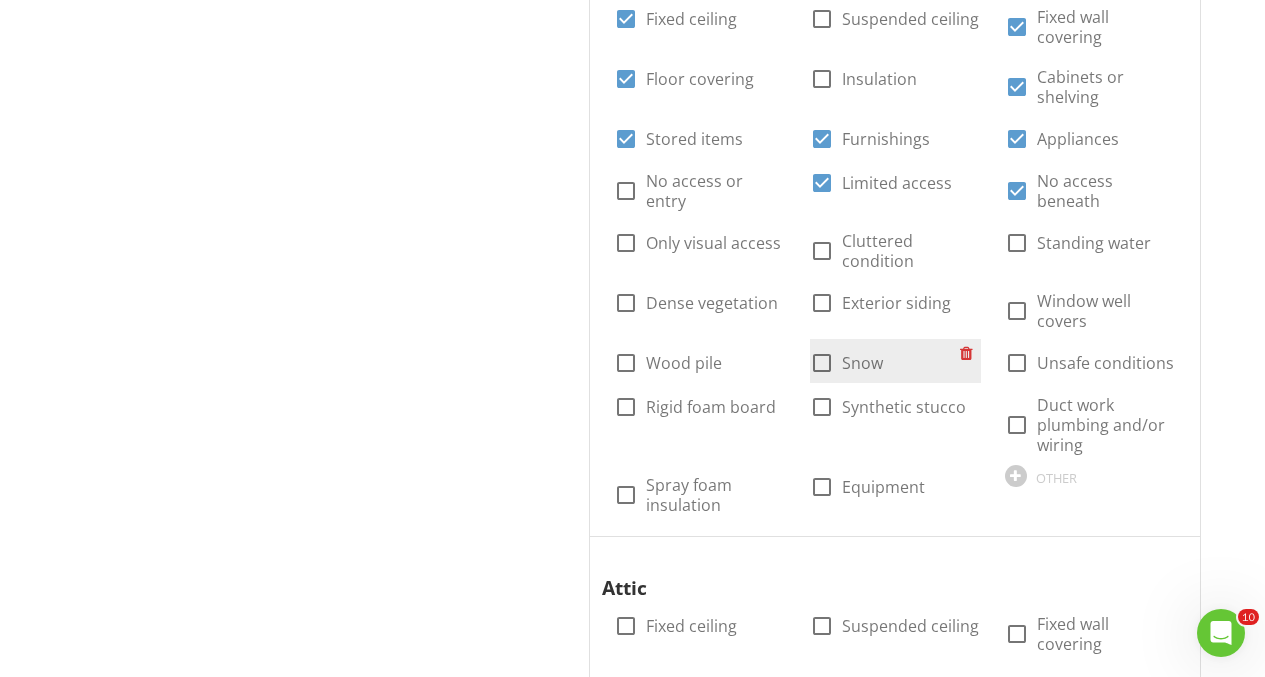 scroll, scrollTop: 1748, scrollLeft: 0, axis: vertical 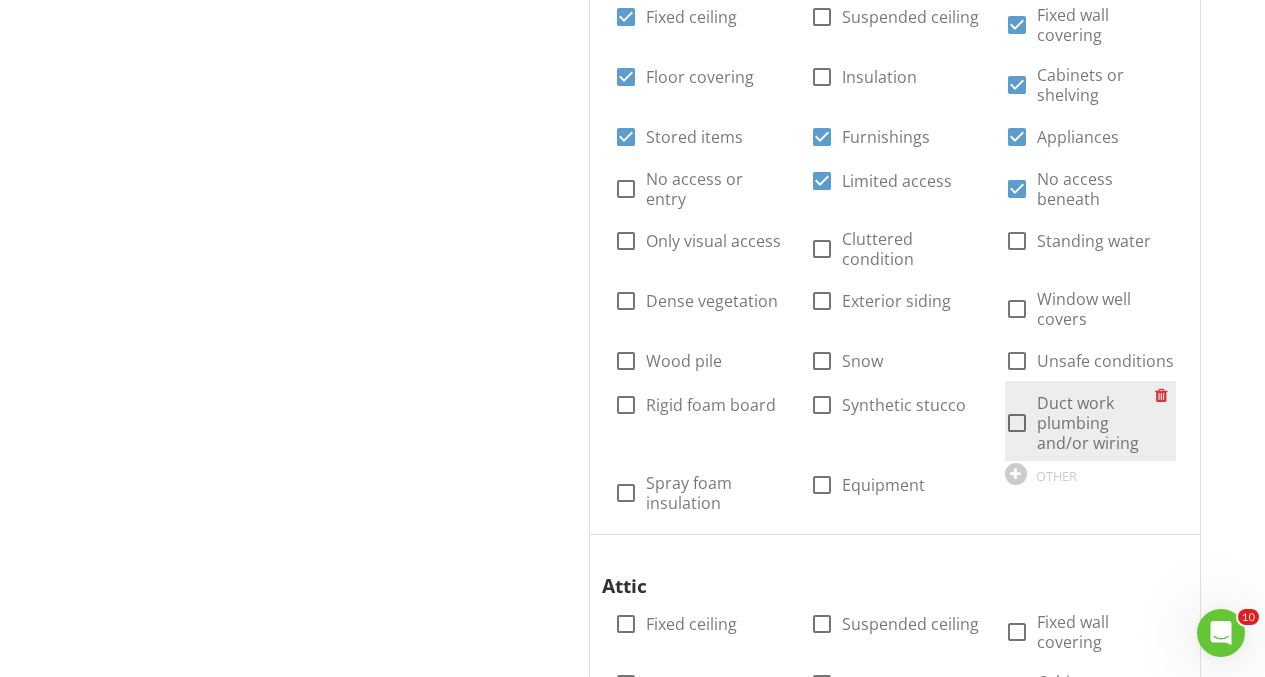 click at bounding box center [1017, 423] 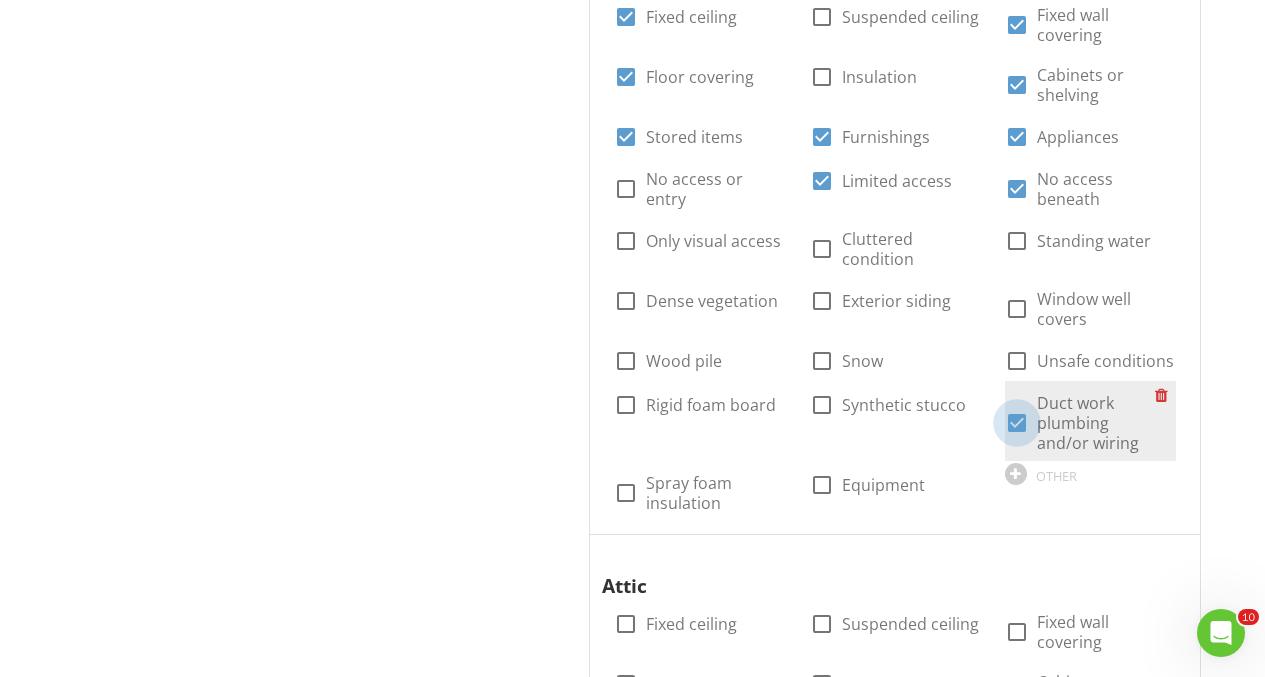 checkbox on "true" 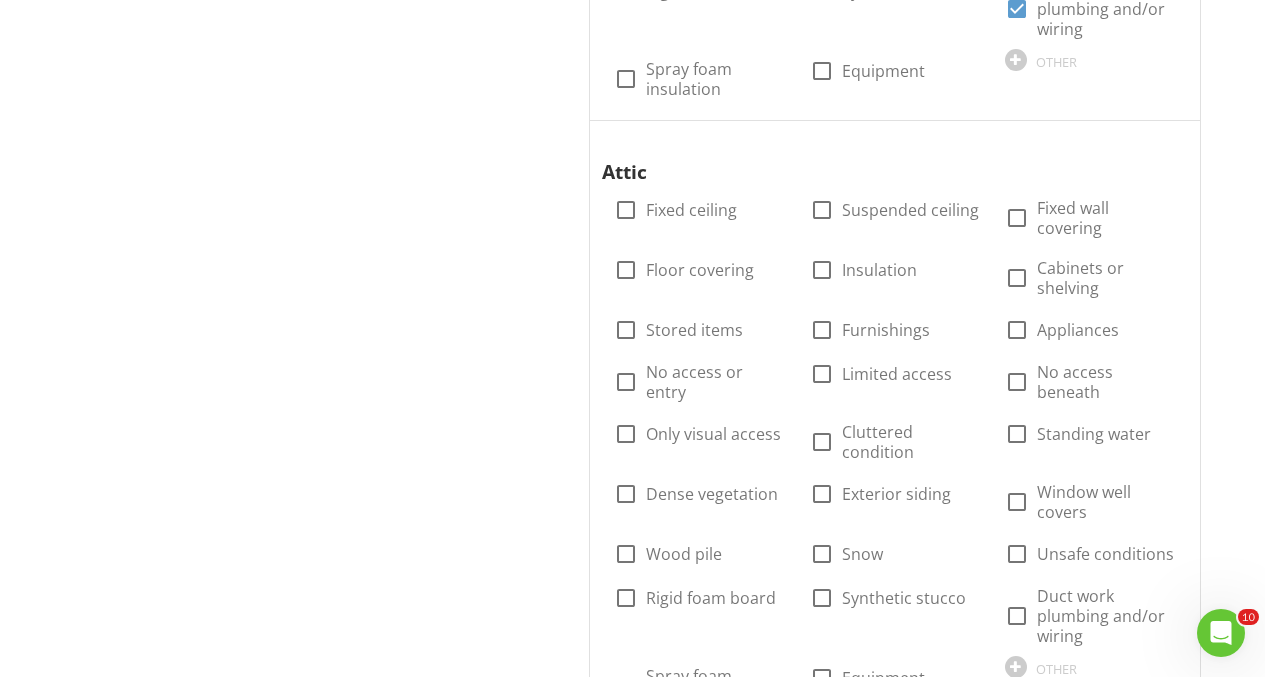 scroll, scrollTop: 2163, scrollLeft: 0, axis: vertical 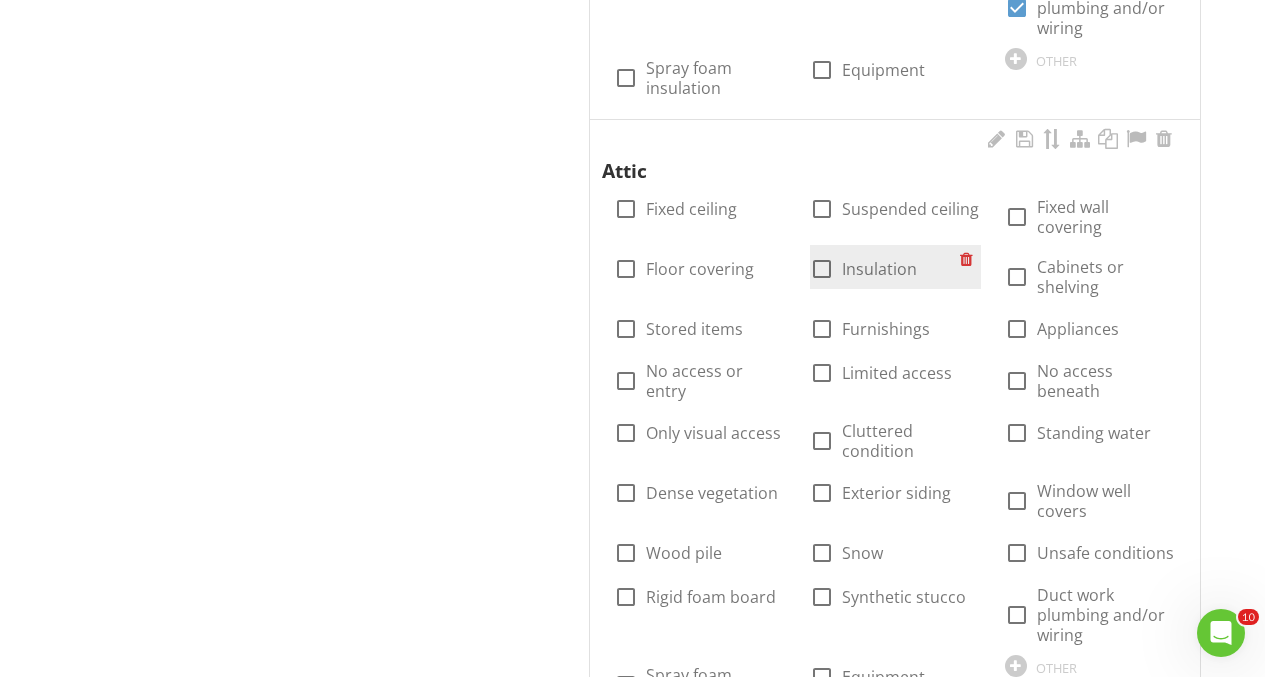 click on "Insulation" at bounding box center [879, 269] 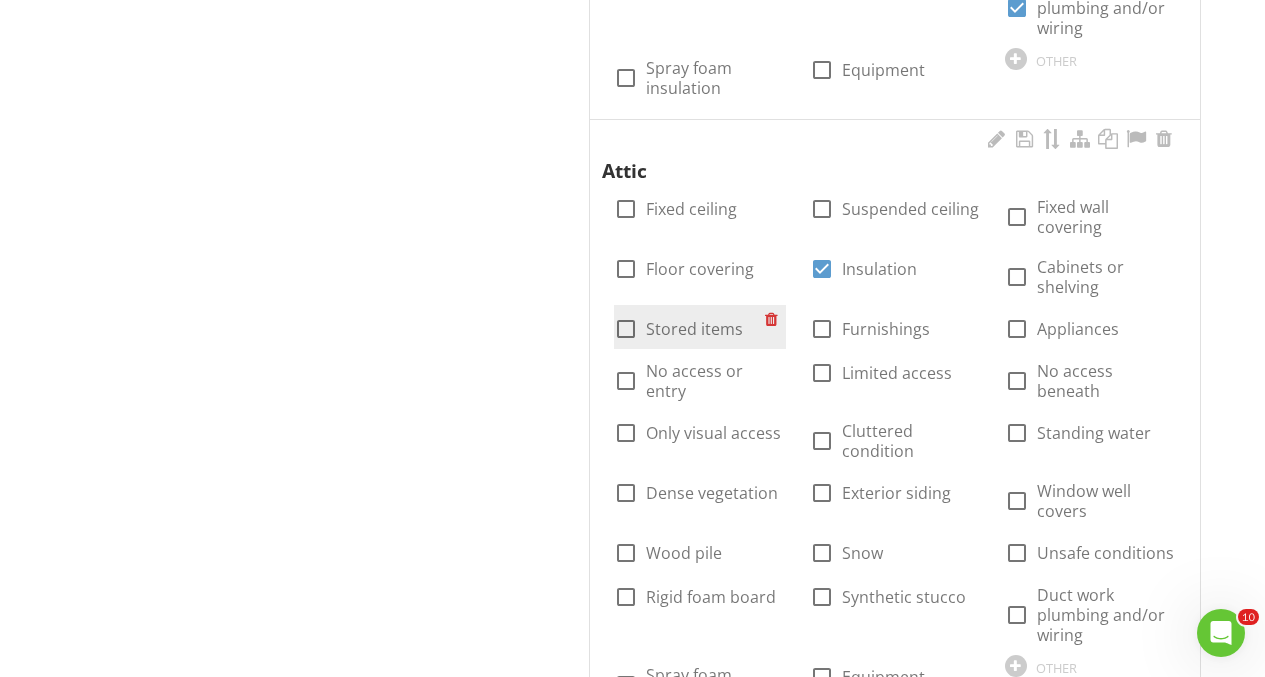 click on "Stored items" at bounding box center (694, 329) 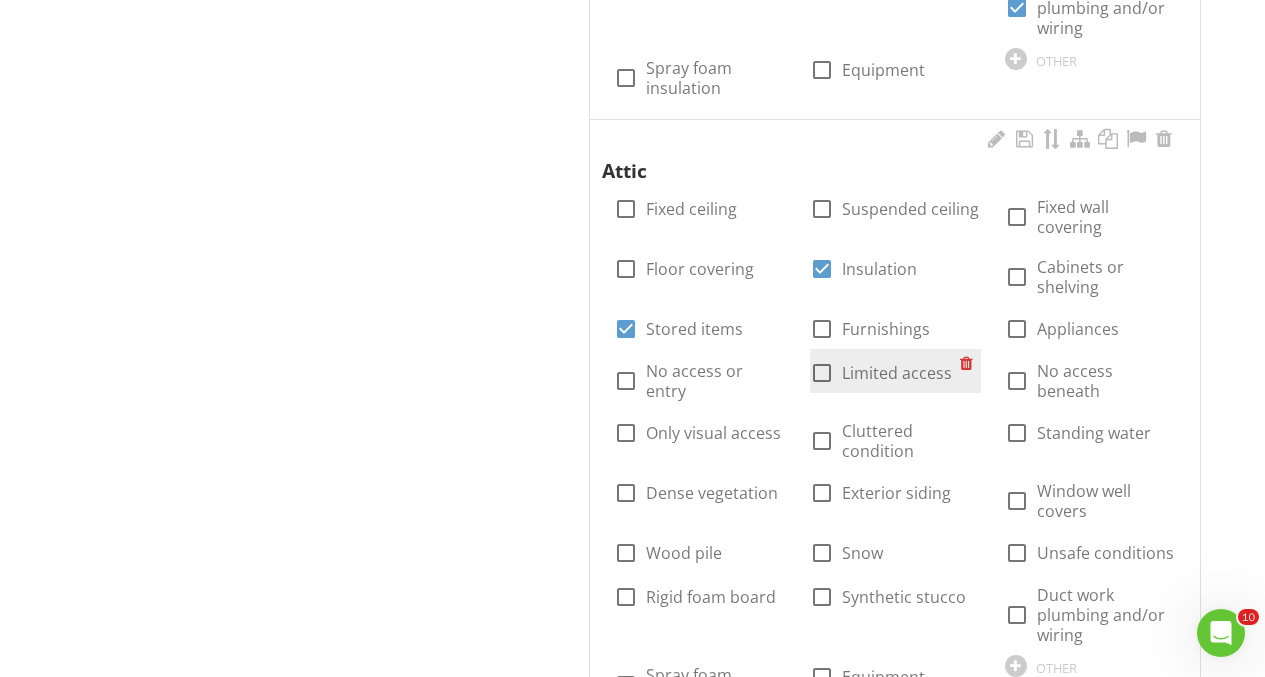 click on "Limited access" at bounding box center (897, 373) 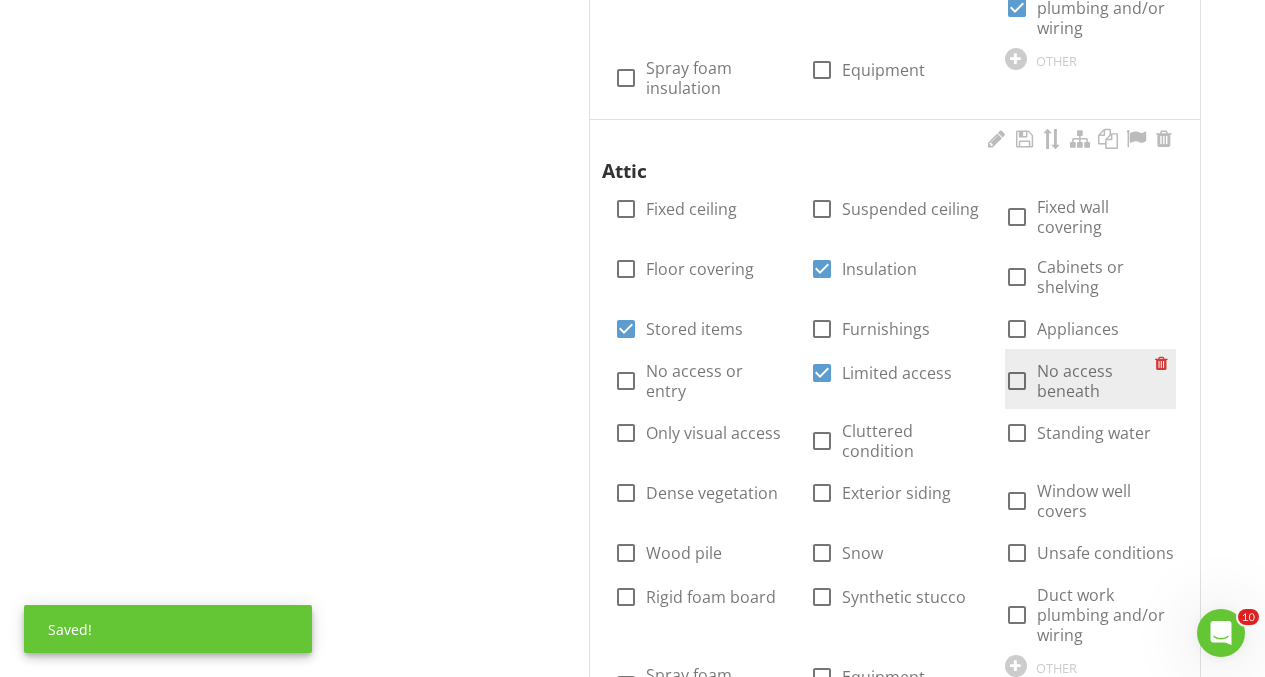 click on "check_box_outline_blank No access beneath" at bounding box center (1080, 381) 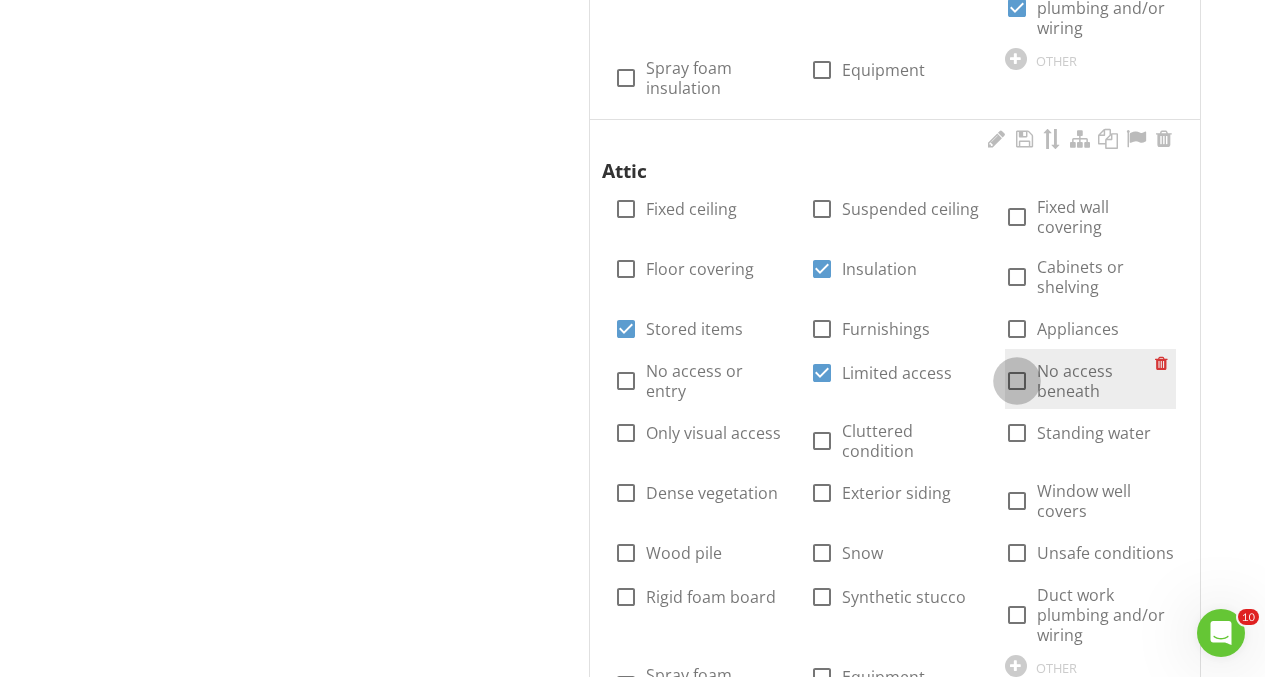 click at bounding box center [1017, 381] 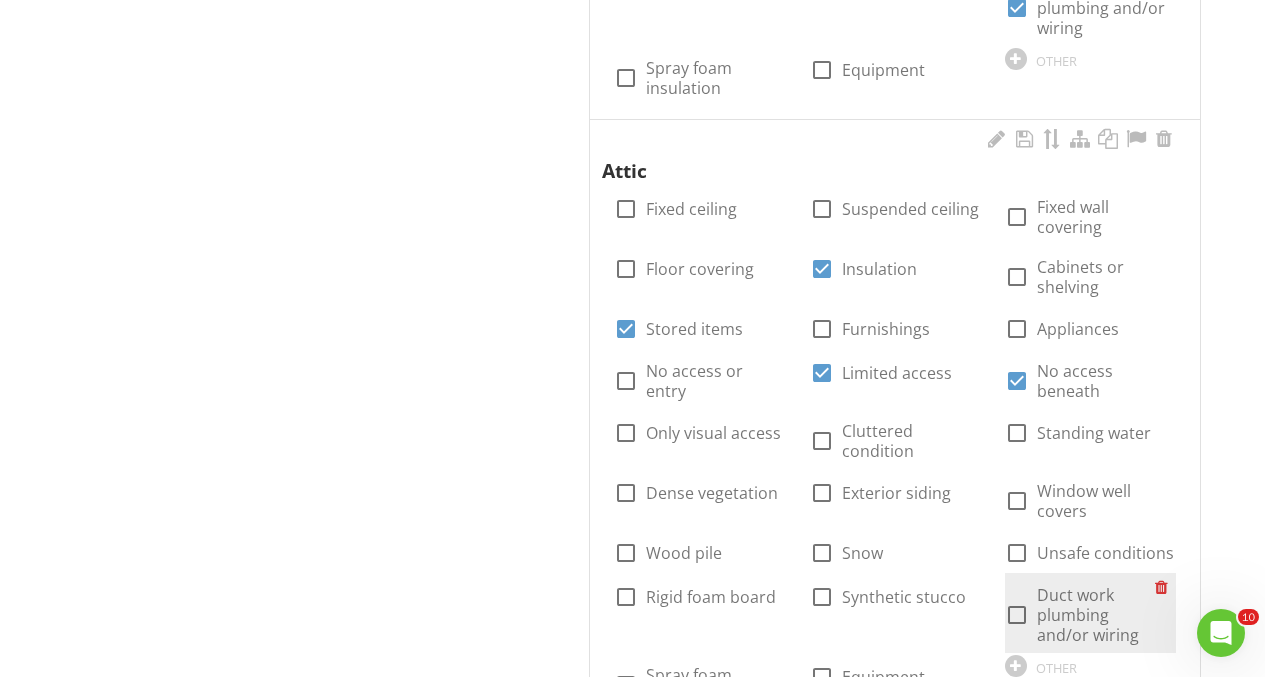 click on "Duct work plumbing and/or wiring" at bounding box center (1096, 615) 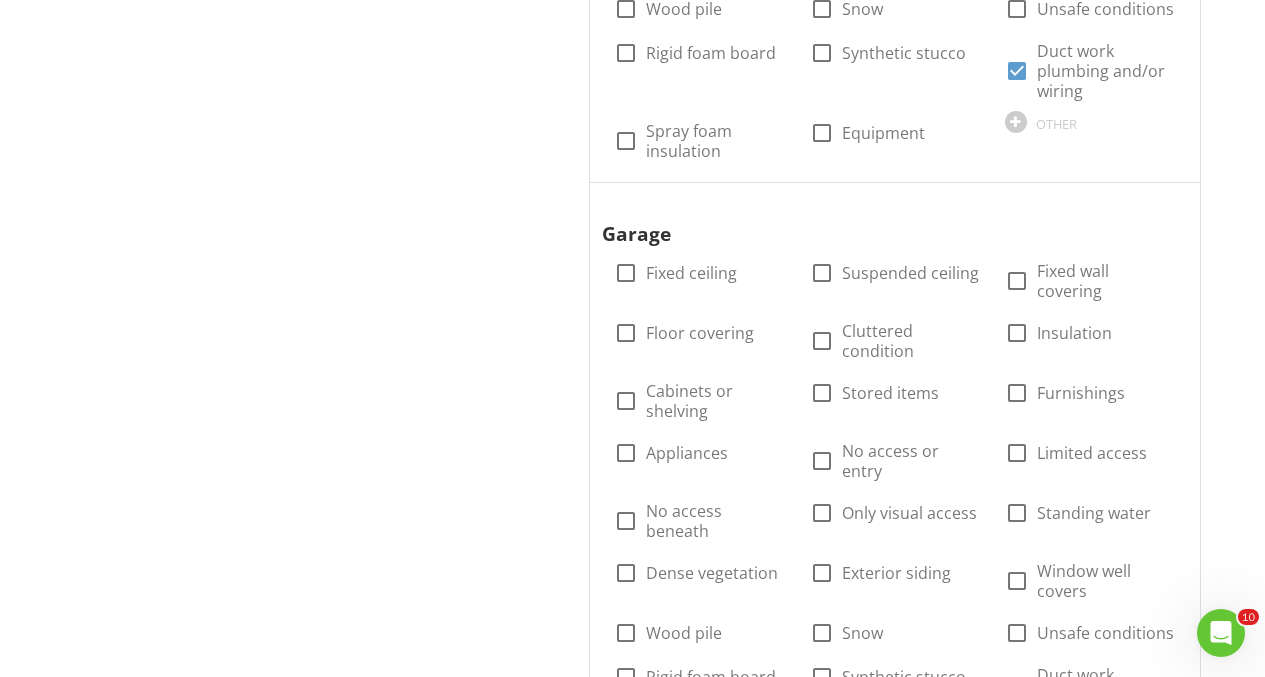 scroll, scrollTop: 2712, scrollLeft: 0, axis: vertical 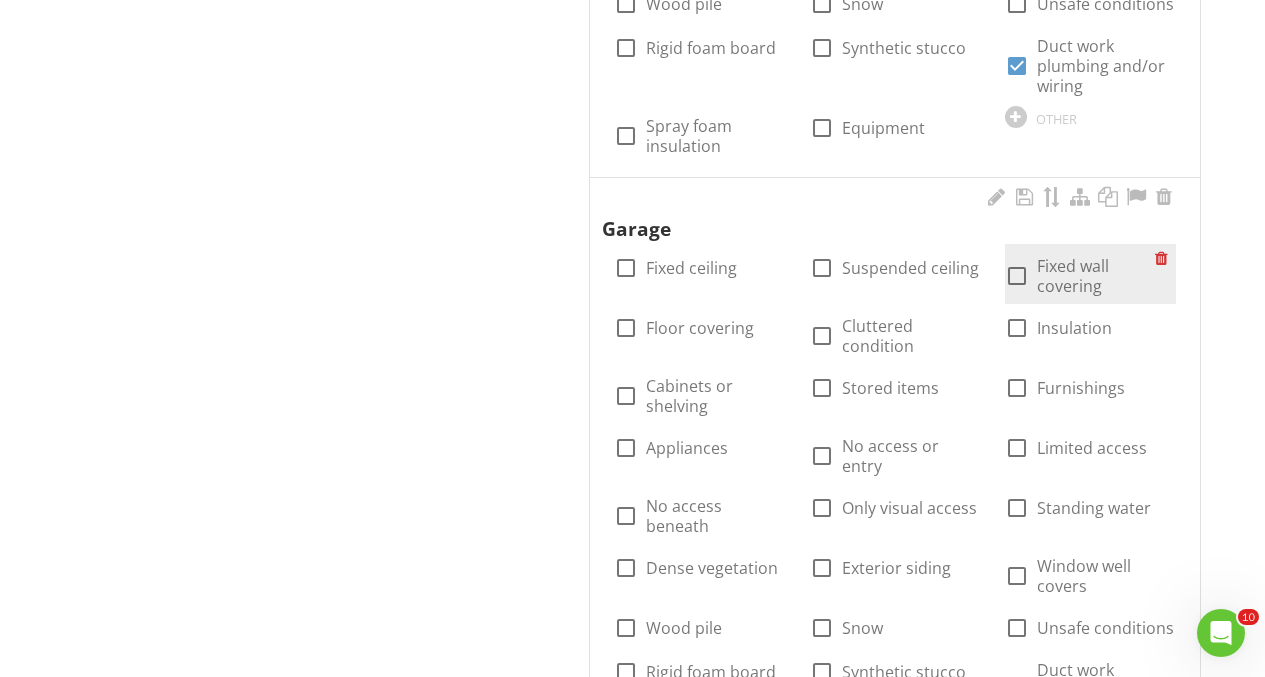 click on "Fixed wall covering" at bounding box center (1096, 276) 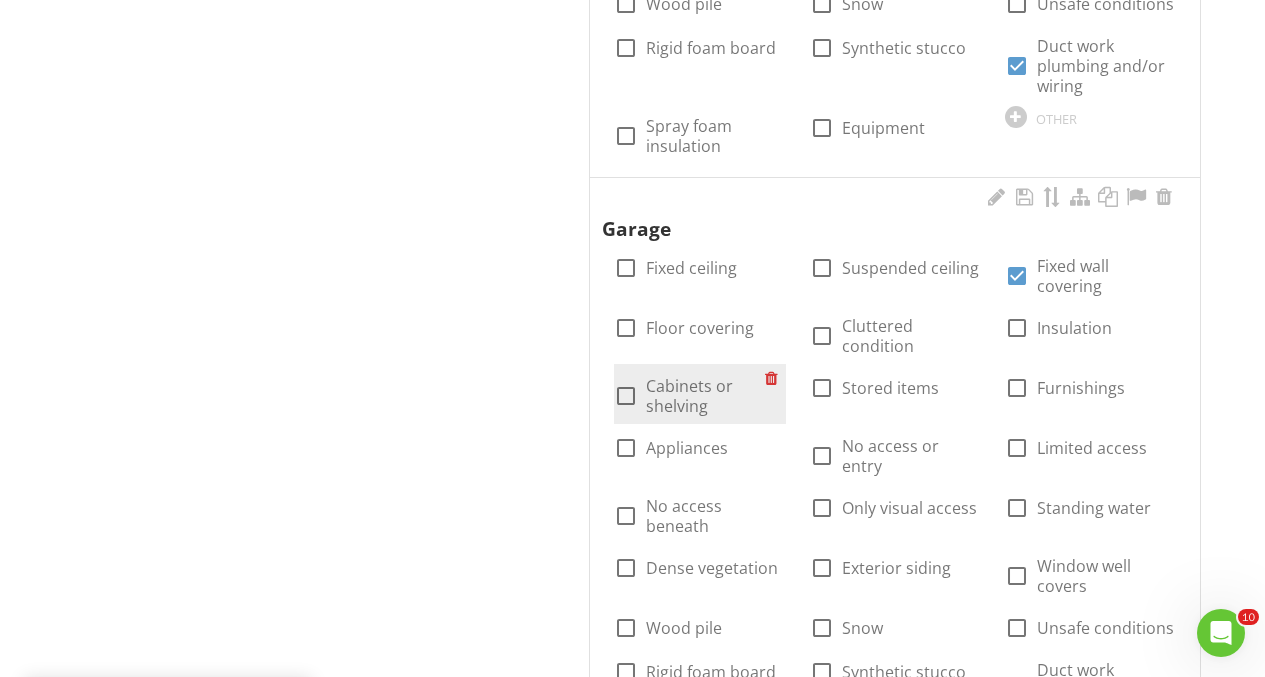 click on "Cabinets or shelving" at bounding box center [705, 396] 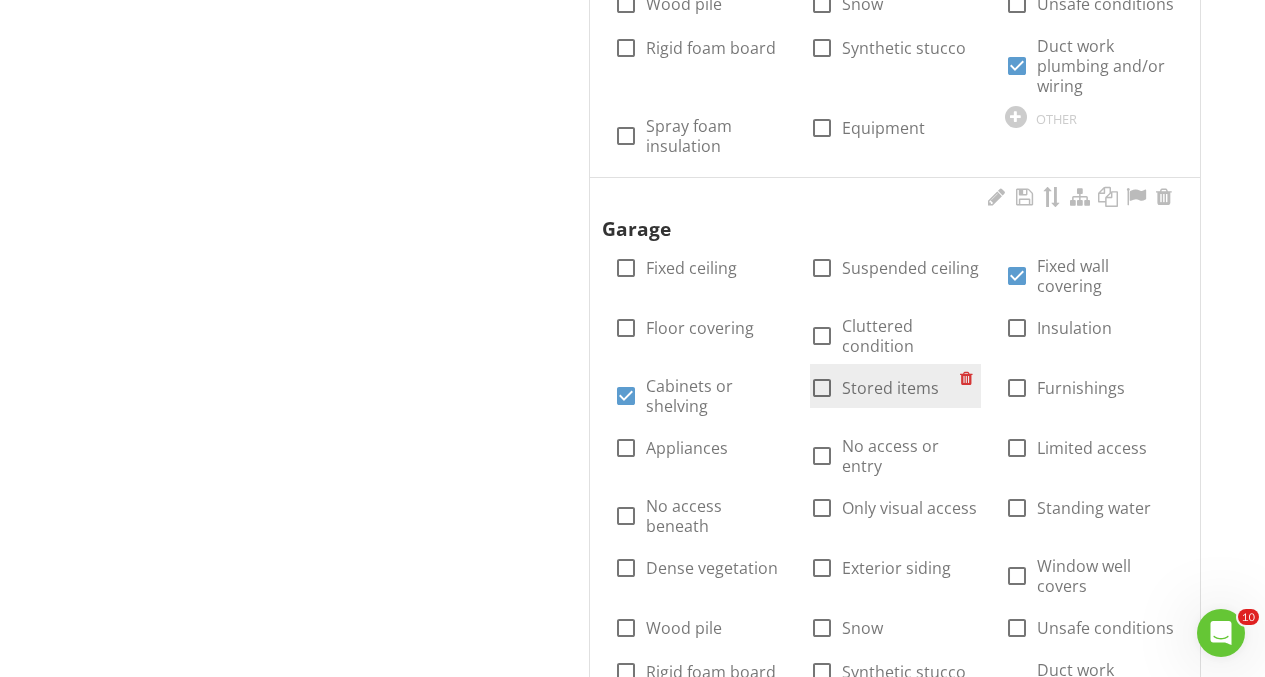click on "Stored items" at bounding box center [890, 388] 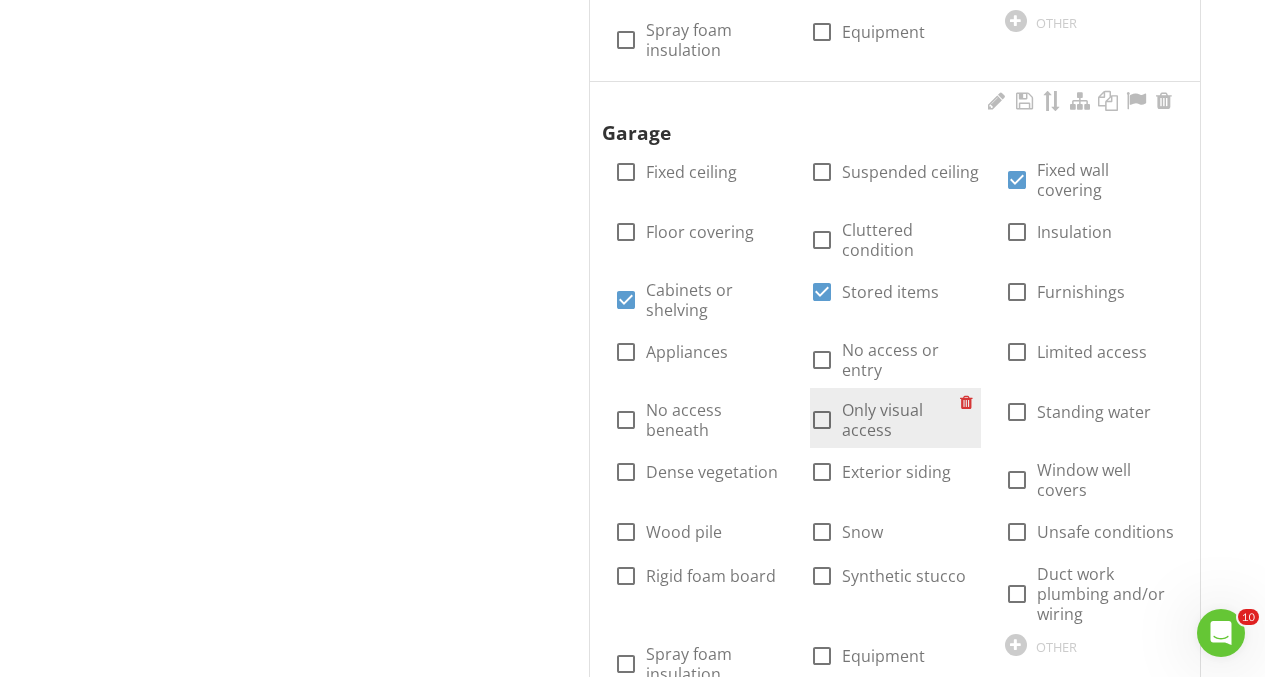 scroll, scrollTop: 2816, scrollLeft: 0, axis: vertical 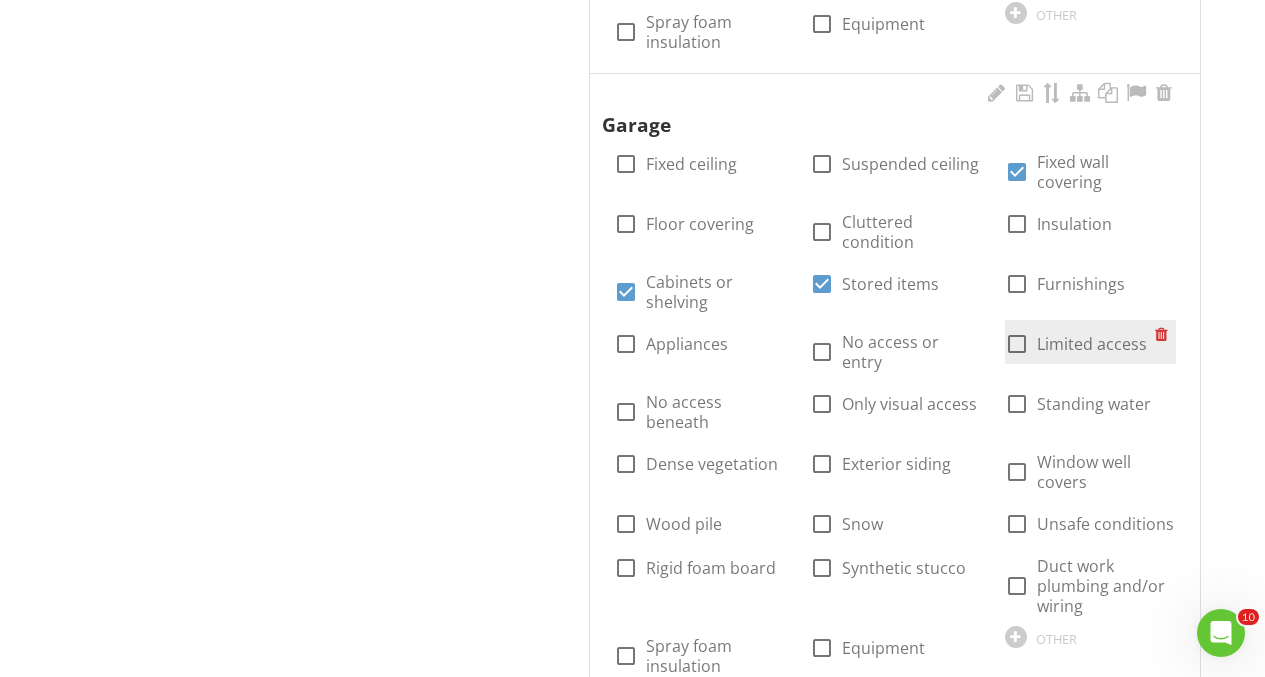 click on "Limited access" at bounding box center [1092, 344] 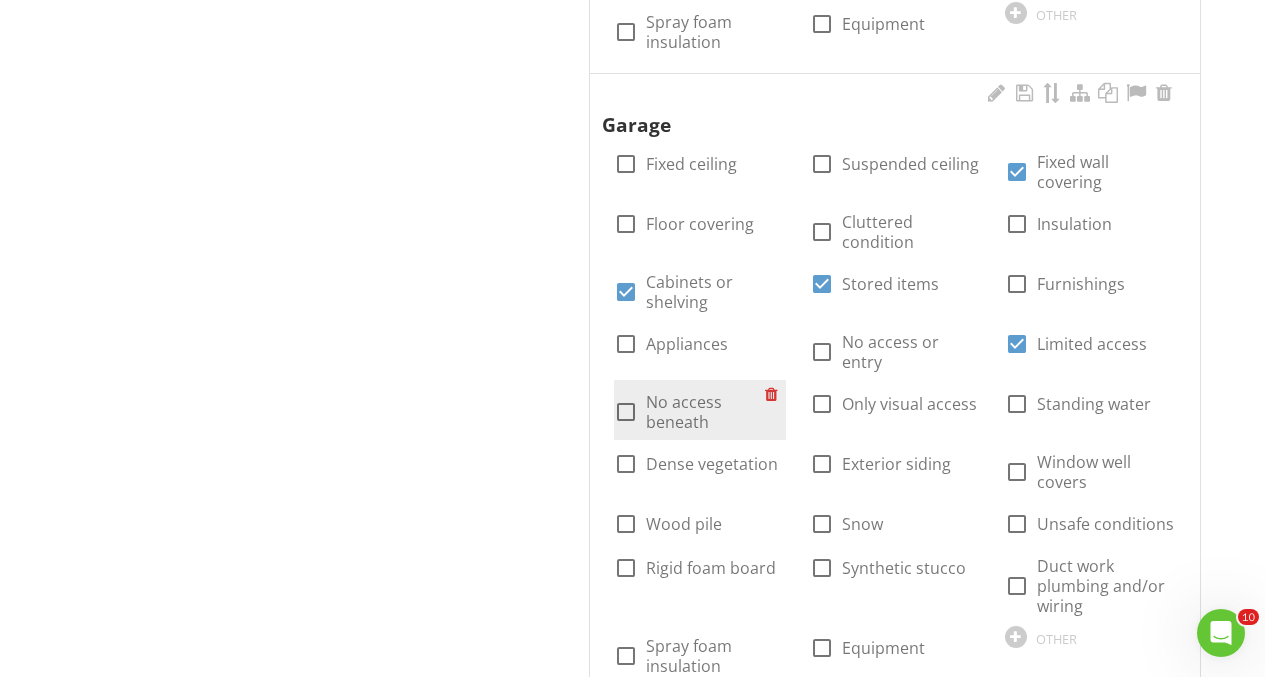 click on "No access beneath" at bounding box center [705, 412] 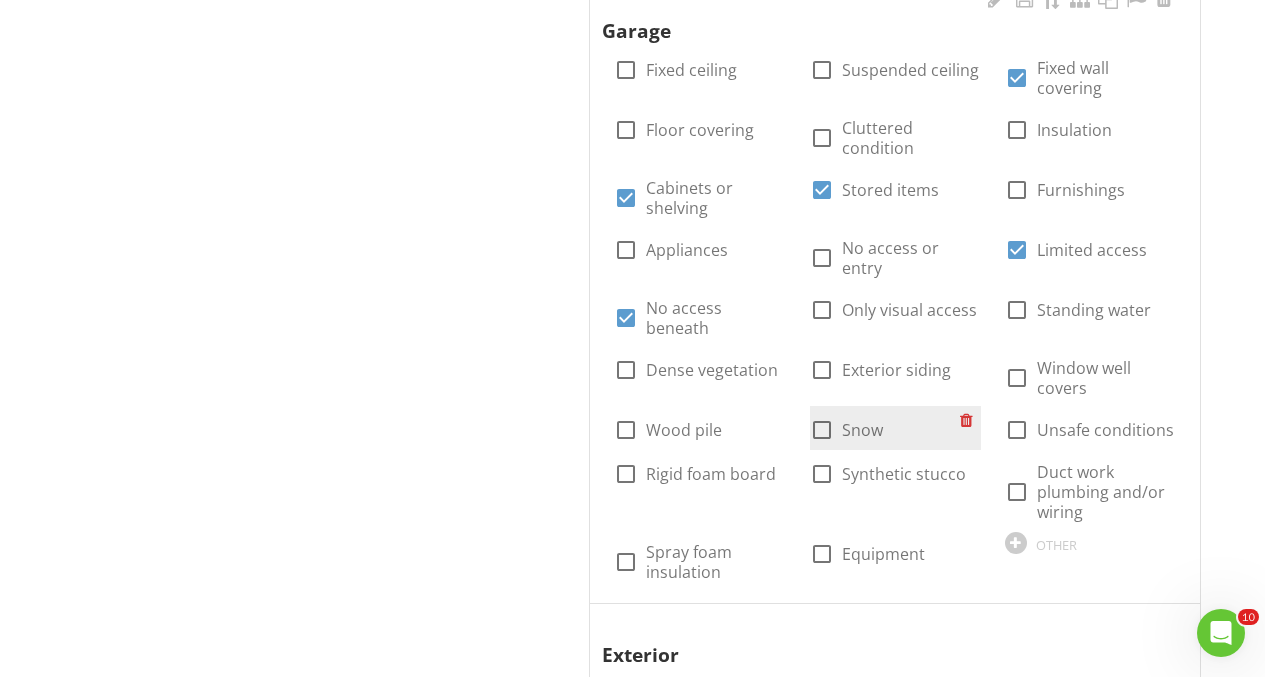 scroll, scrollTop: 2913, scrollLeft: 0, axis: vertical 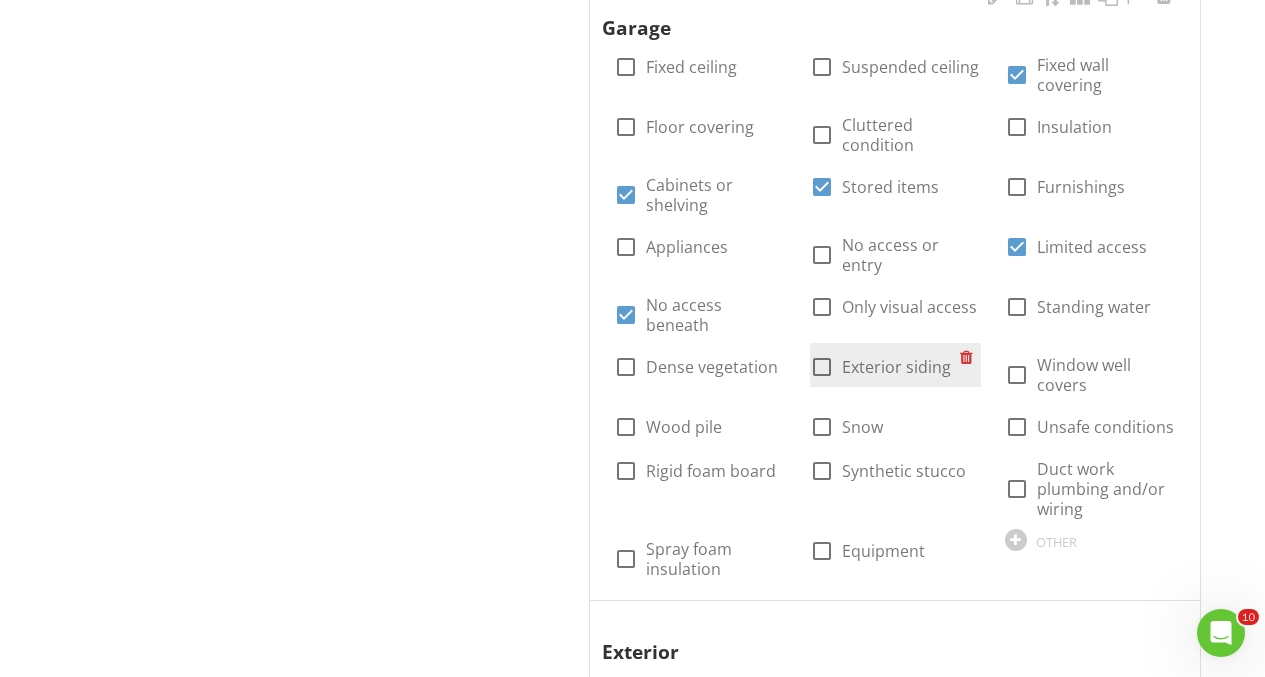 click on "Exterior siding" at bounding box center (896, 367) 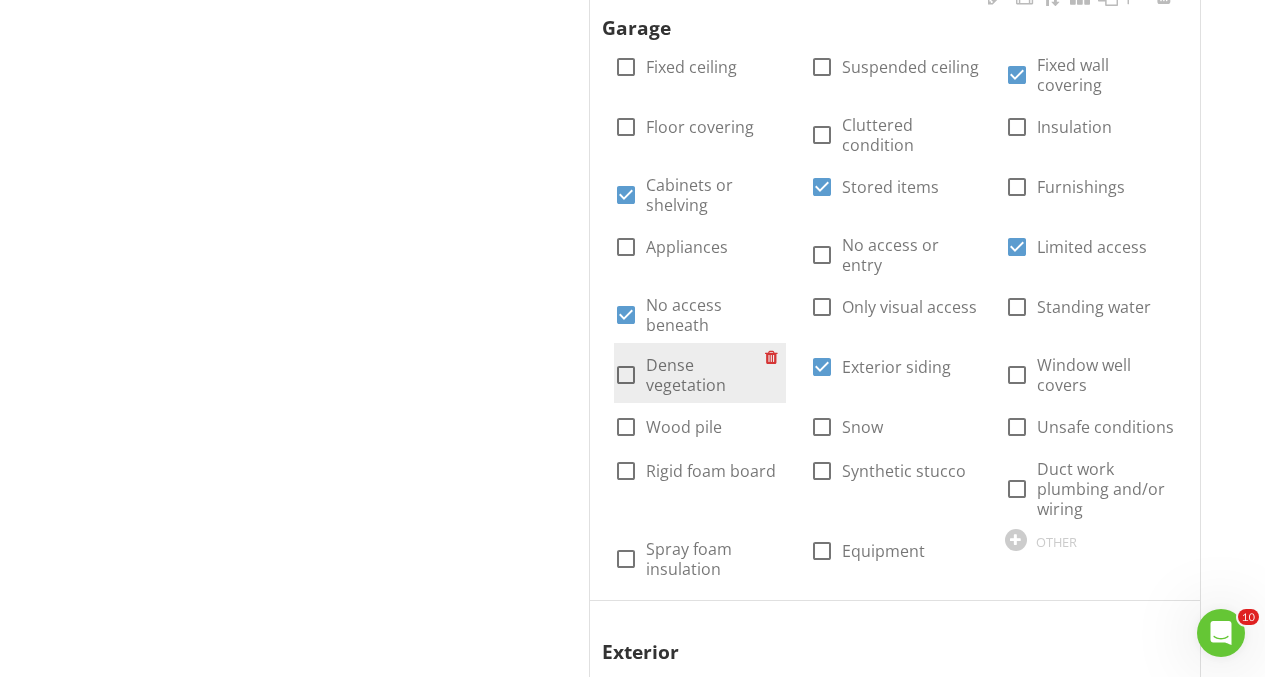 click on "Dense vegetation" at bounding box center [705, 375] 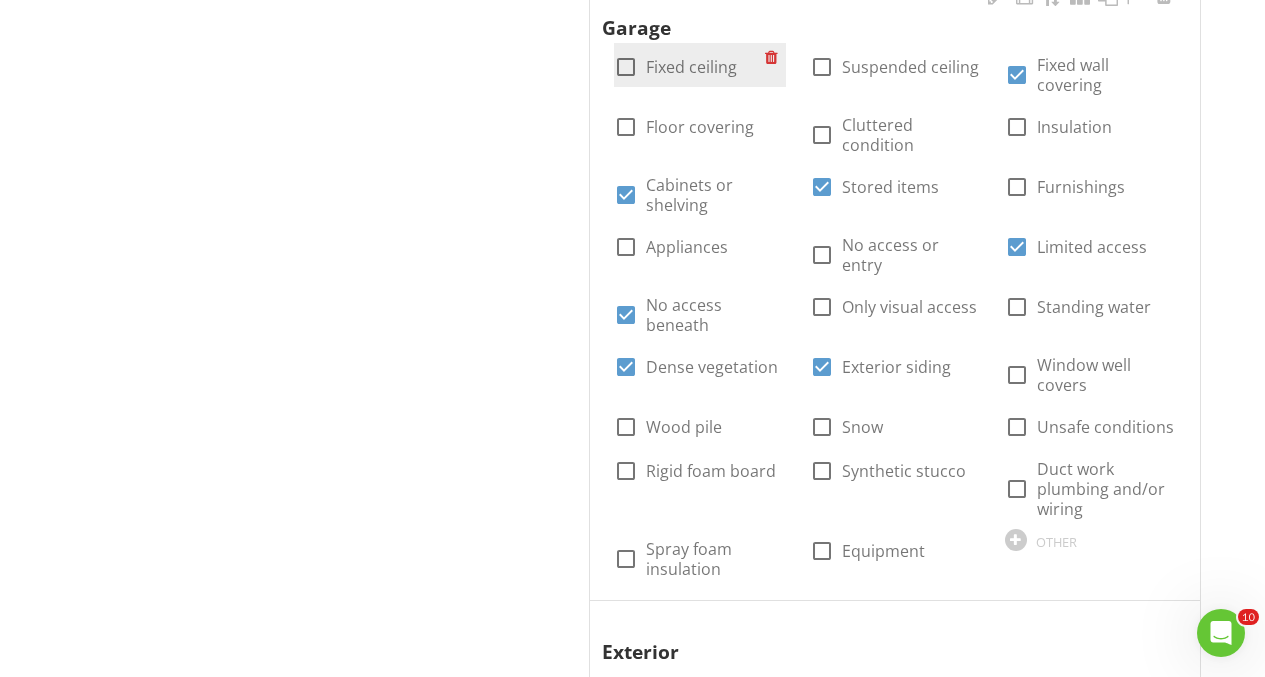 click on "Fixed ceiling" at bounding box center (691, 67) 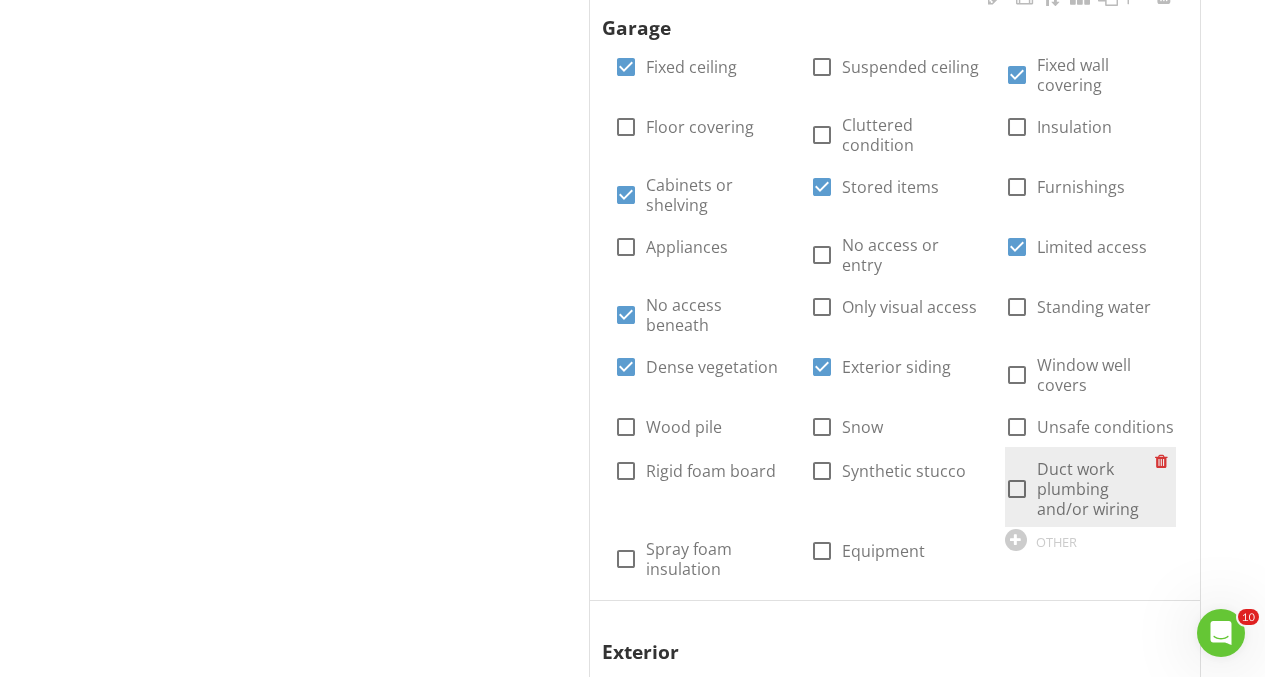 click on "Duct work plumbing and/or wiring" at bounding box center (1096, 489) 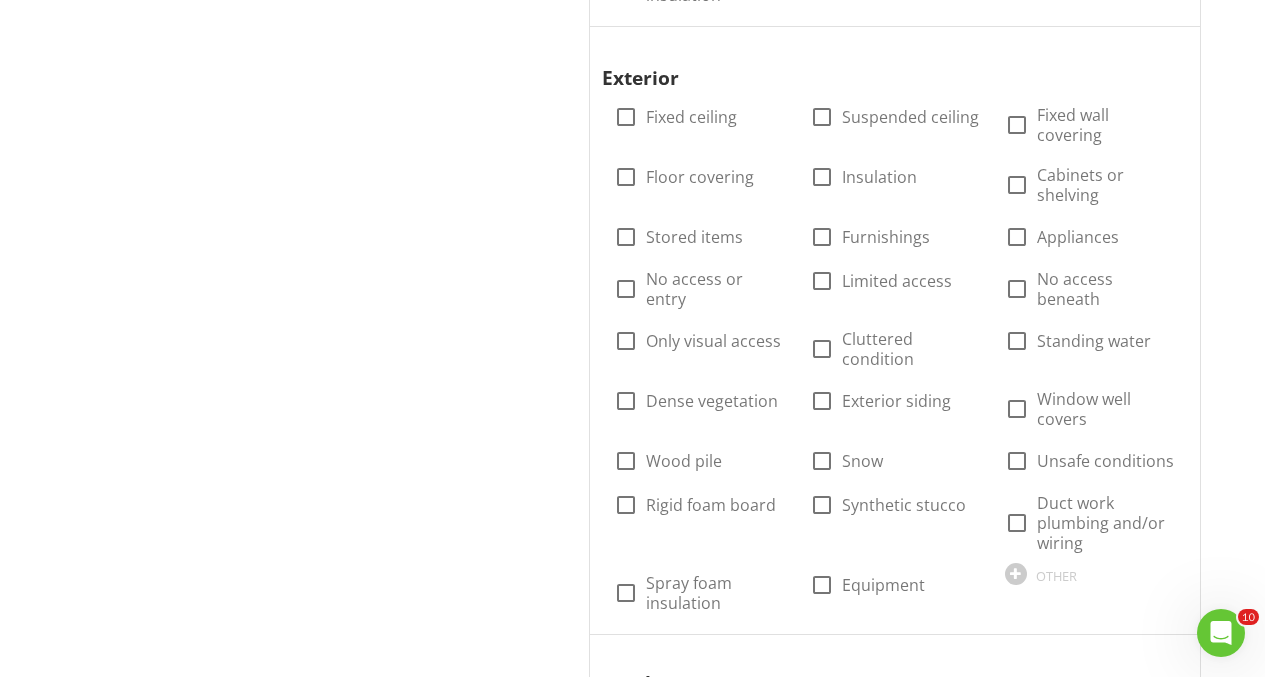 scroll, scrollTop: 3488, scrollLeft: 0, axis: vertical 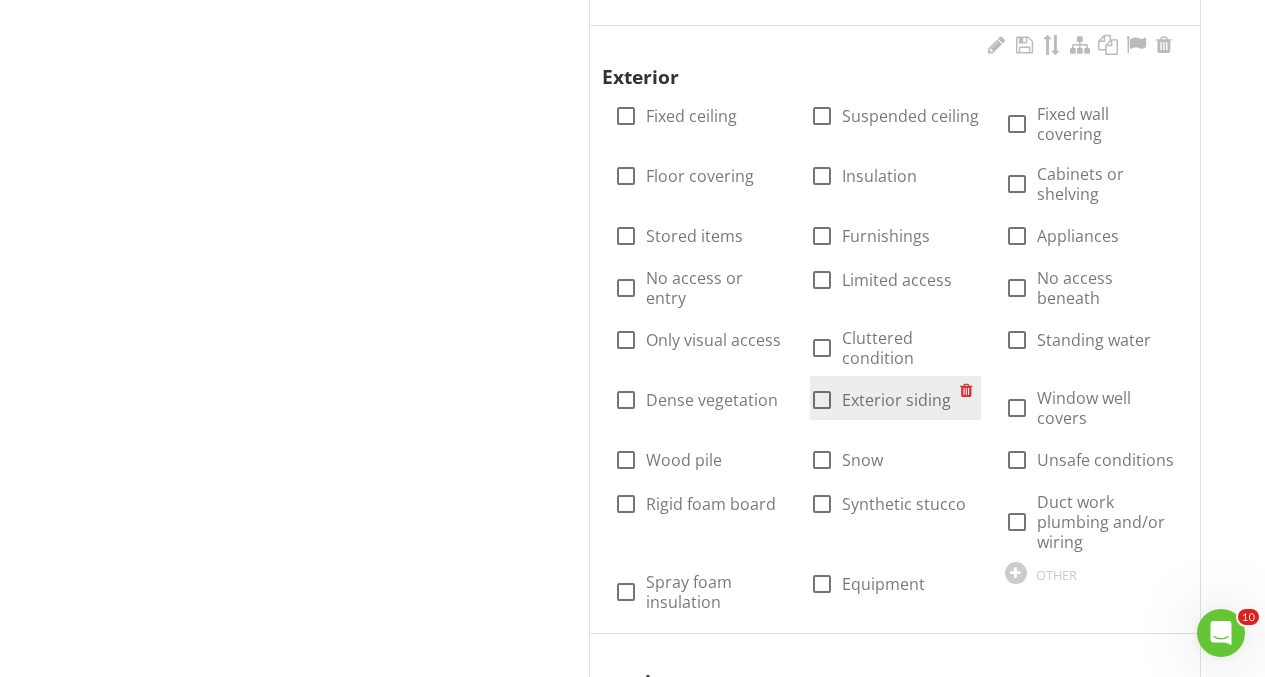 click on "check_box_outline_blank Exterior siding" at bounding box center [880, 400] 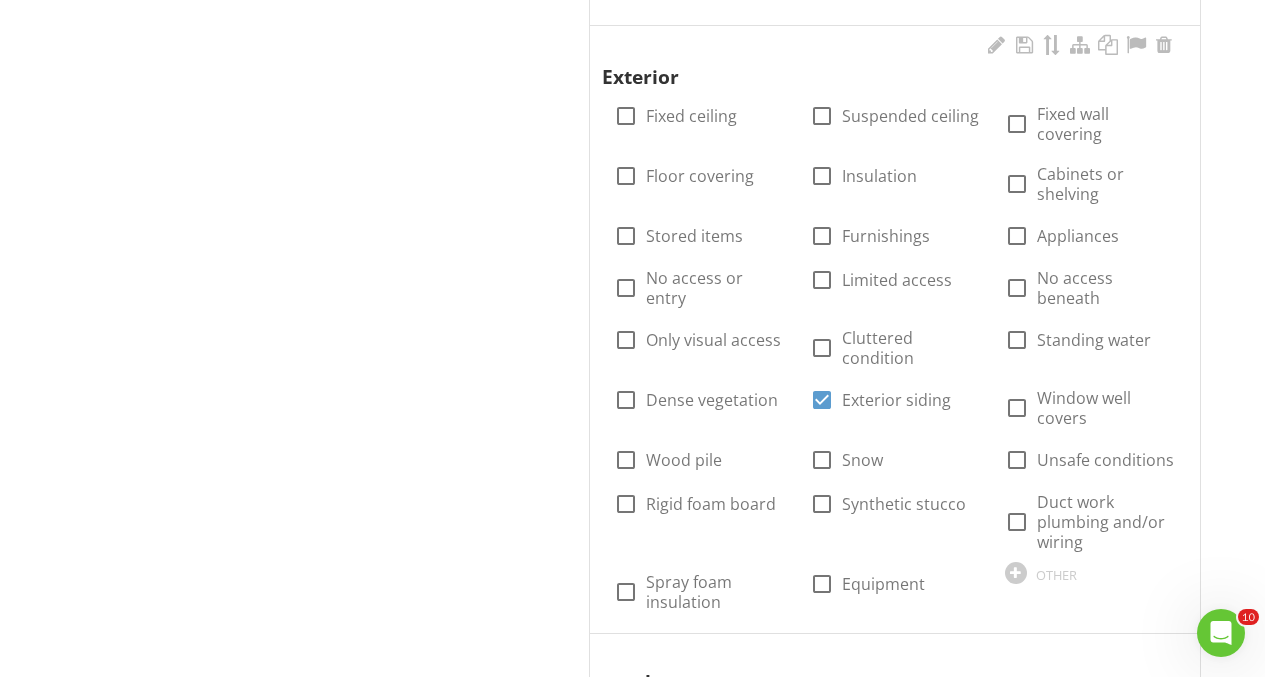click on "check_box_outline_blank Dense vegetation" at bounding box center (699, 398) 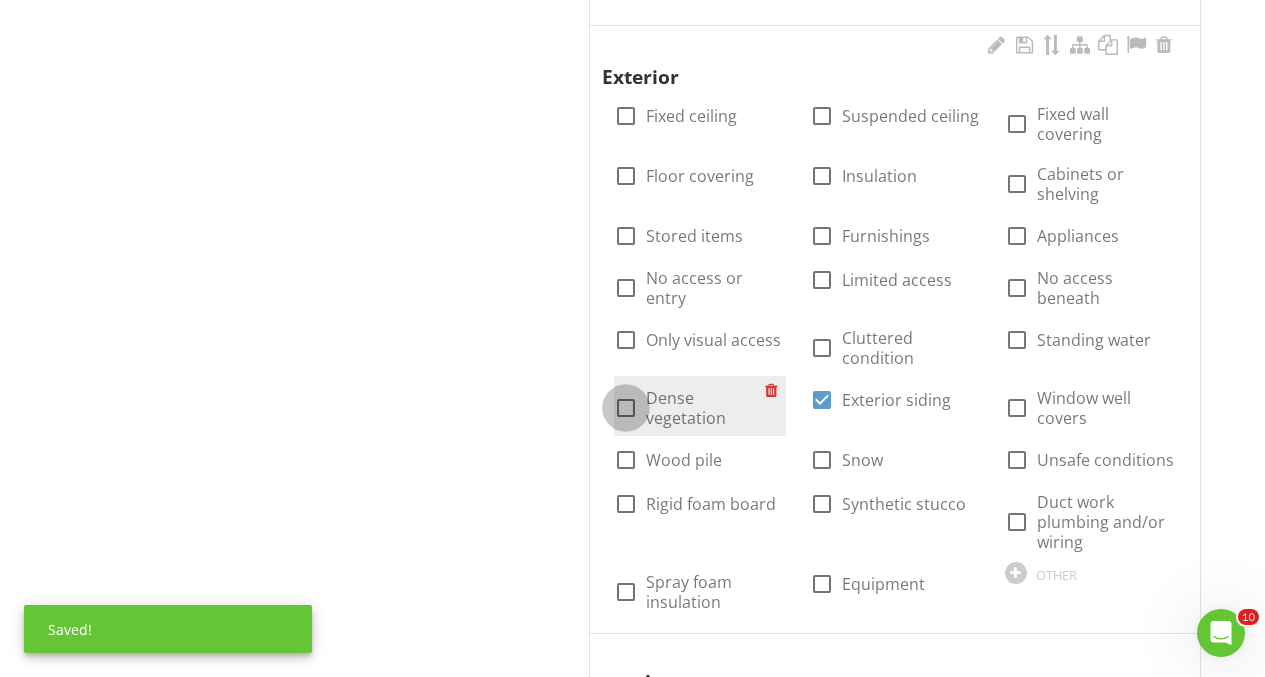 click at bounding box center [626, 408] 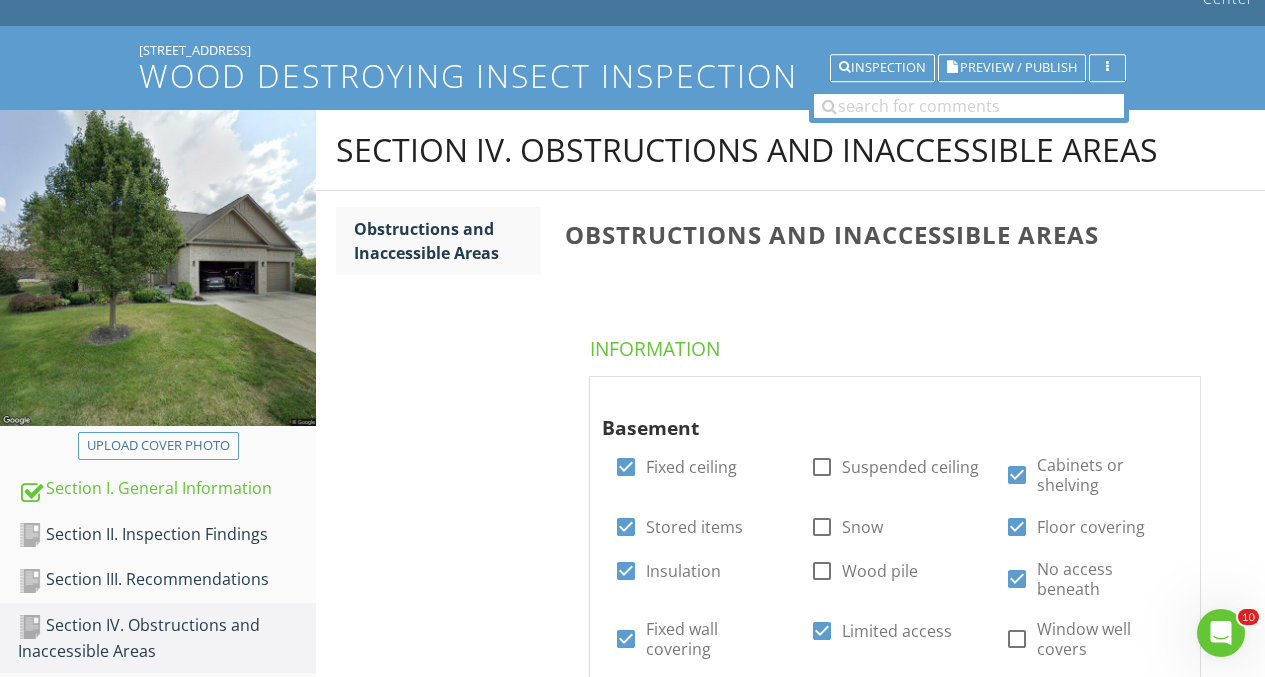 scroll, scrollTop: 0, scrollLeft: 0, axis: both 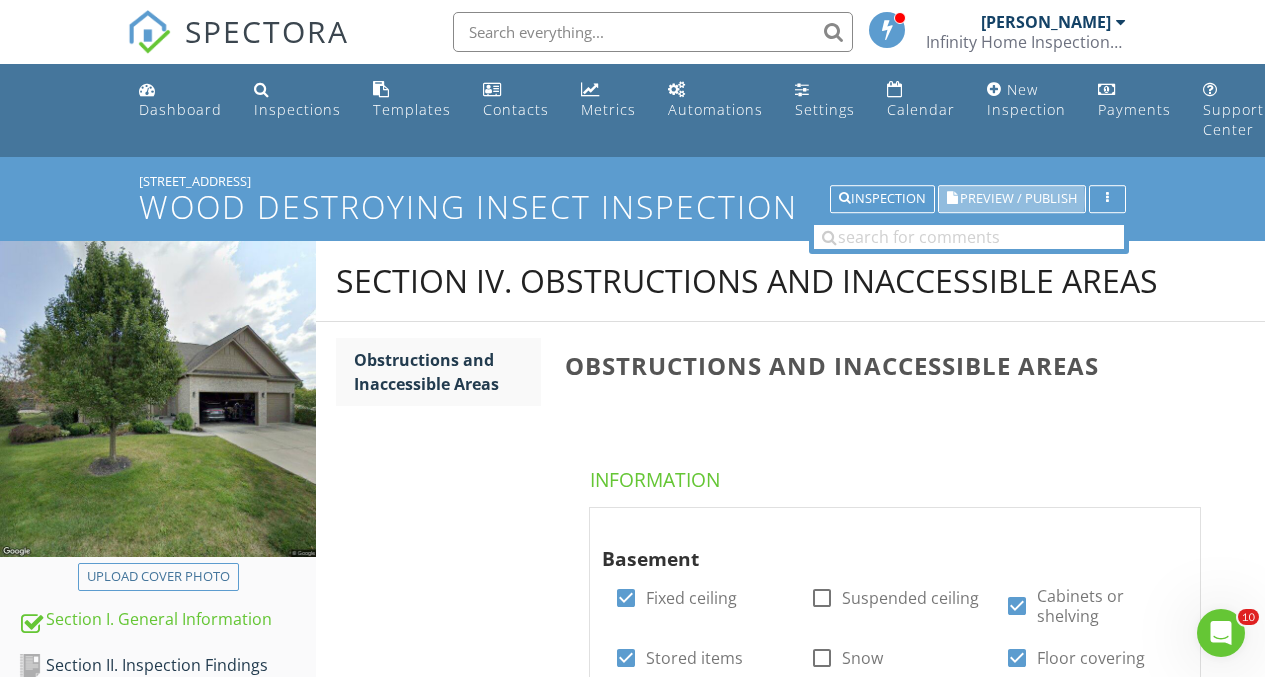 click on "Preview / Publish" at bounding box center [1018, 199] 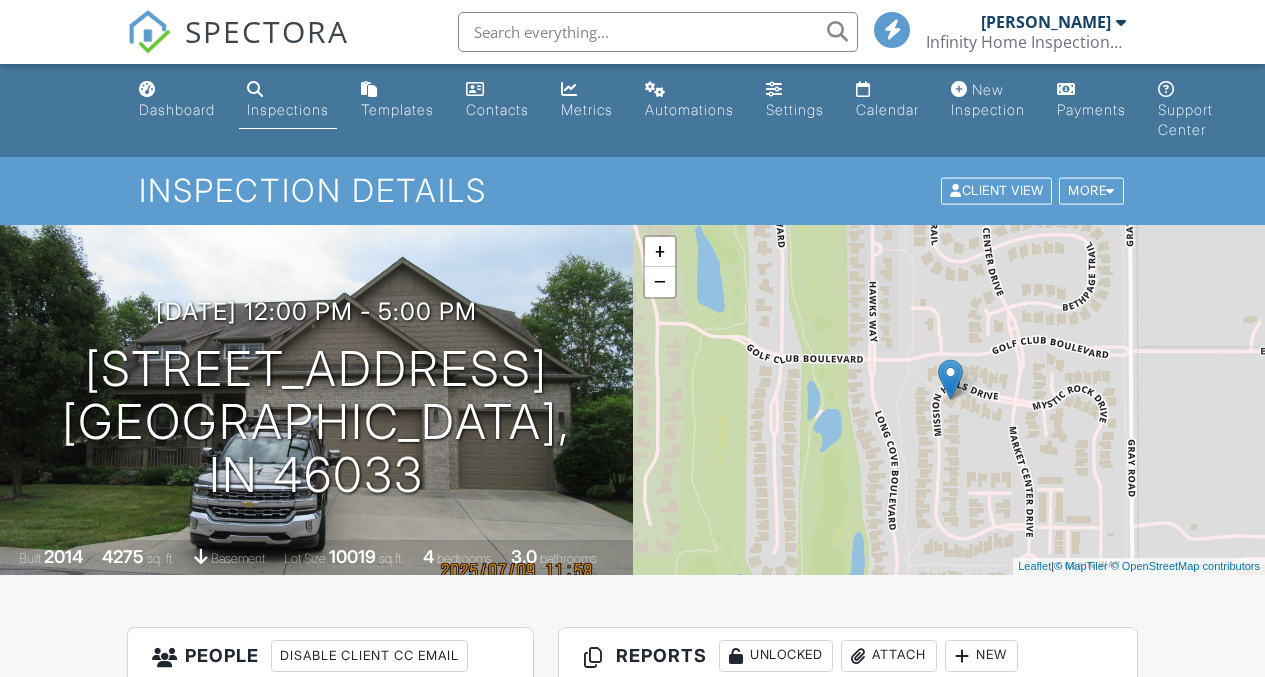 scroll, scrollTop: 0, scrollLeft: 0, axis: both 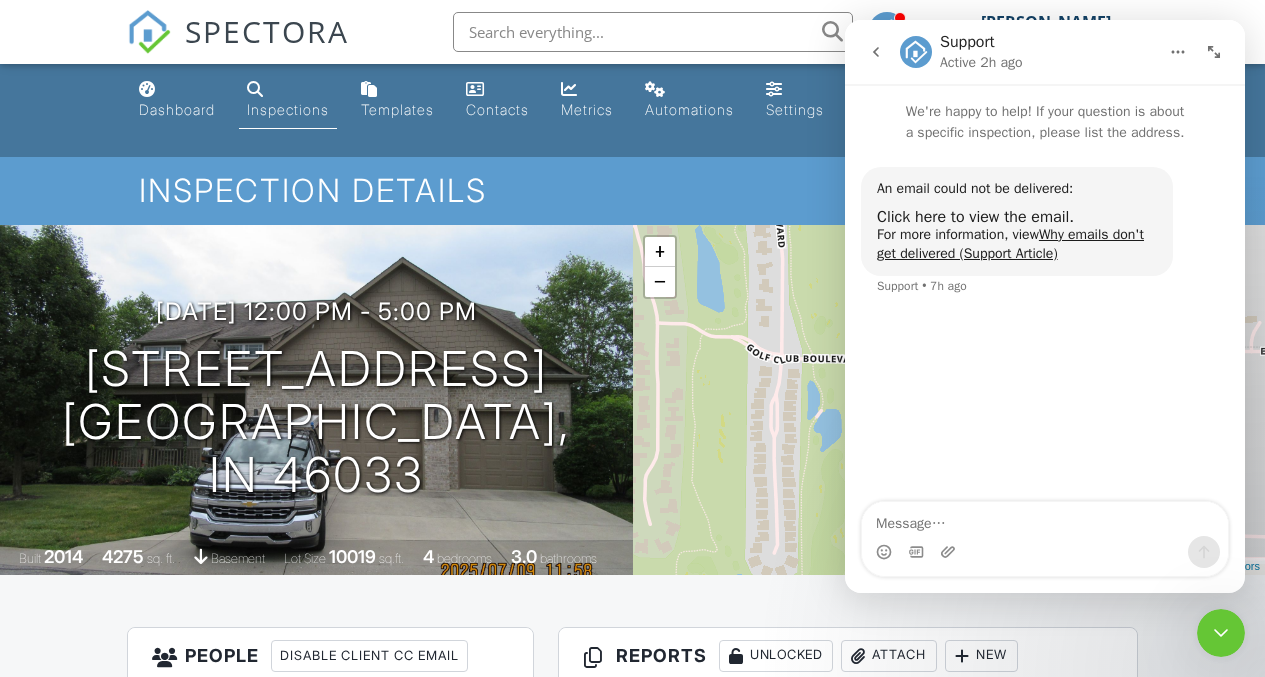 click 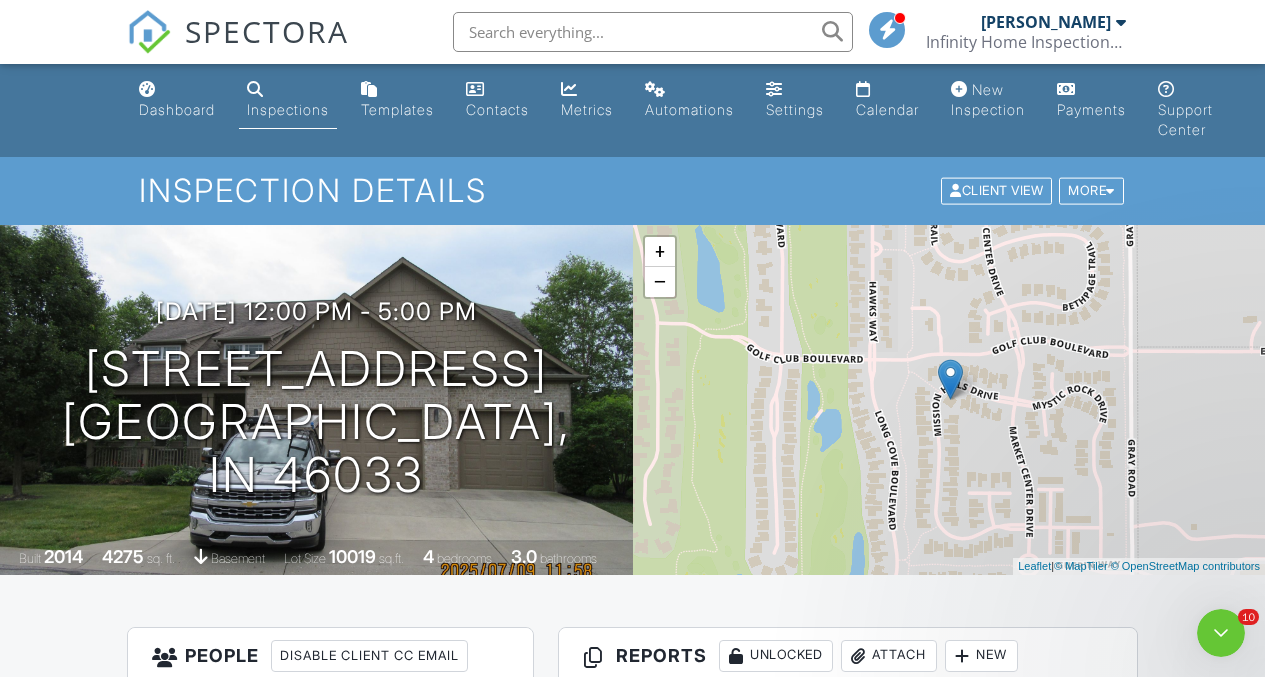 scroll, scrollTop: 0, scrollLeft: 0, axis: both 